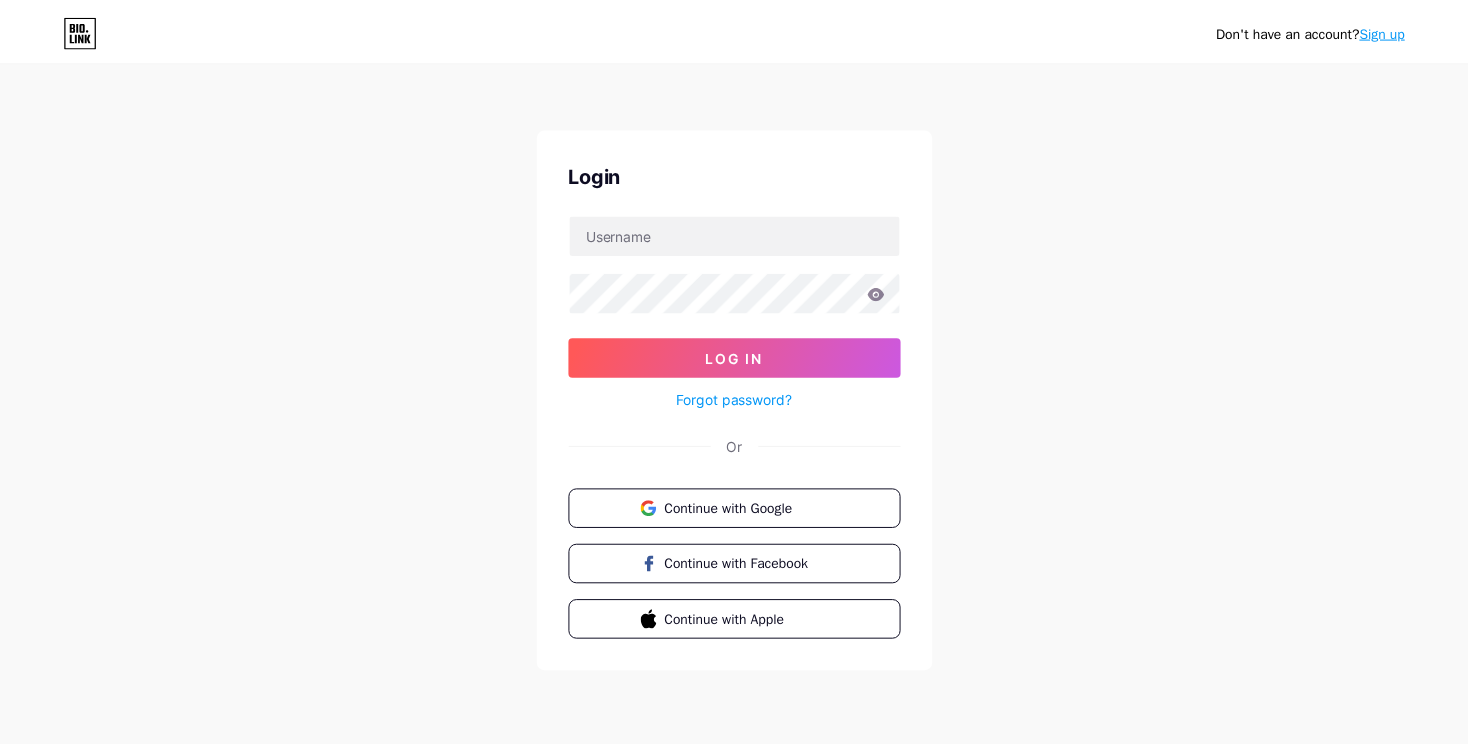 scroll, scrollTop: 0, scrollLeft: 0, axis: both 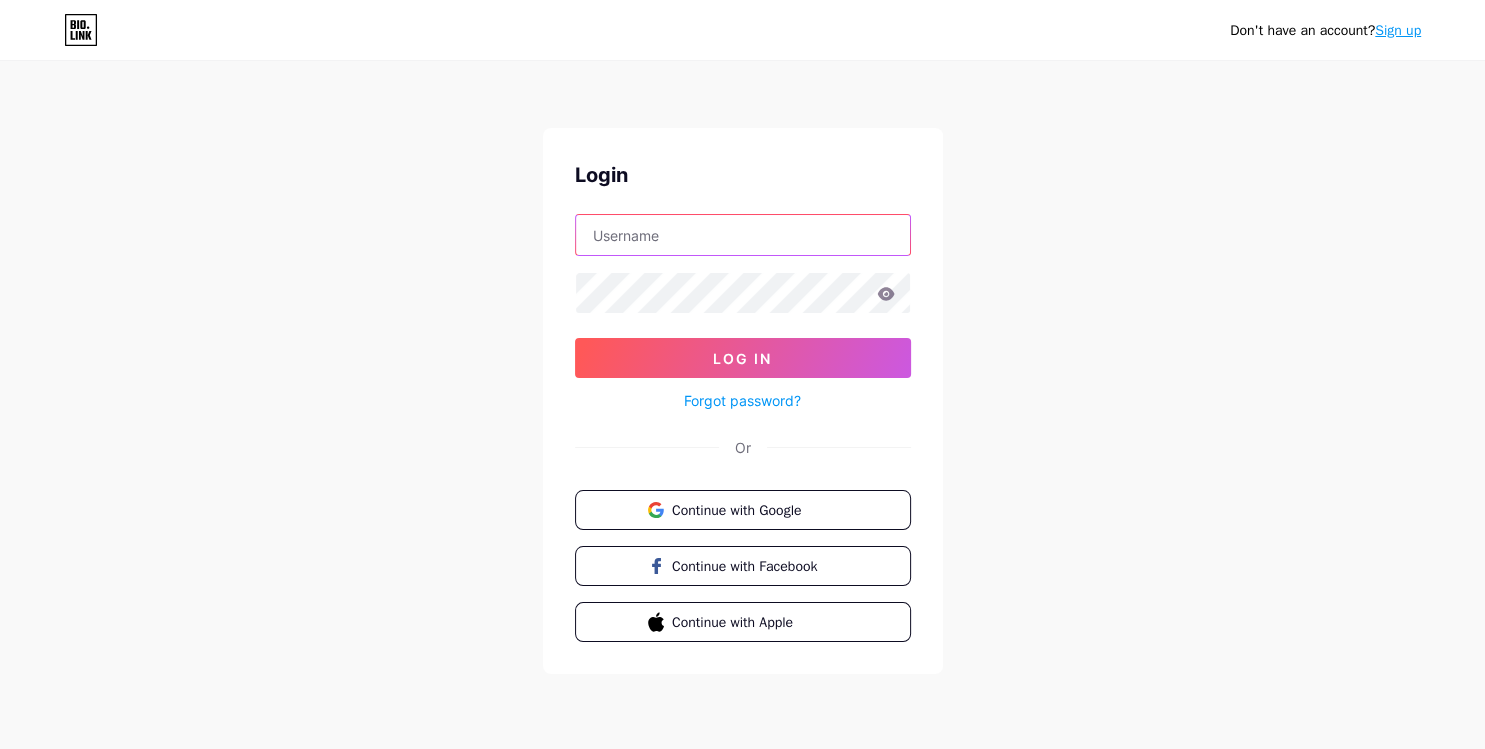 click at bounding box center (743, 235) 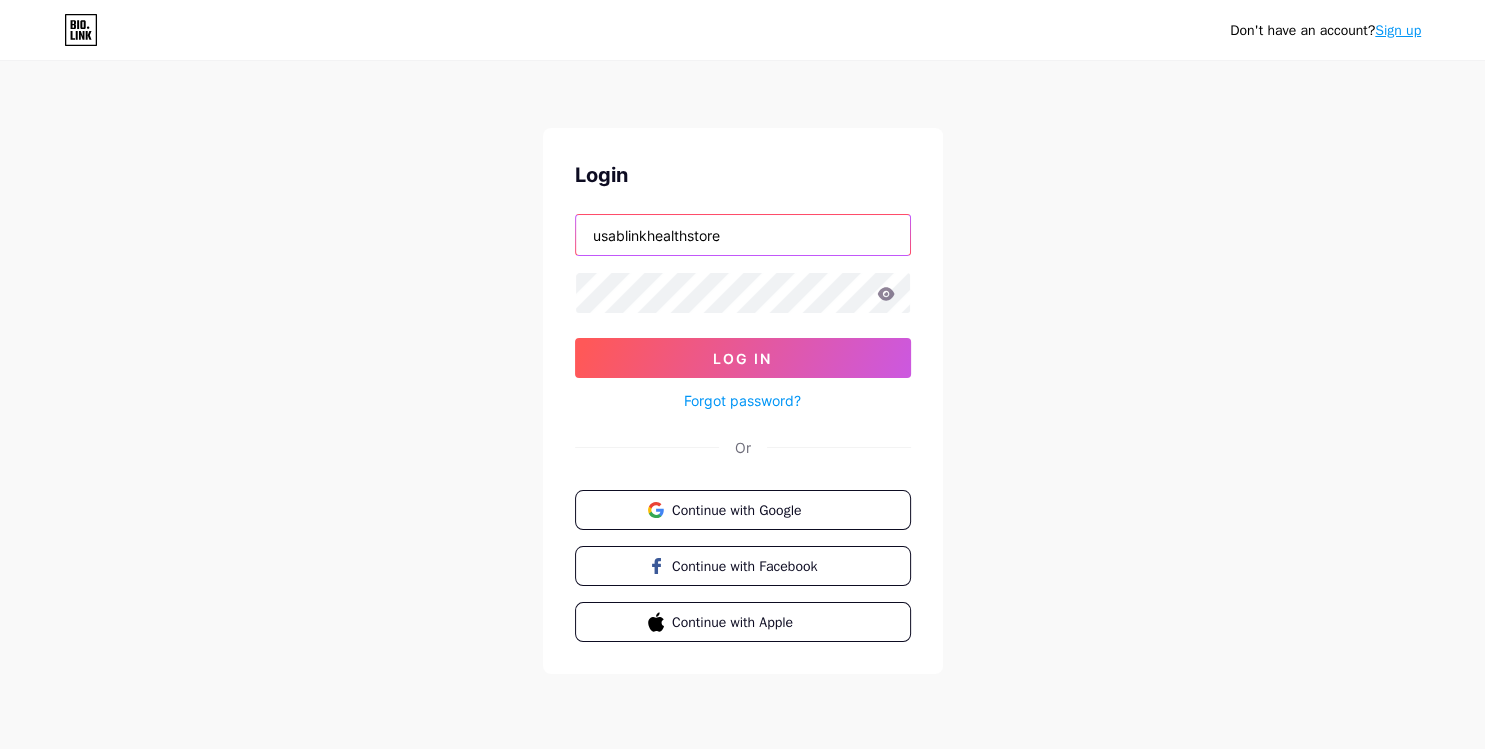 type on "usablinkhealthstore" 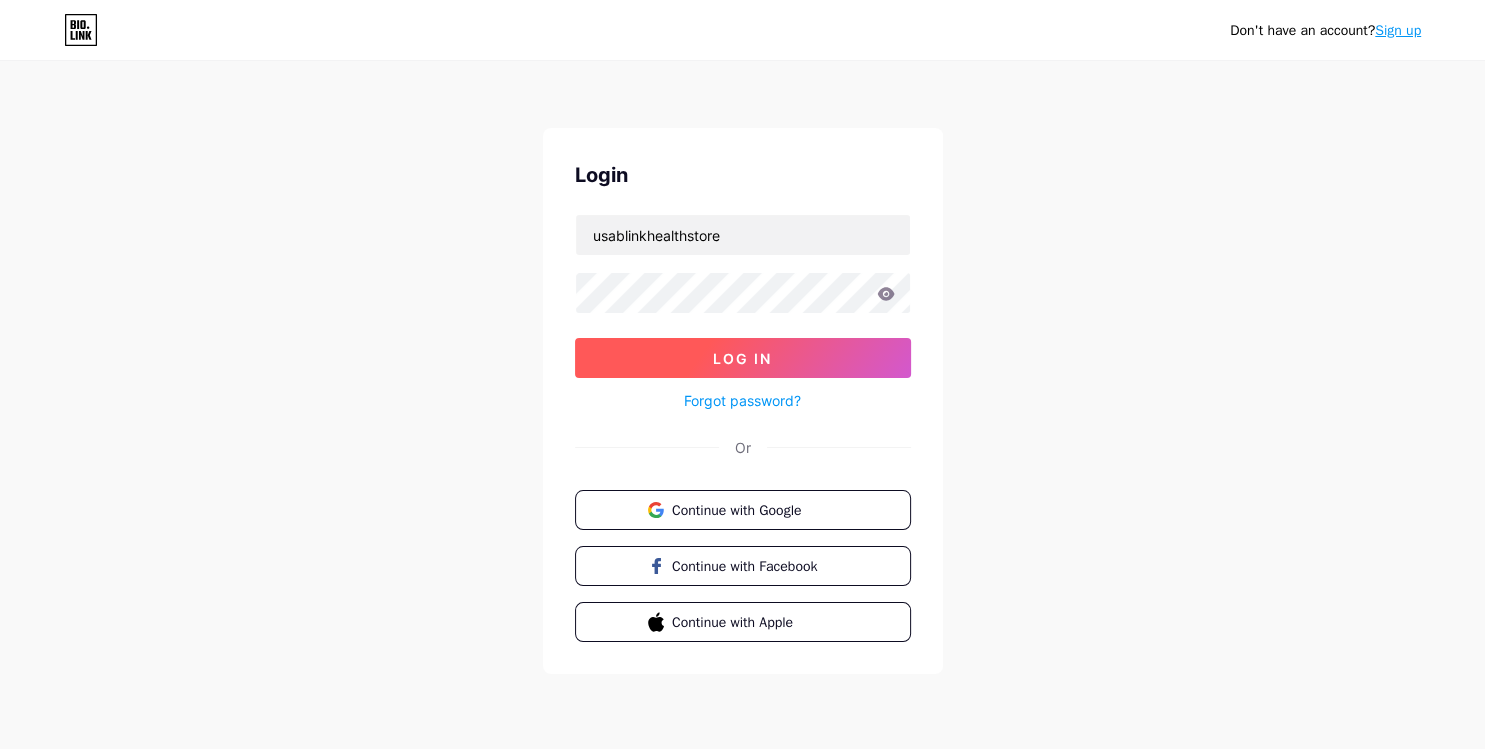 click on "Log In" at bounding box center (743, 358) 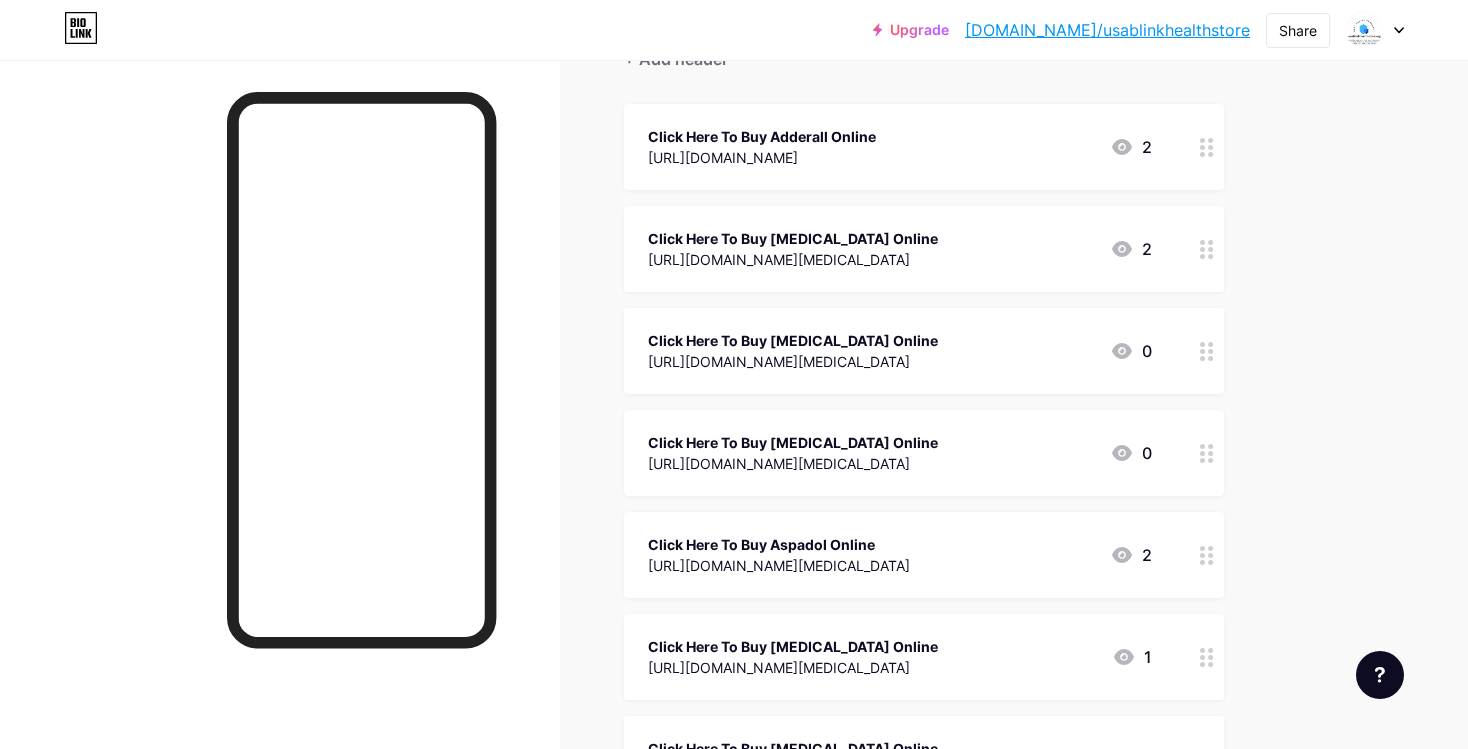 scroll, scrollTop: 0, scrollLeft: 0, axis: both 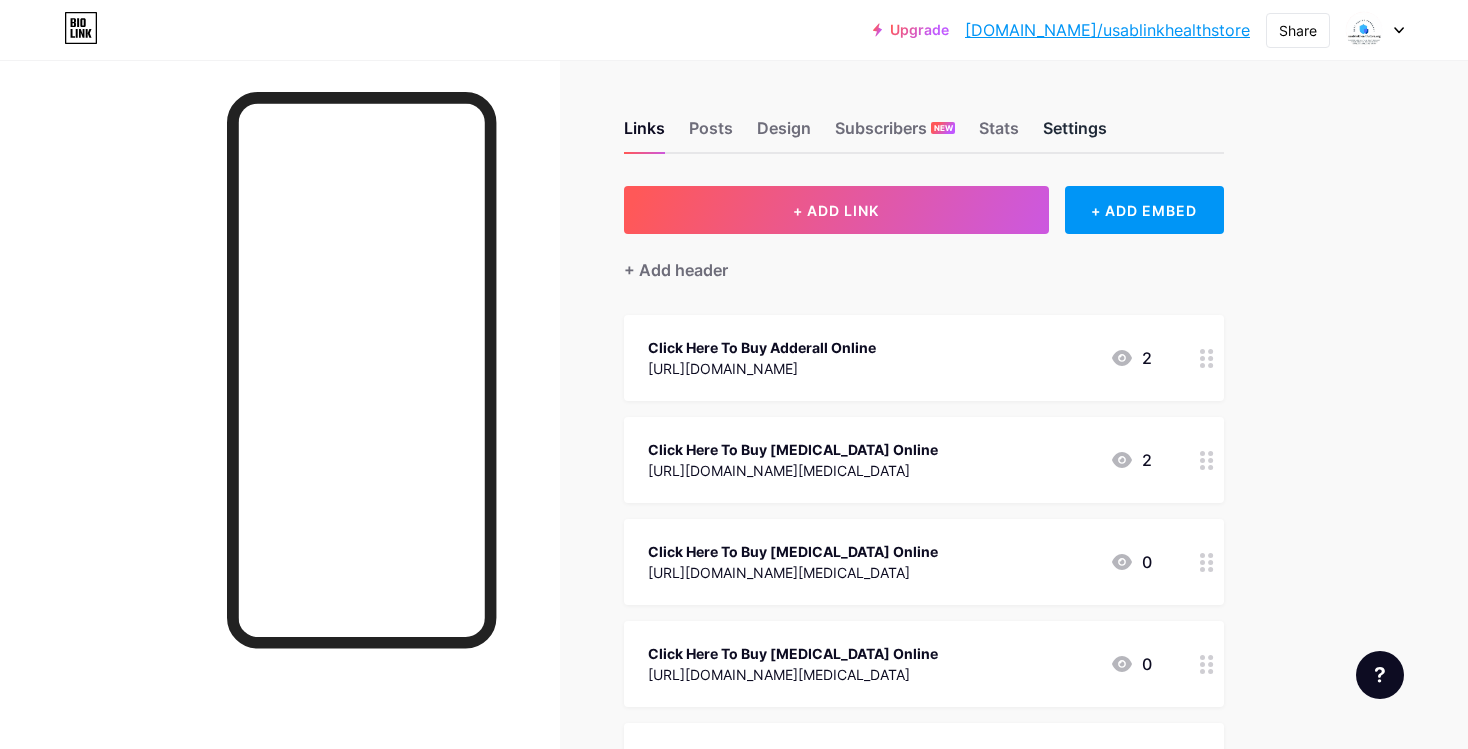 click on "Settings" at bounding box center (1075, 134) 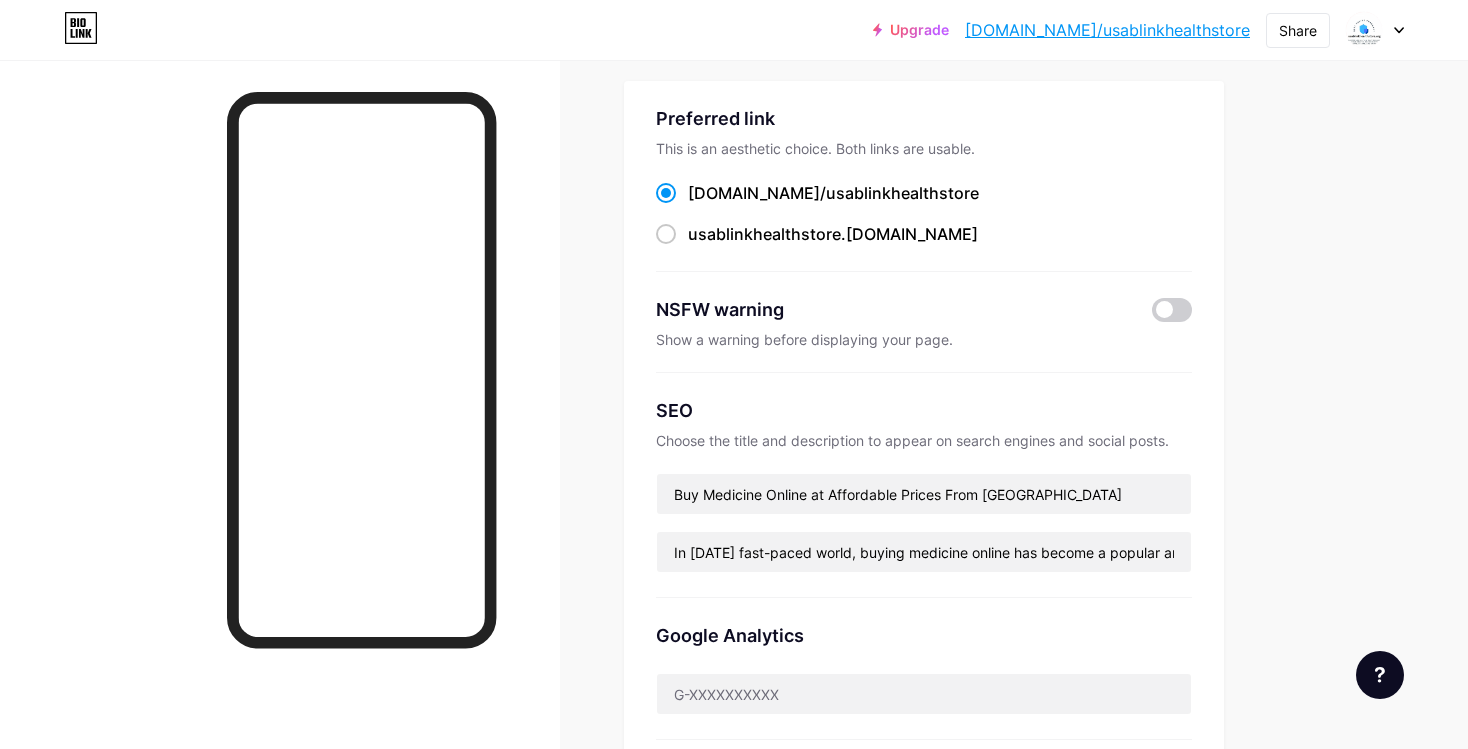 scroll, scrollTop: 0, scrollLeft: 0, axis: both 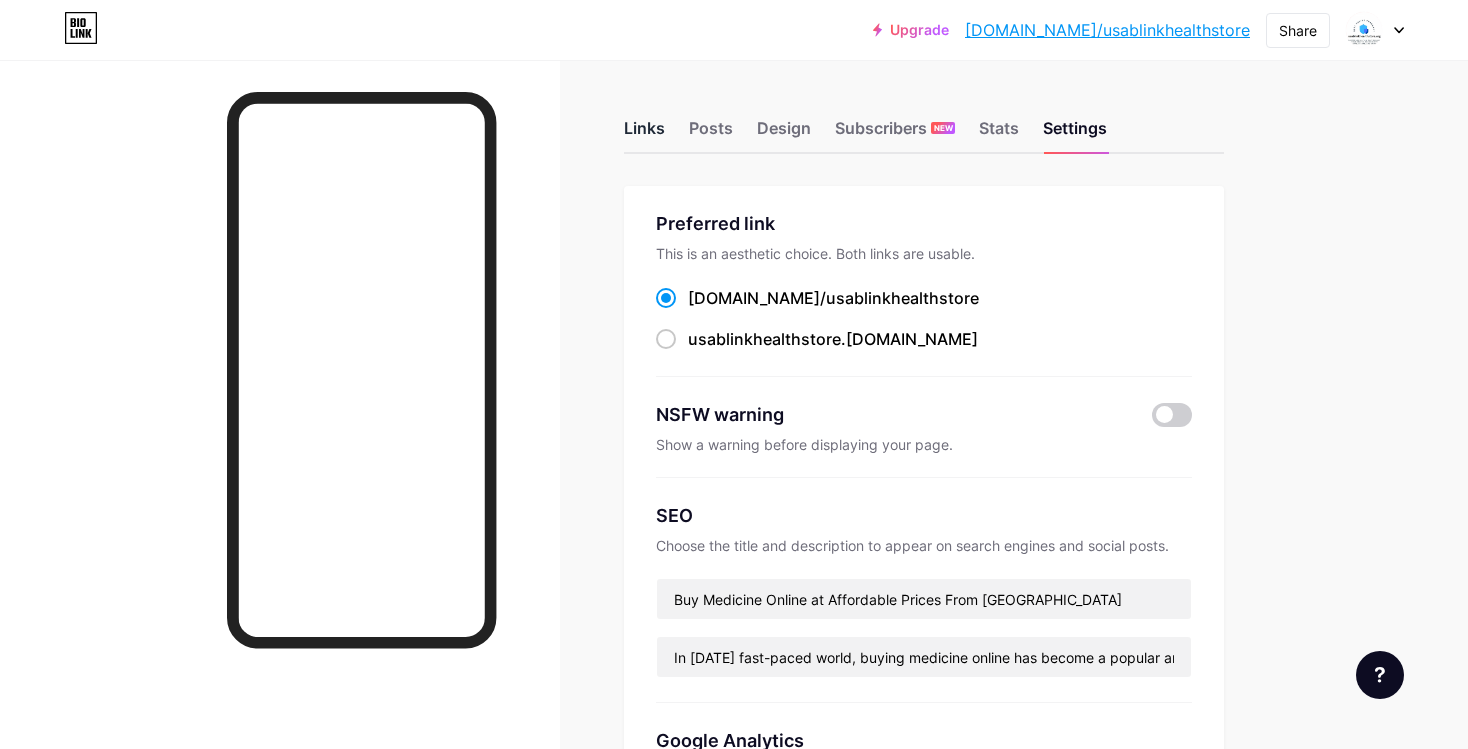 click on "Links" at bounding box center [644, 134] 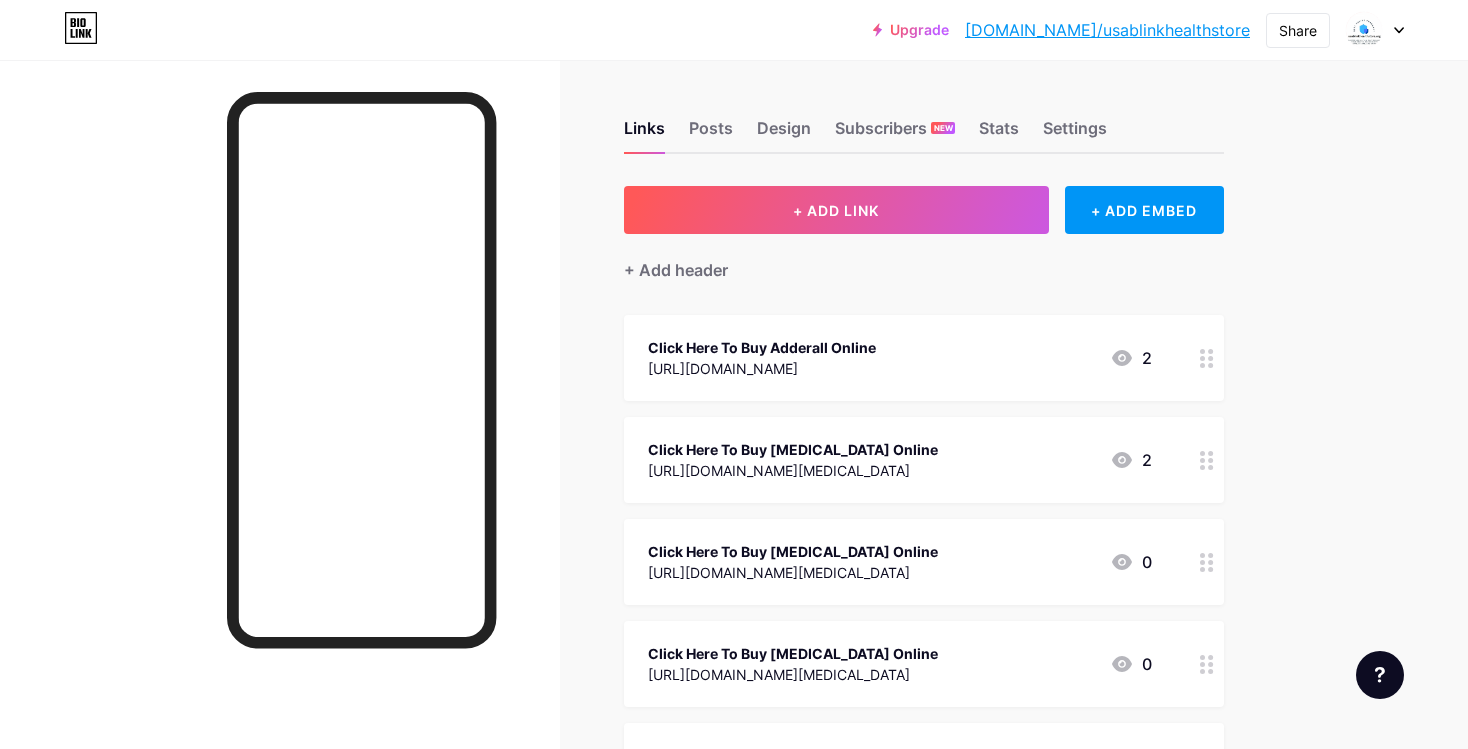 click 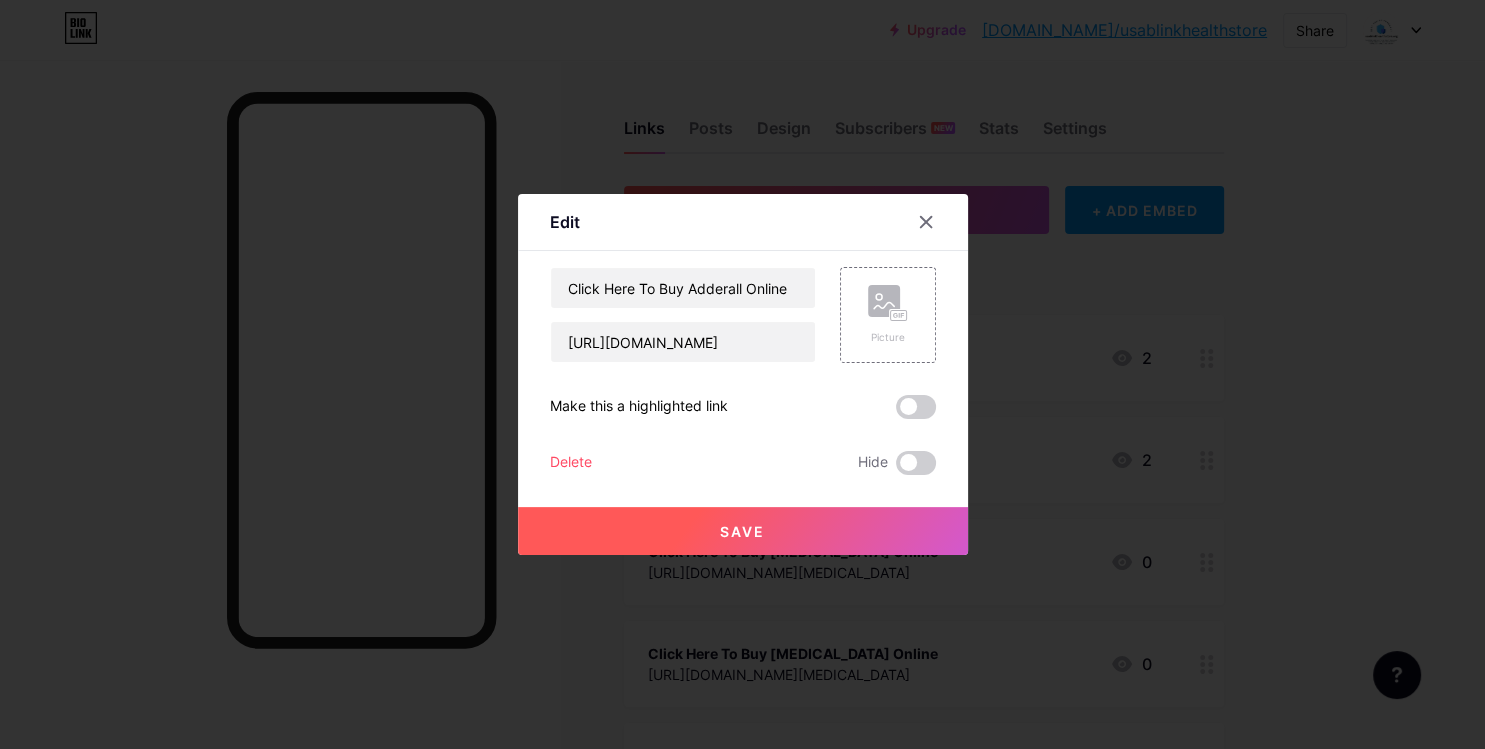 click on "Delete" at bounding box center (571, 463) 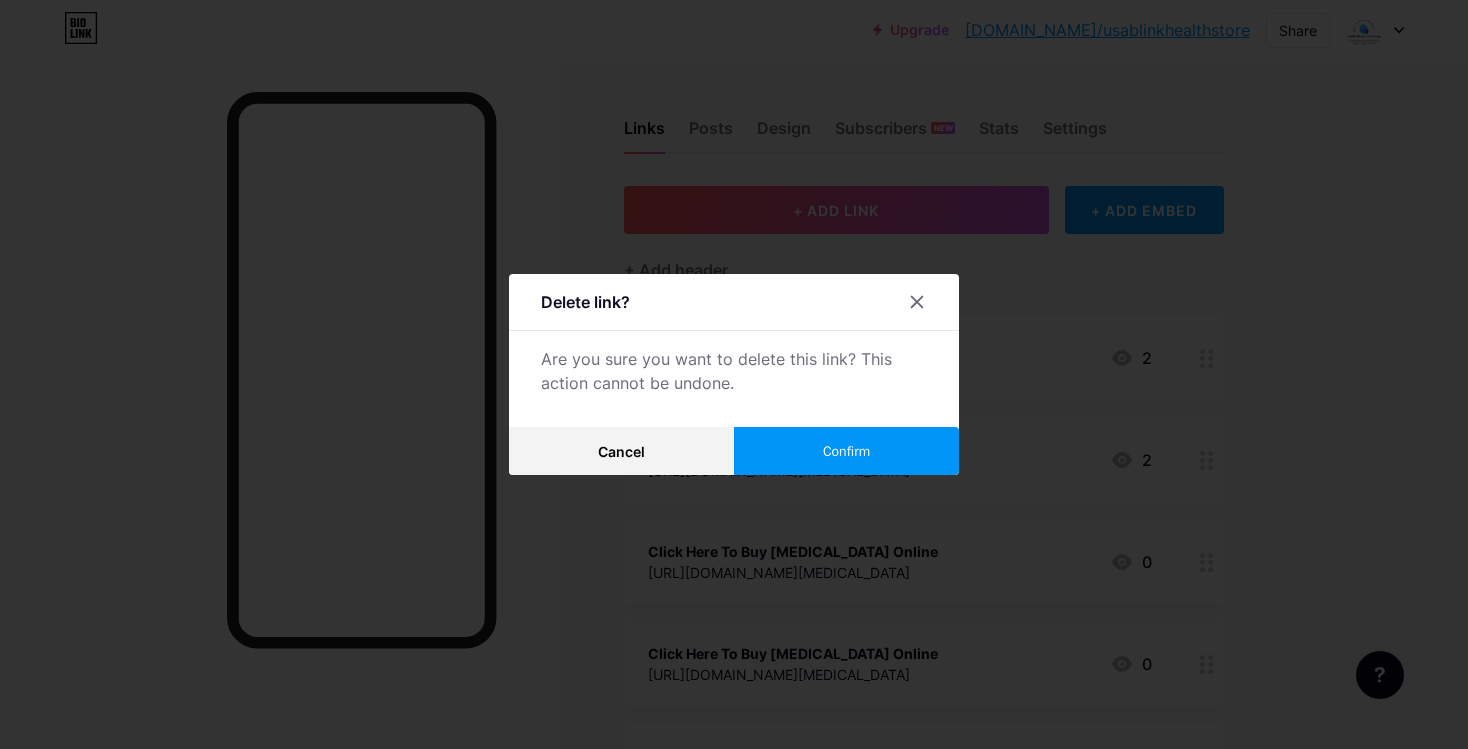 click on "Confirm" at bounding box center [846, 451] 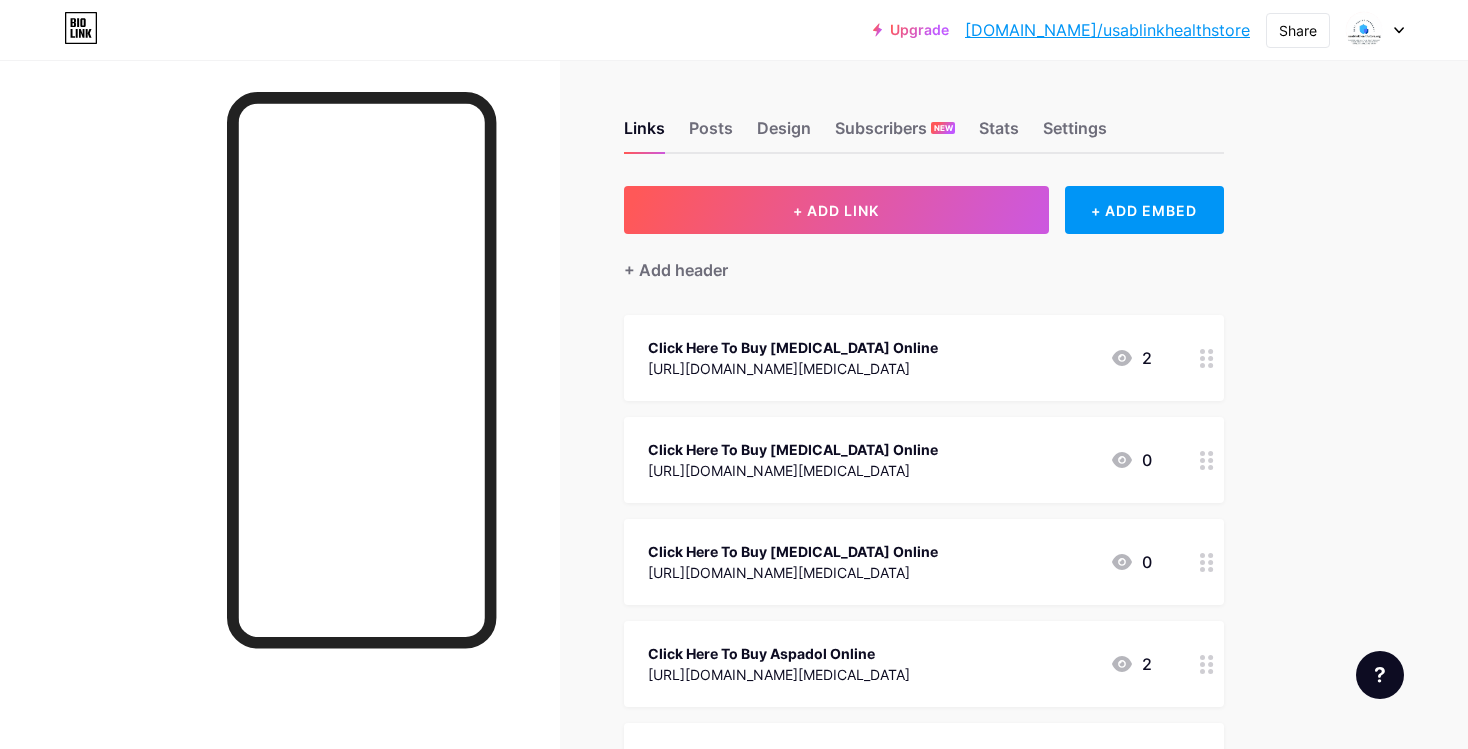 click at bounding box center (1207, 358) 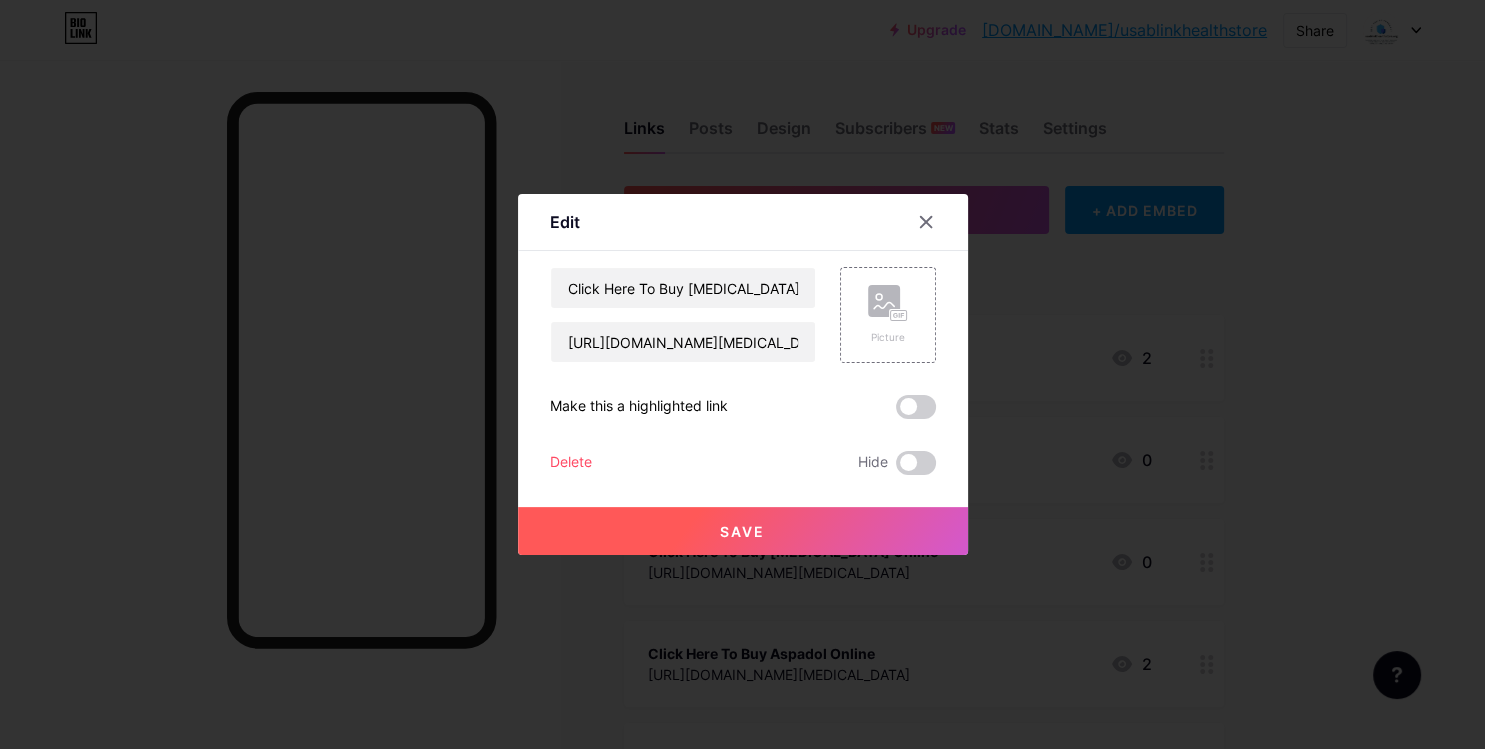 click on "Delete" at bounding box center (571, 463) 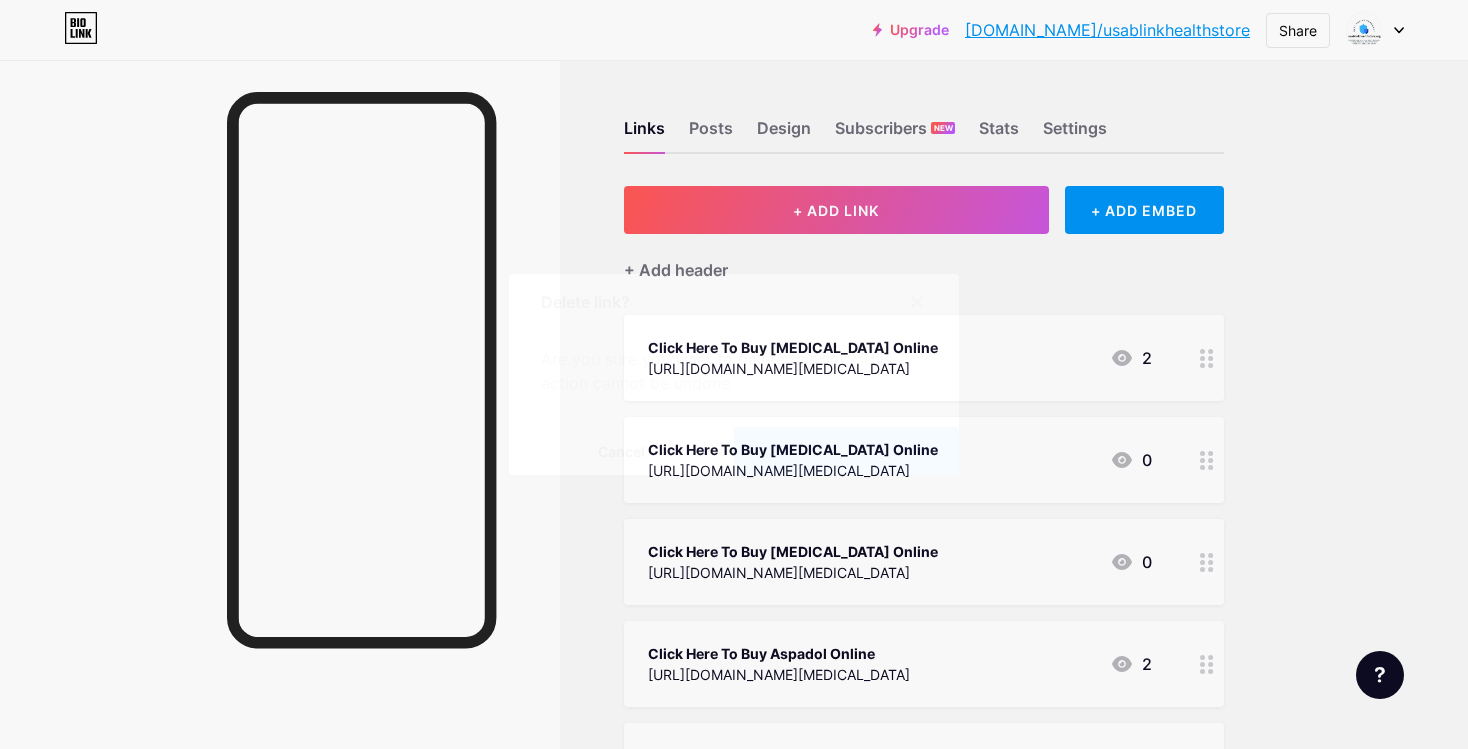 click on "Confirm" at bounding box center (846, 451) 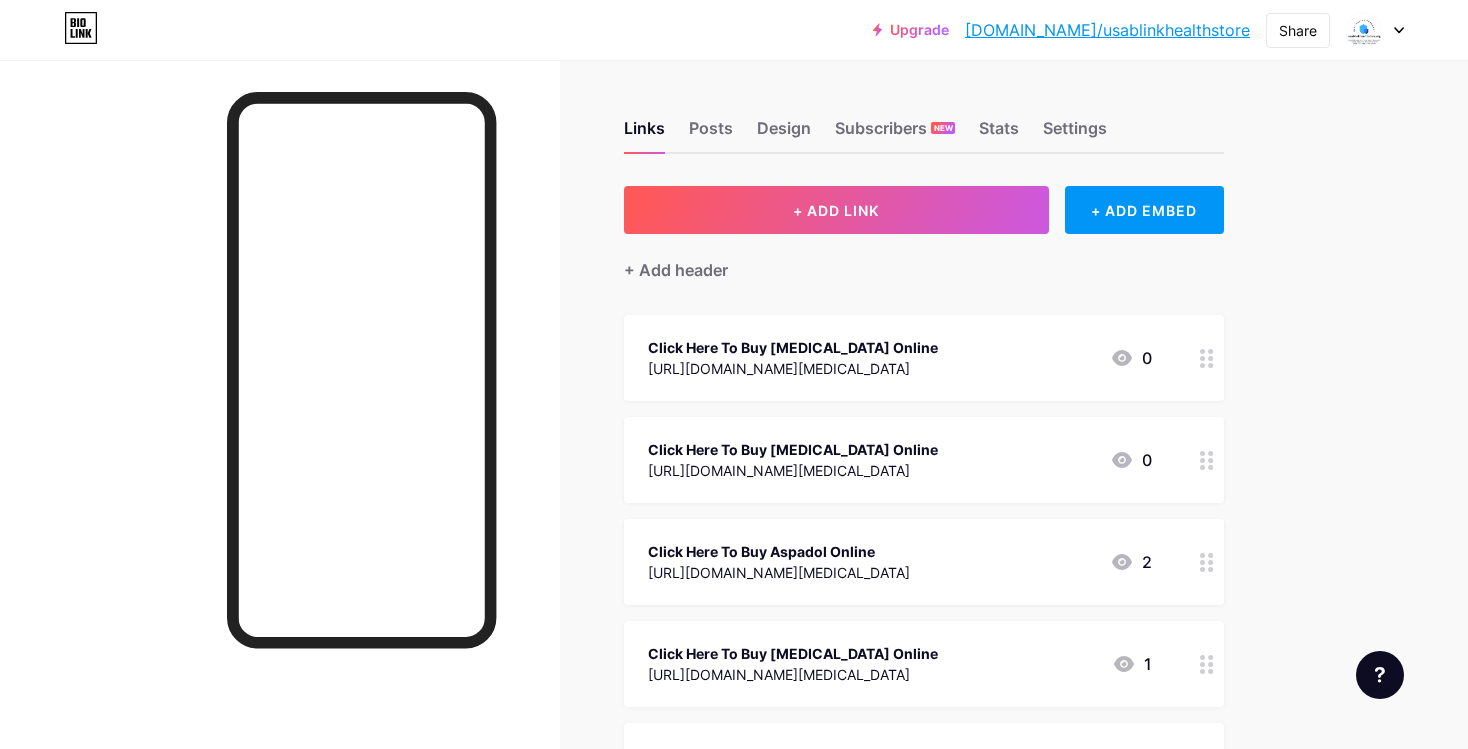 click at bounding box center [1207, 358] 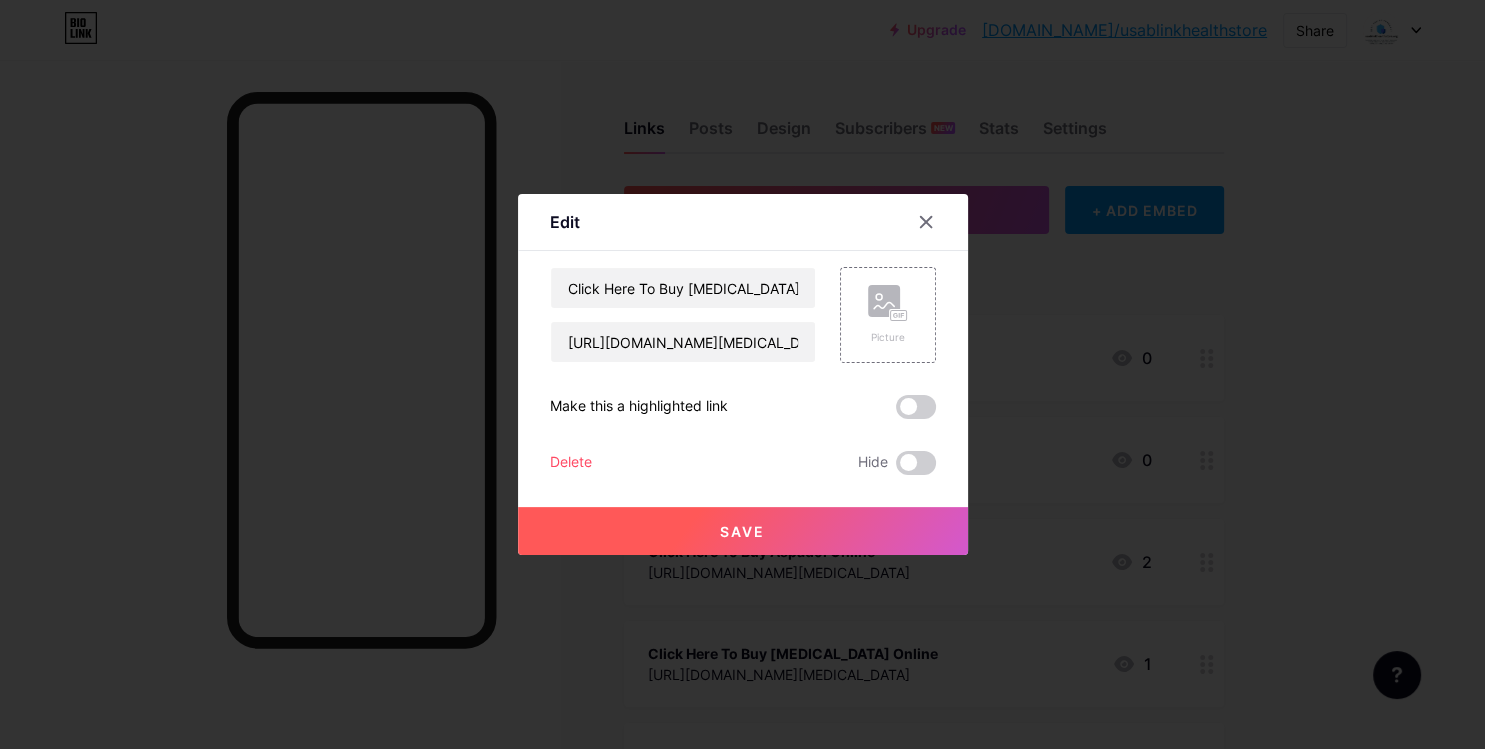 click on "Delete" at bounding box center (571, 463) 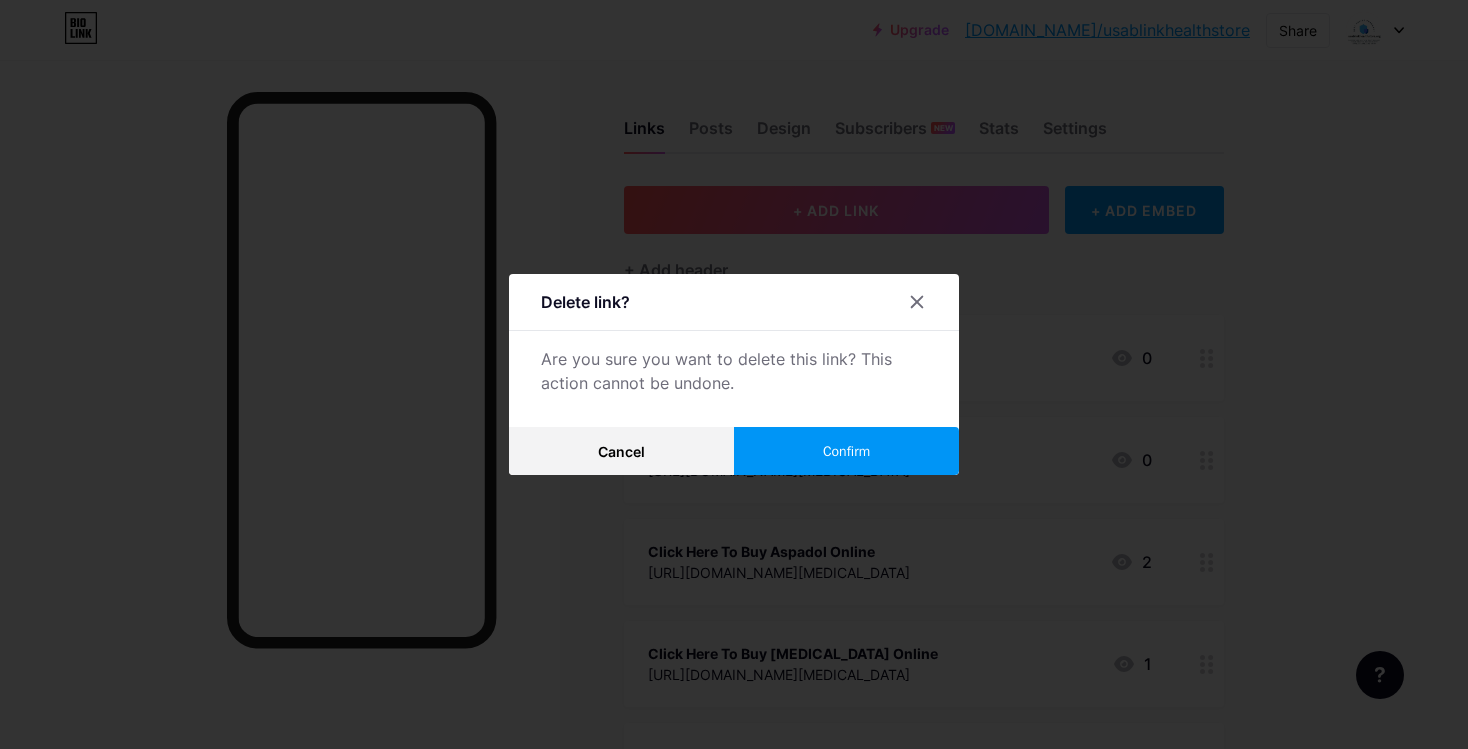 click on "Confirm" at bounding box center [846, 451] 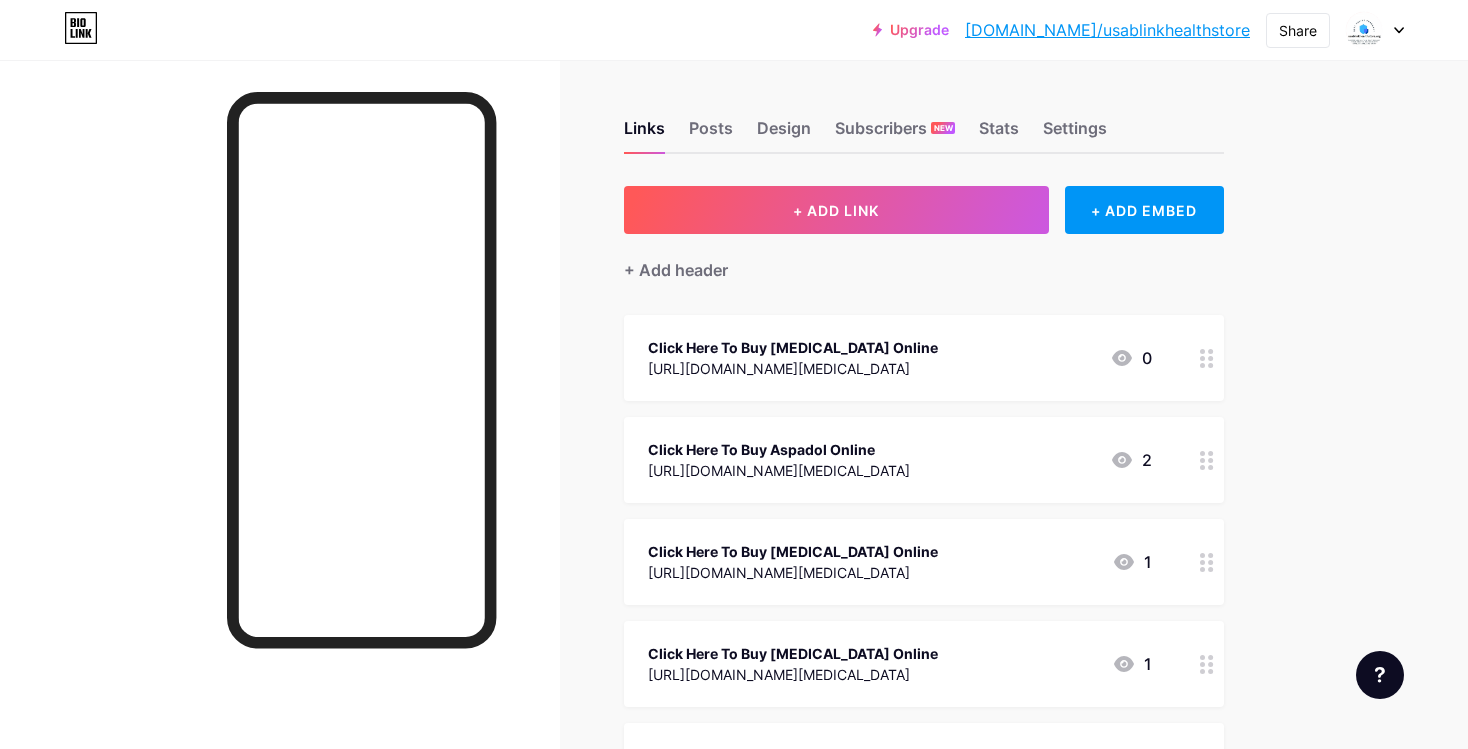click 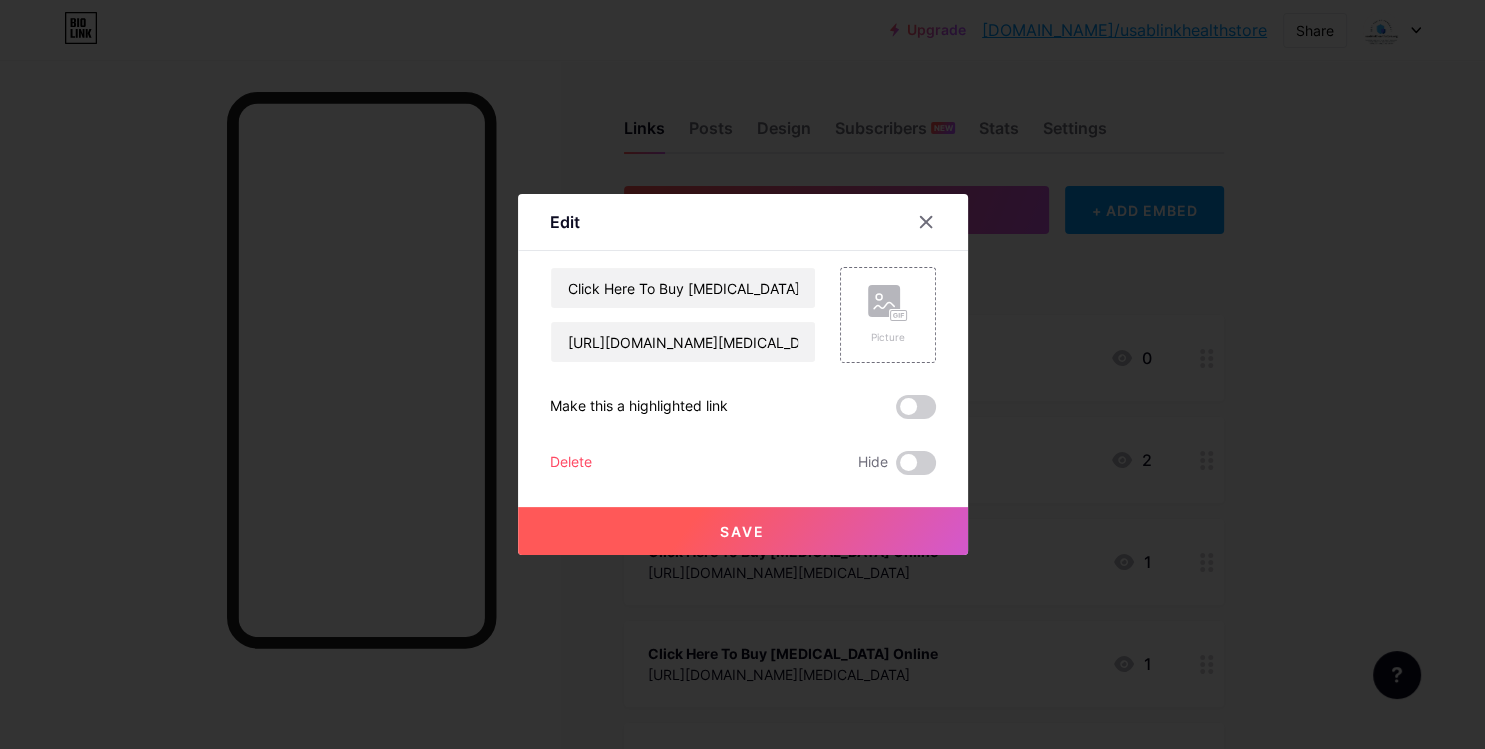 click on "Delete" at bounding box center (571, 463) 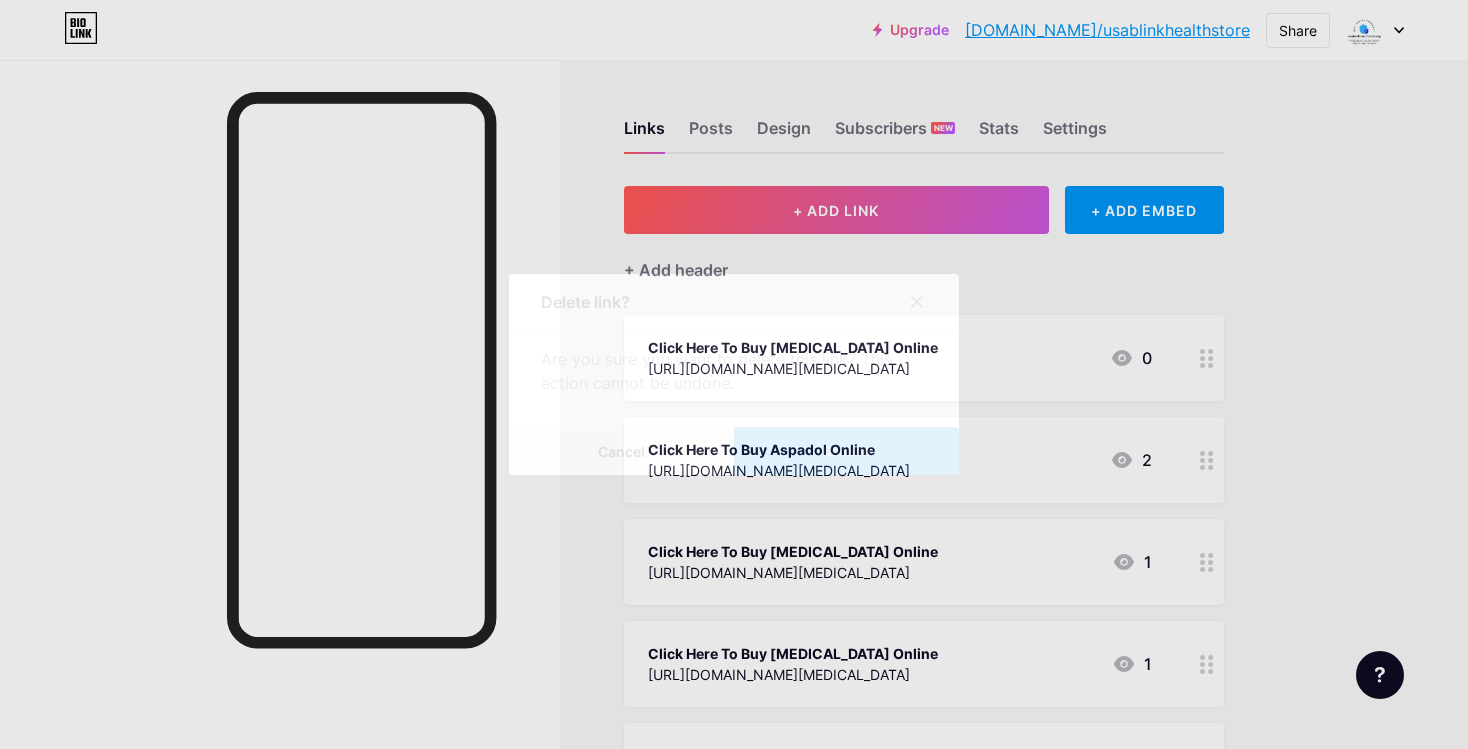 drag, startPoint x: 788, startPoint y: 448, endPoint x: 769, endPoint y: 461, distance: 23.021729 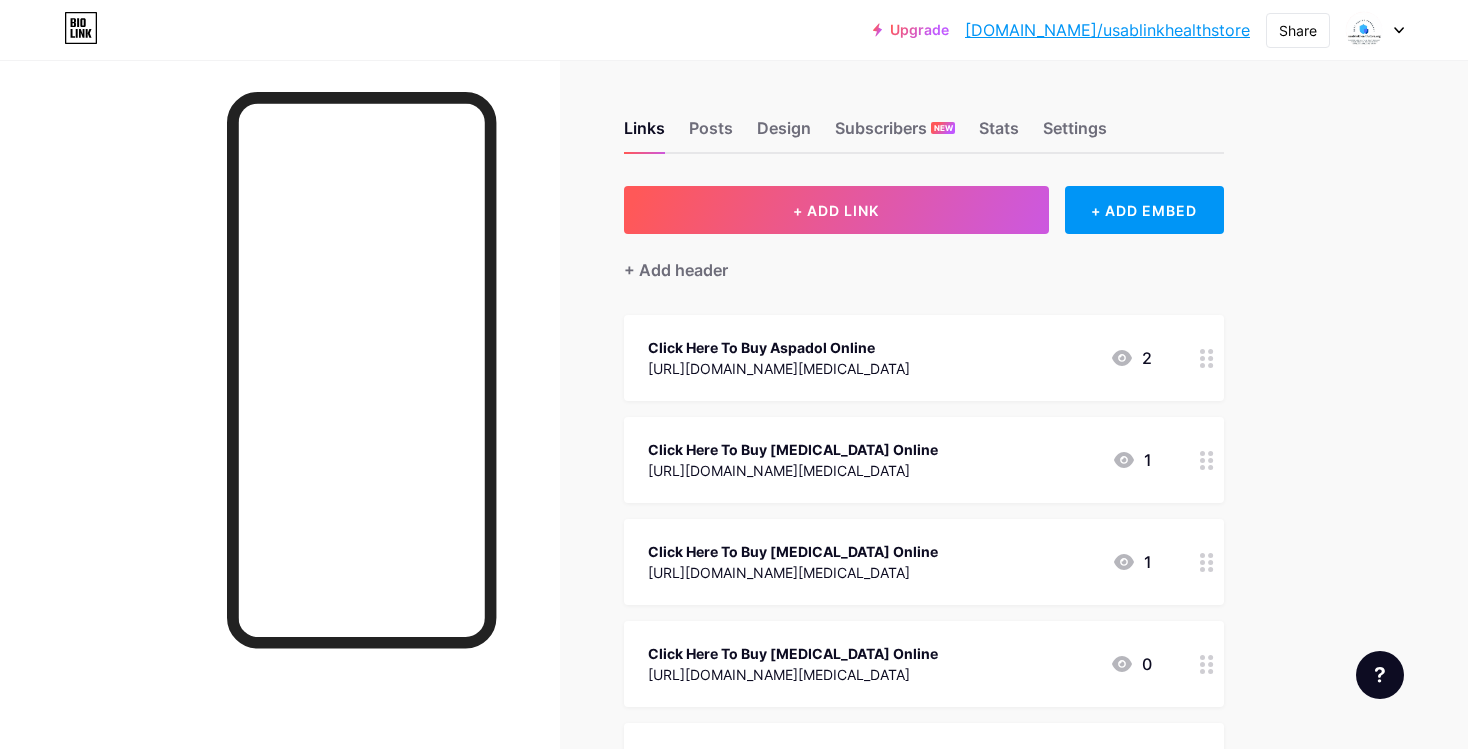 click at bounding box center (1207, 358) 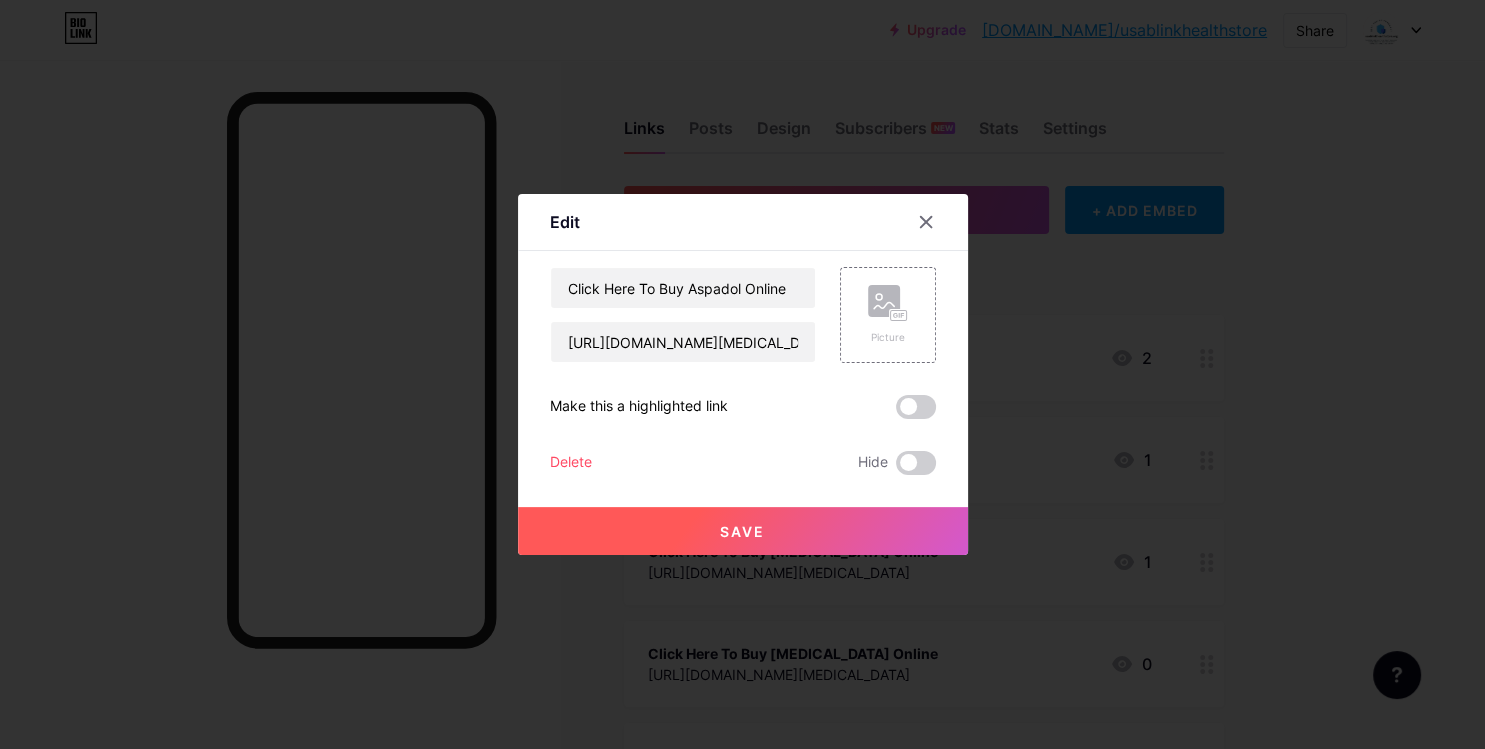 click on "Delete" at bounding box center (571, 463) 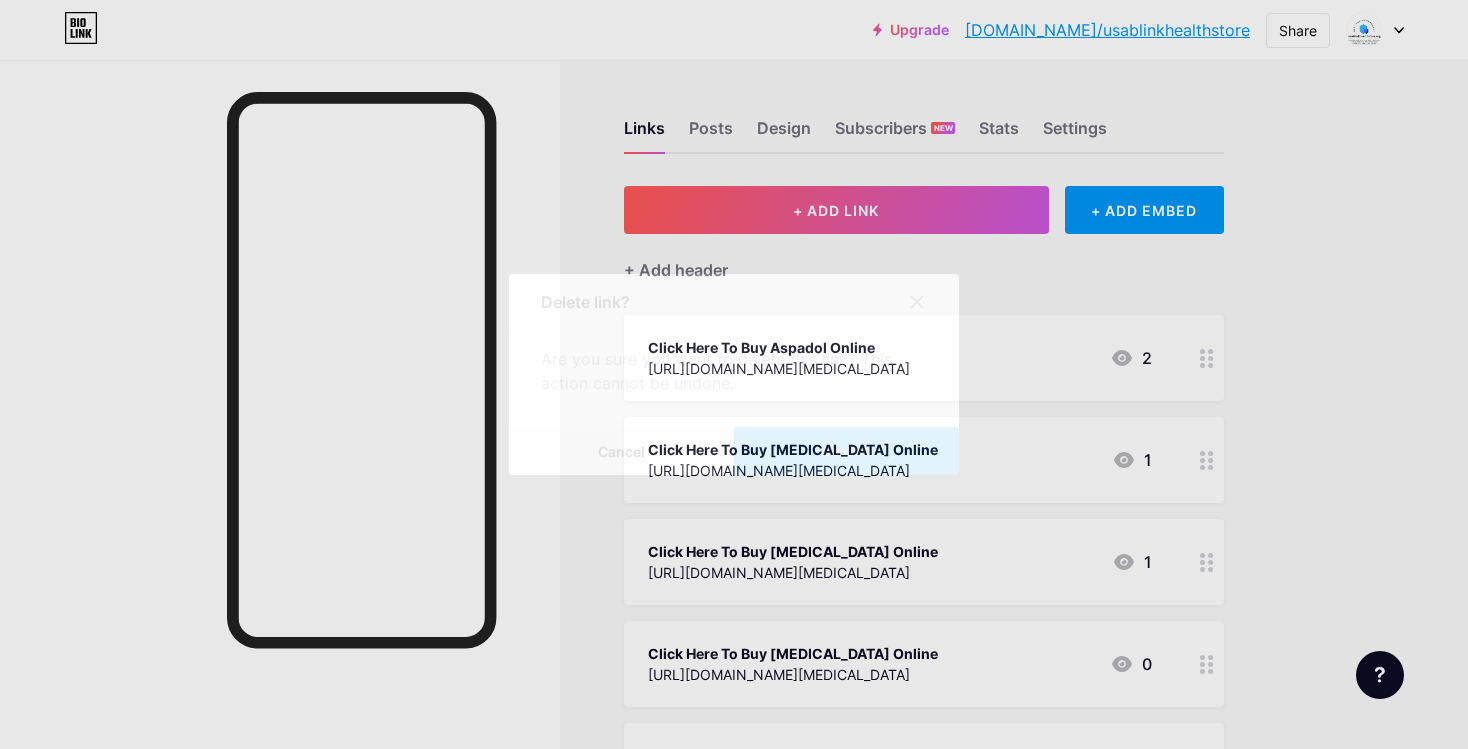 click on "Confirm" at bounding box center (846, 451) 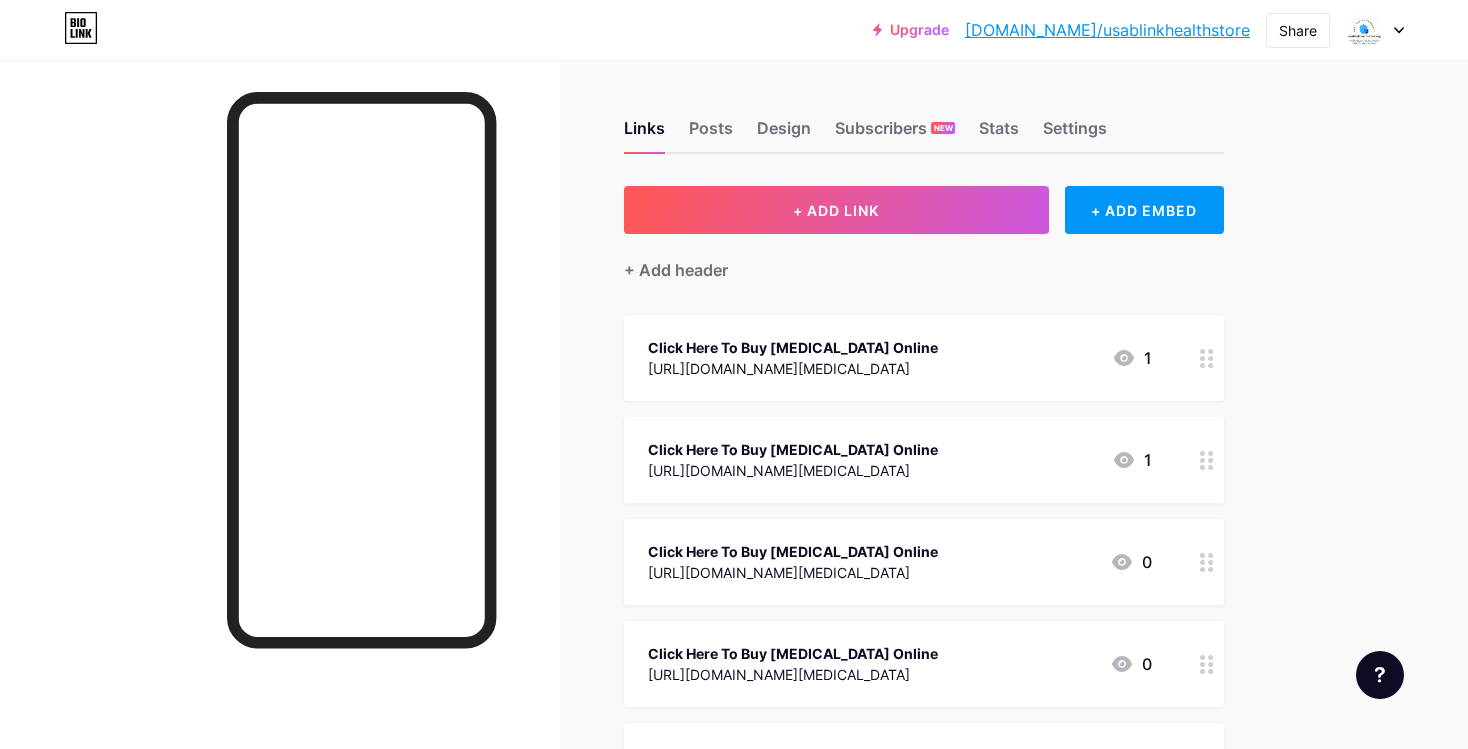 click 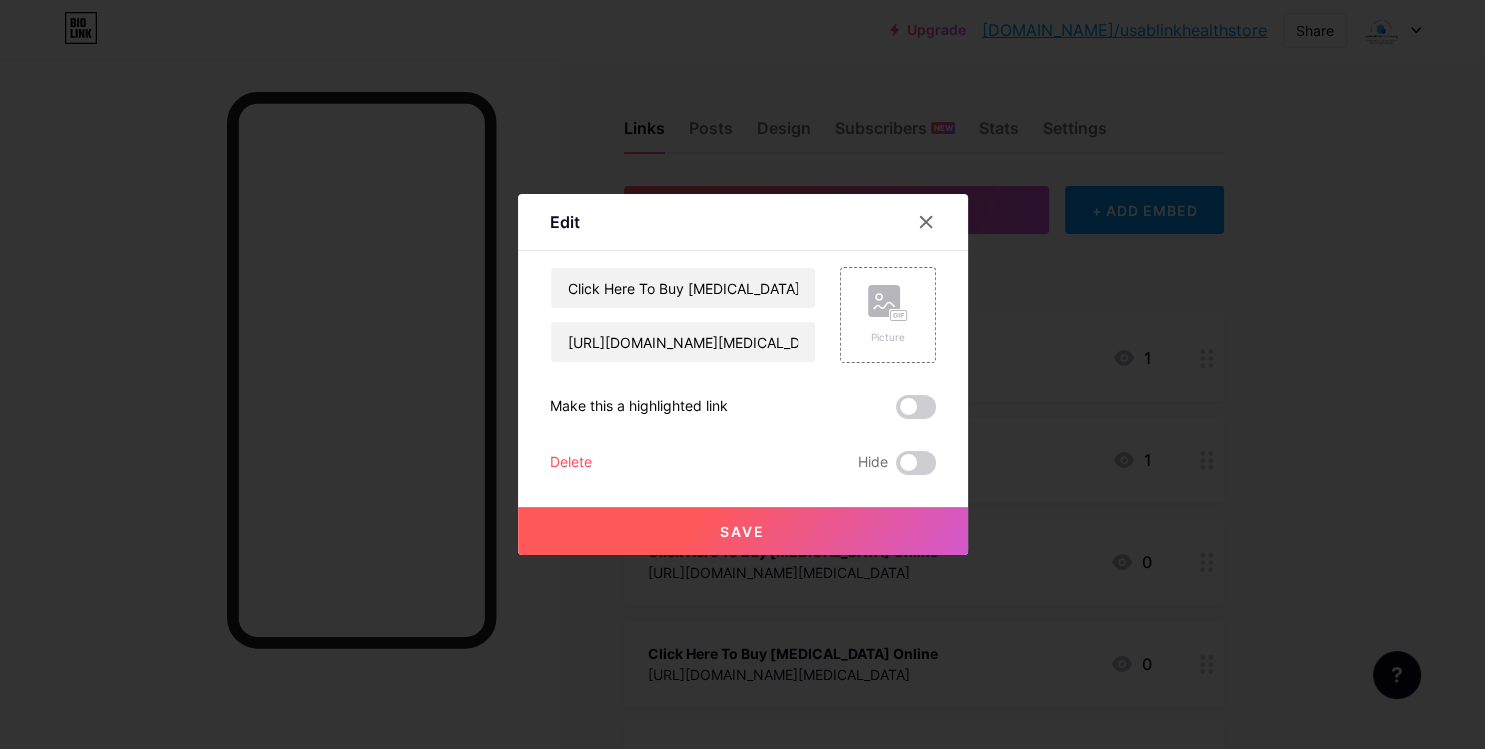 click on "Delete" at bounding box center [571, 463] 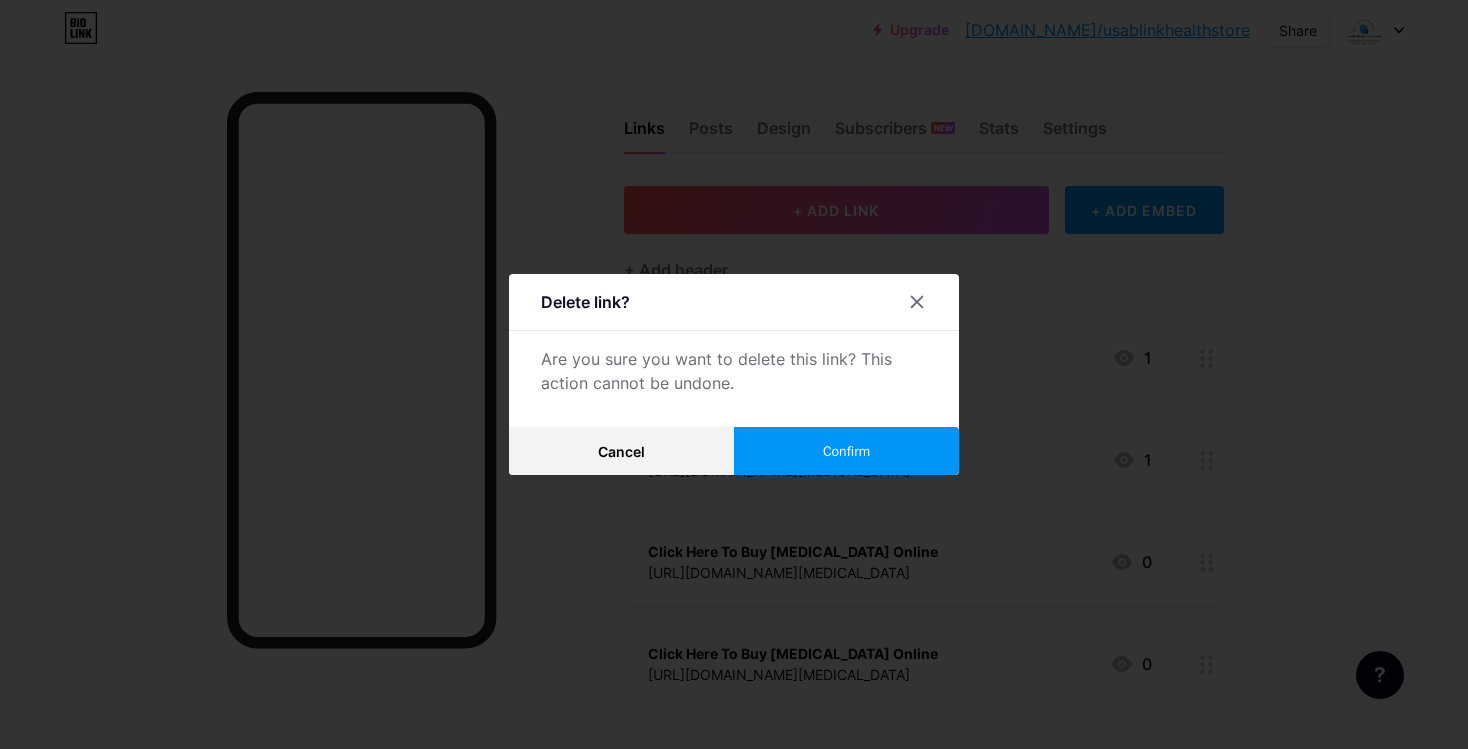 click on "Confirm" at bounding box center (846, 451) 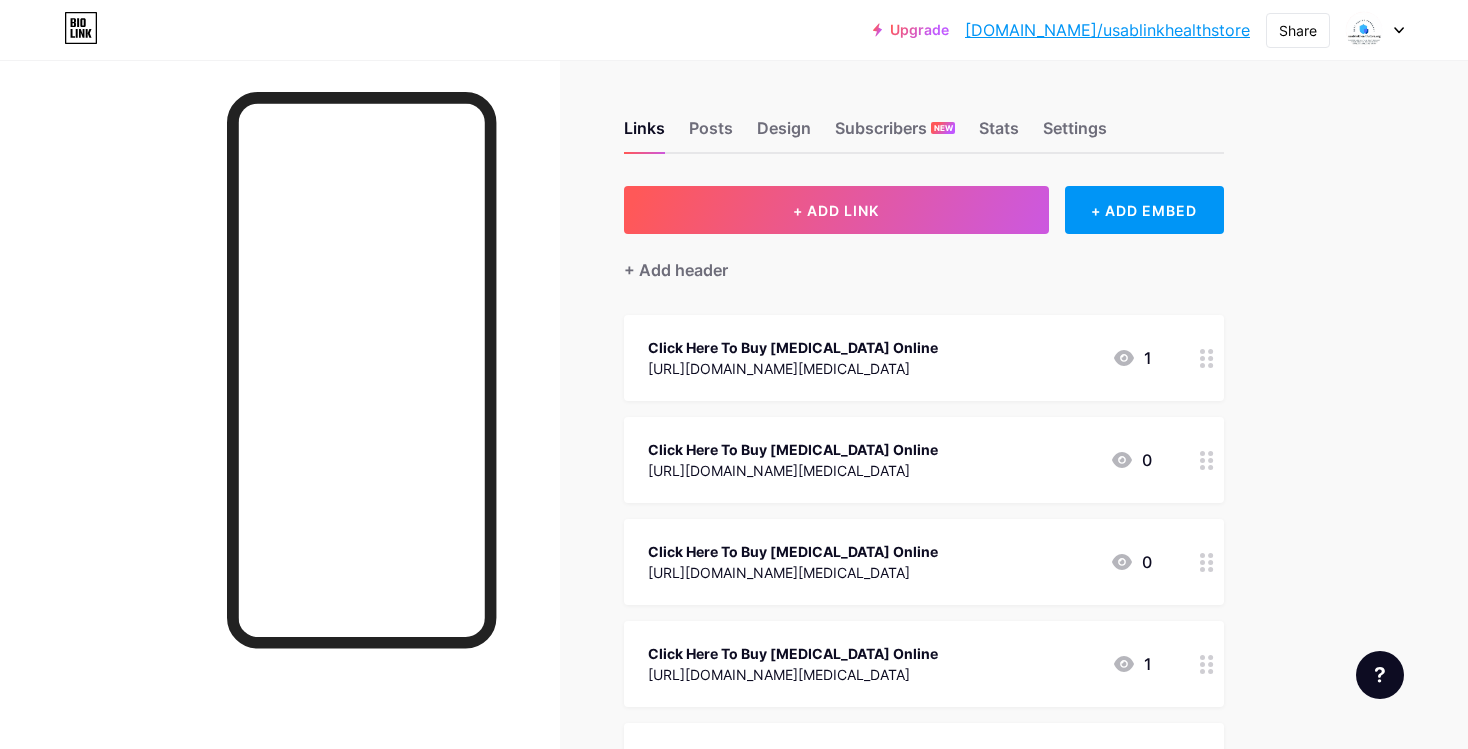 click 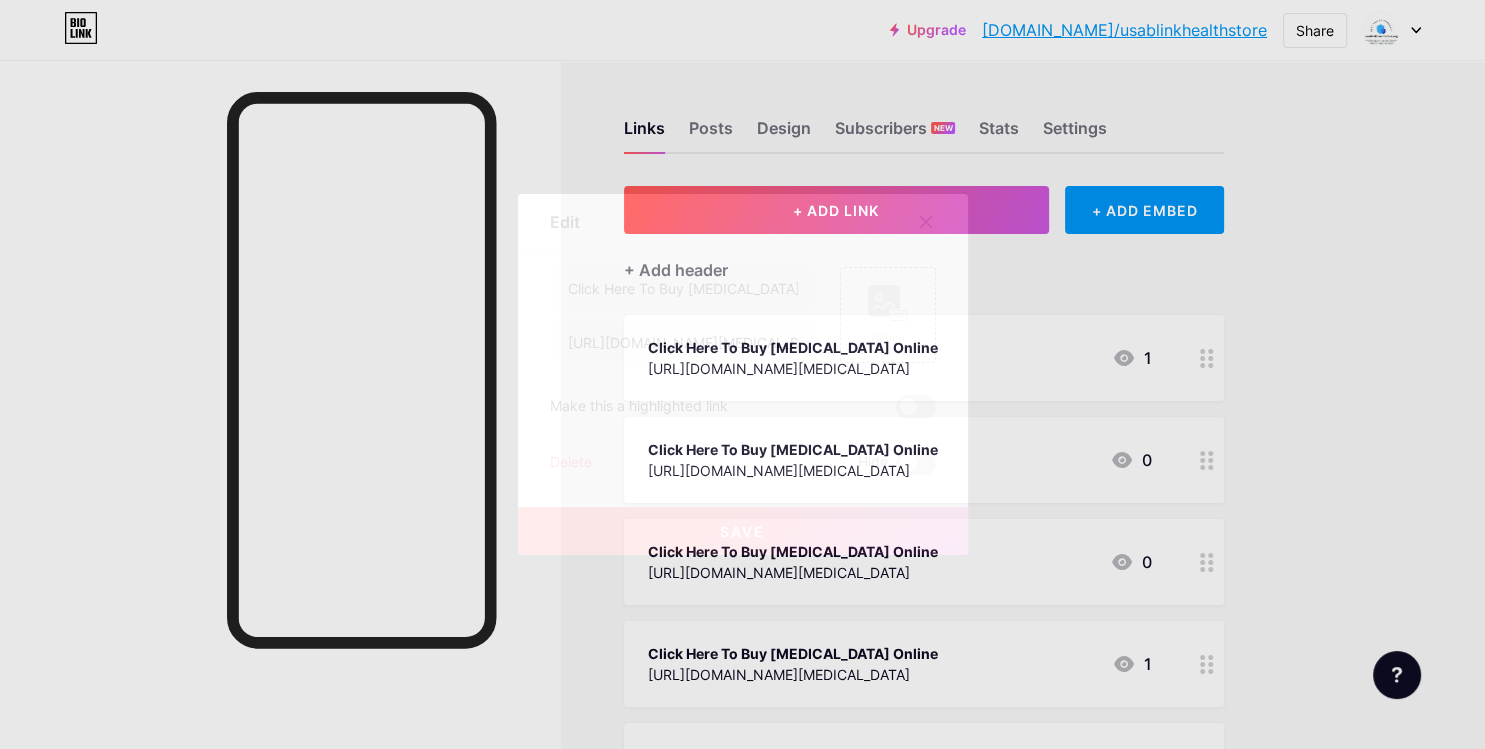 click on "Delete" at bounding box center (571, 463) 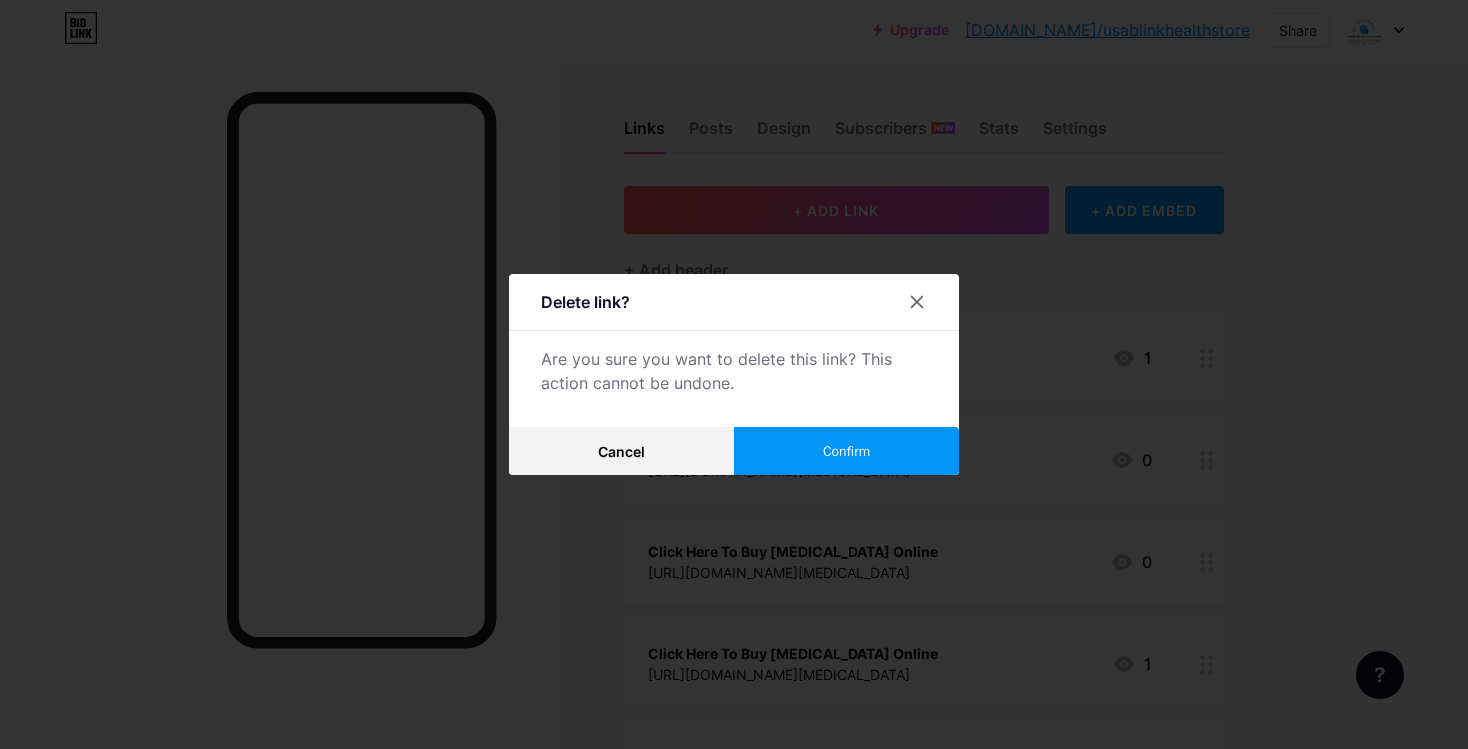 click on "Confirm" at bounding box center [846, 451] 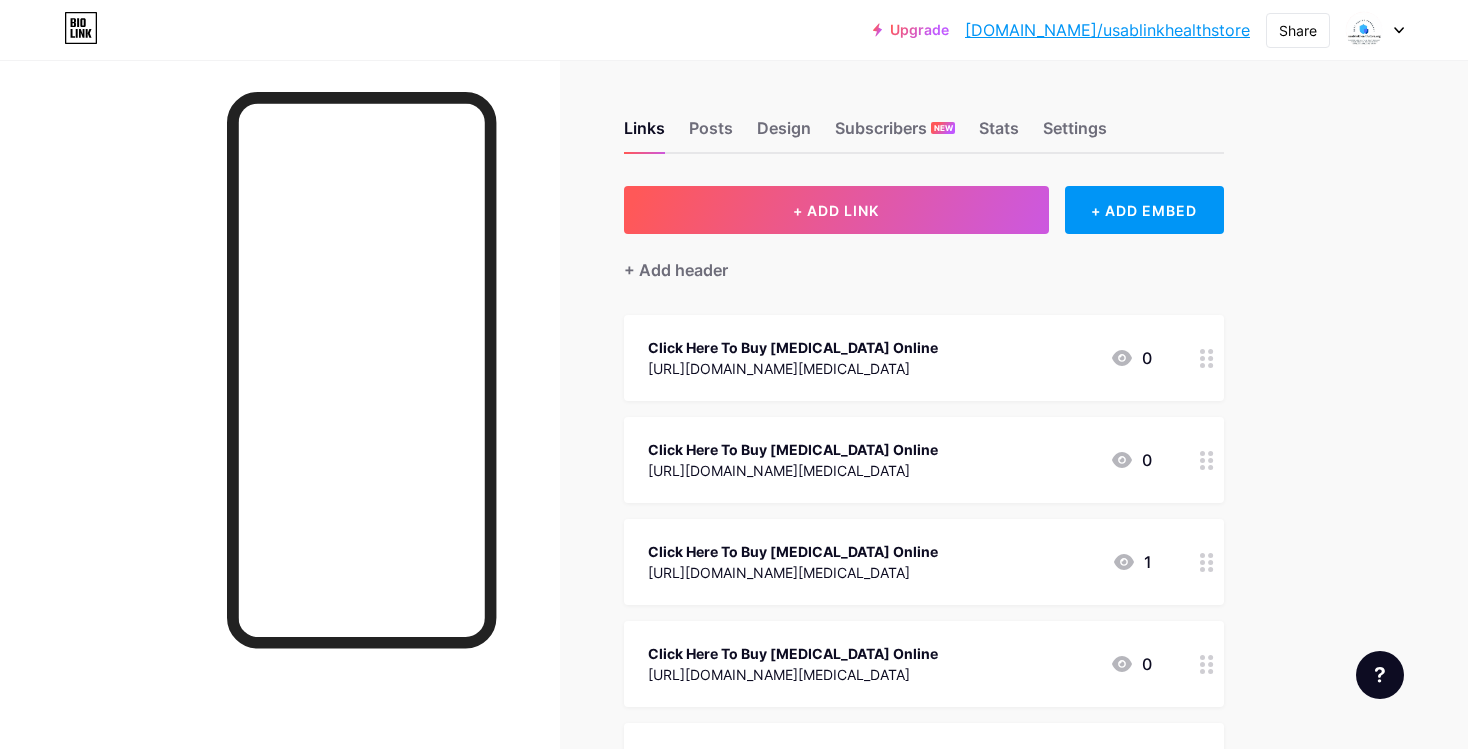 click at bounding box center (1207, 358) 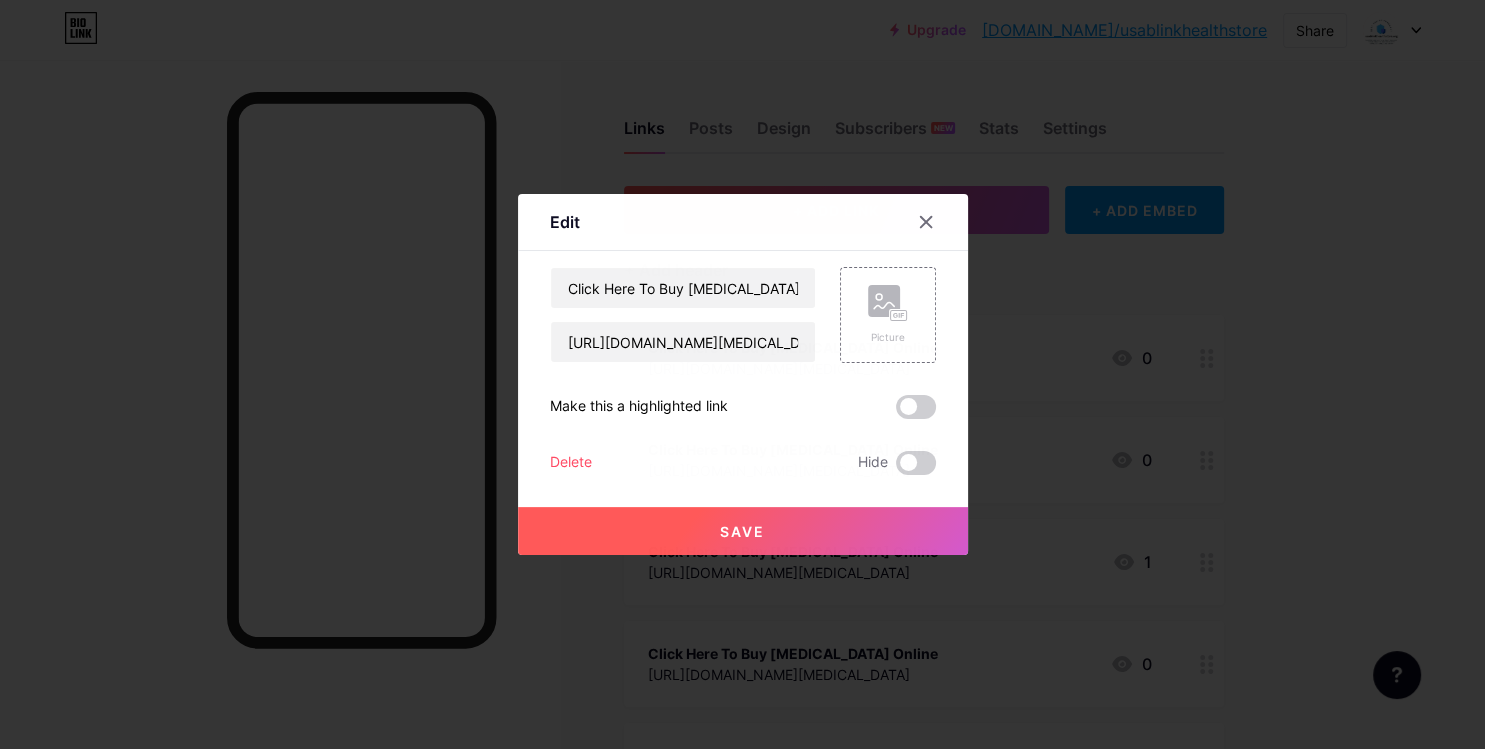 click on "Delete" at bounding box center [571, 463] 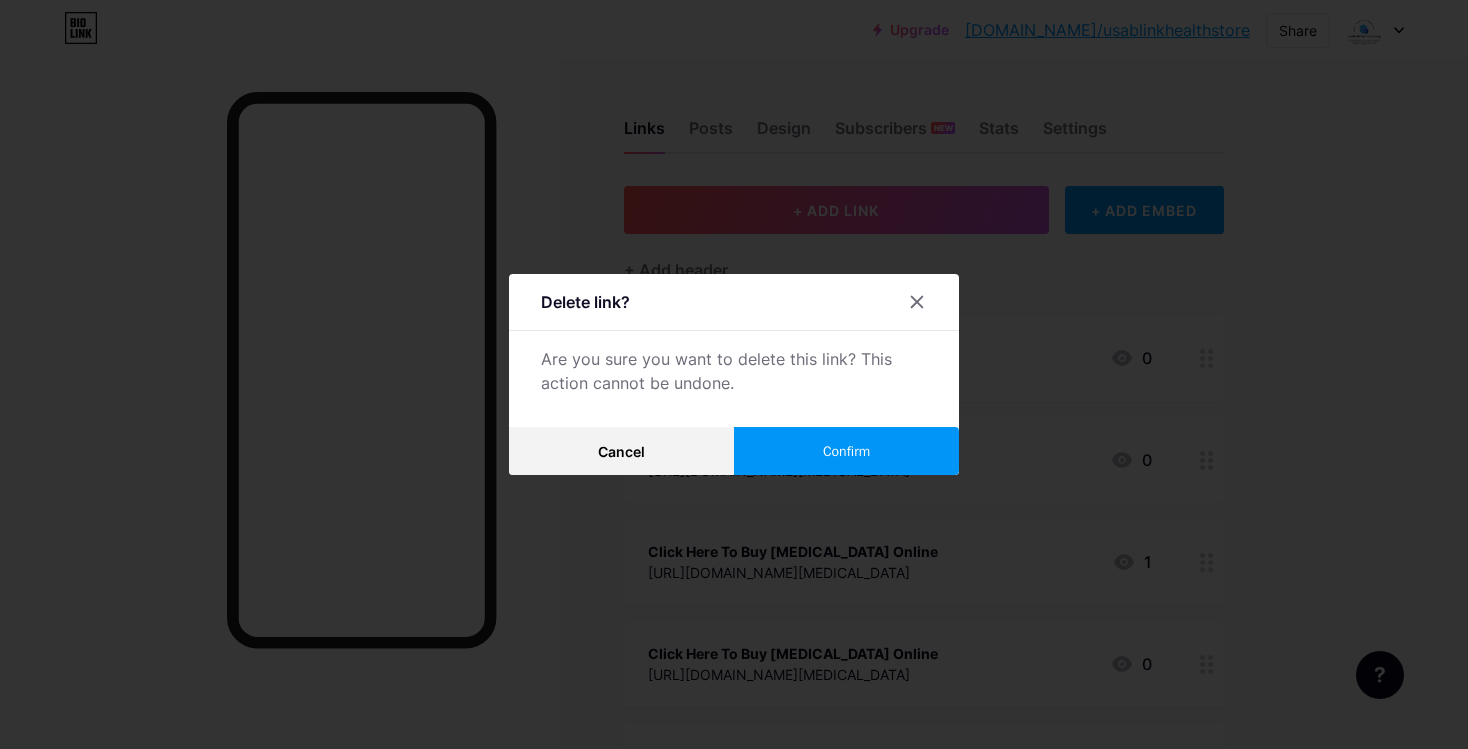 click on "Confirm" at bounding box center [846, 451] 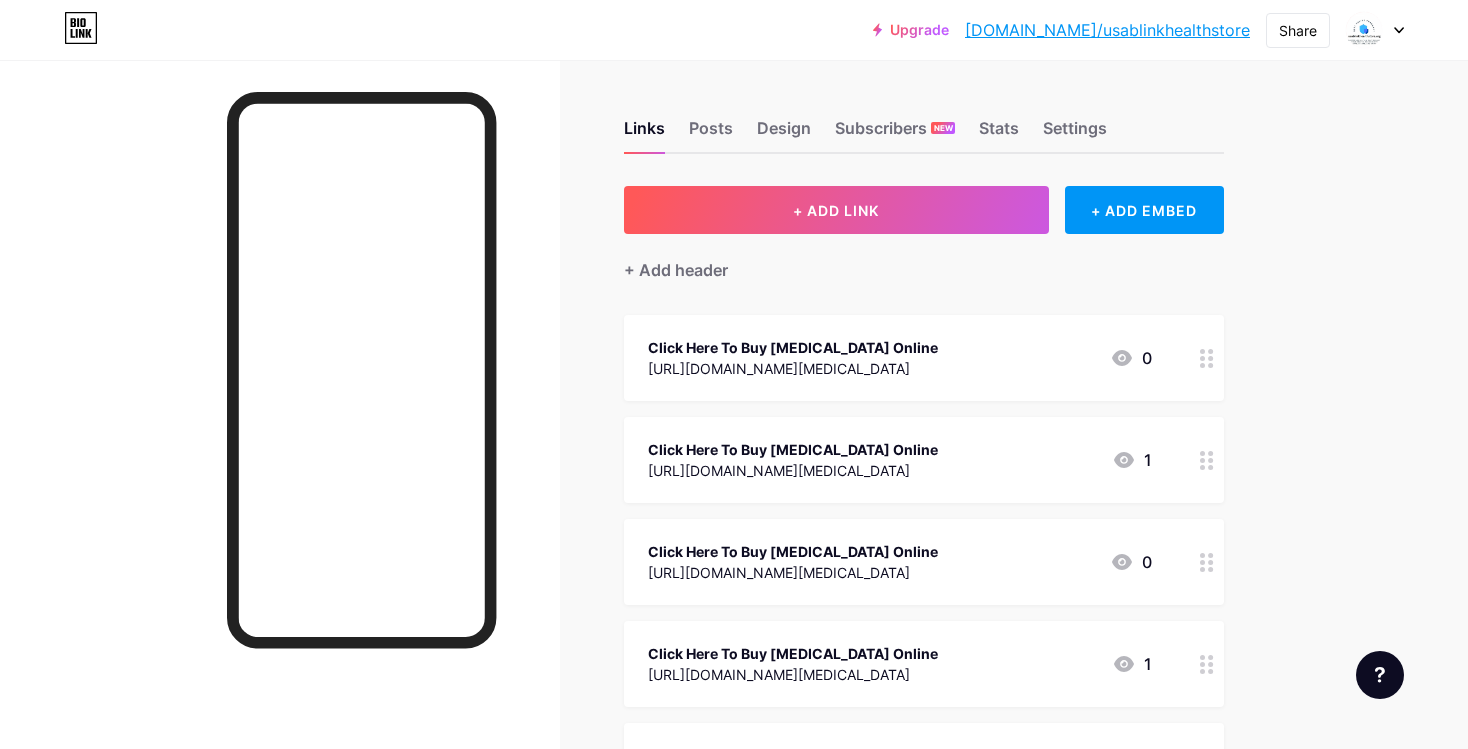 click 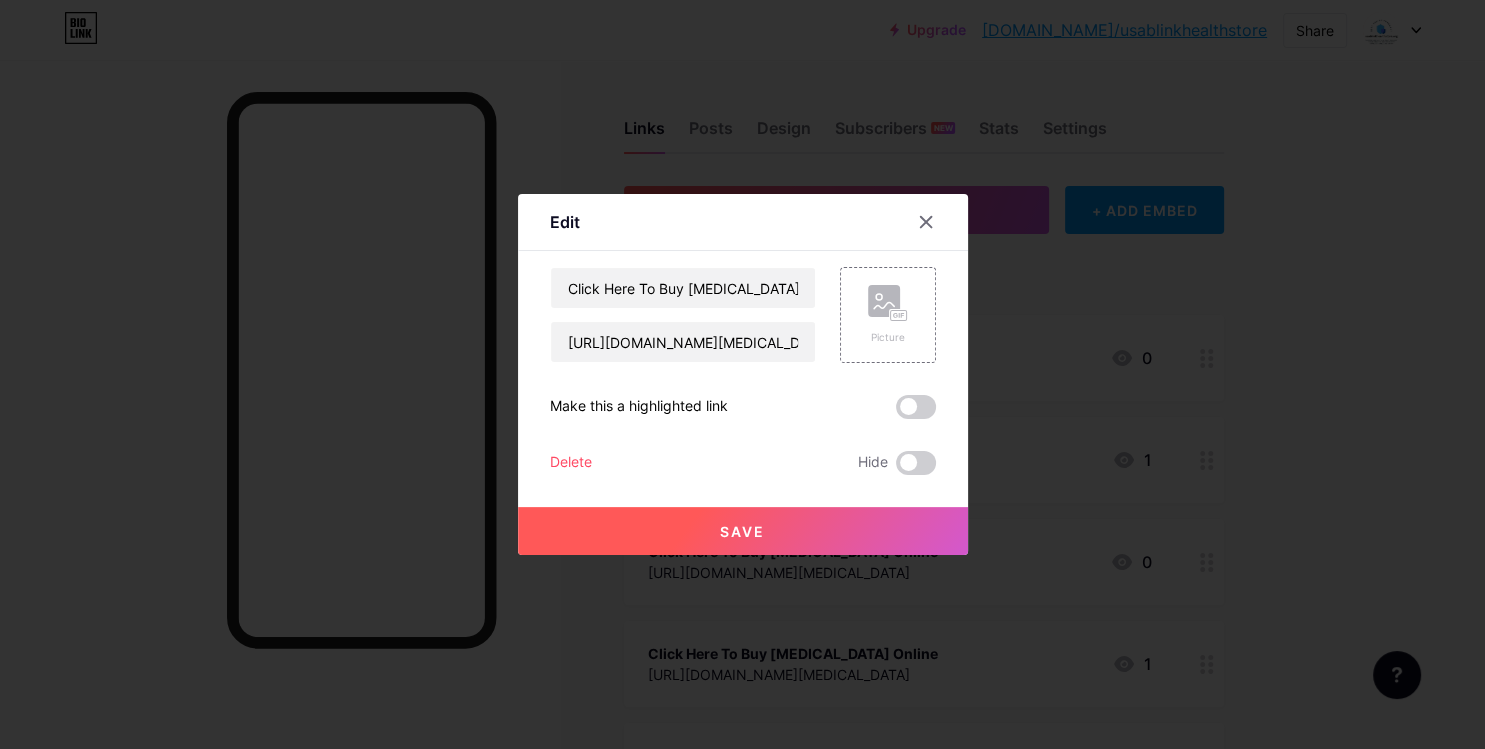 click on "Delete" at bounding box center (571, 463) 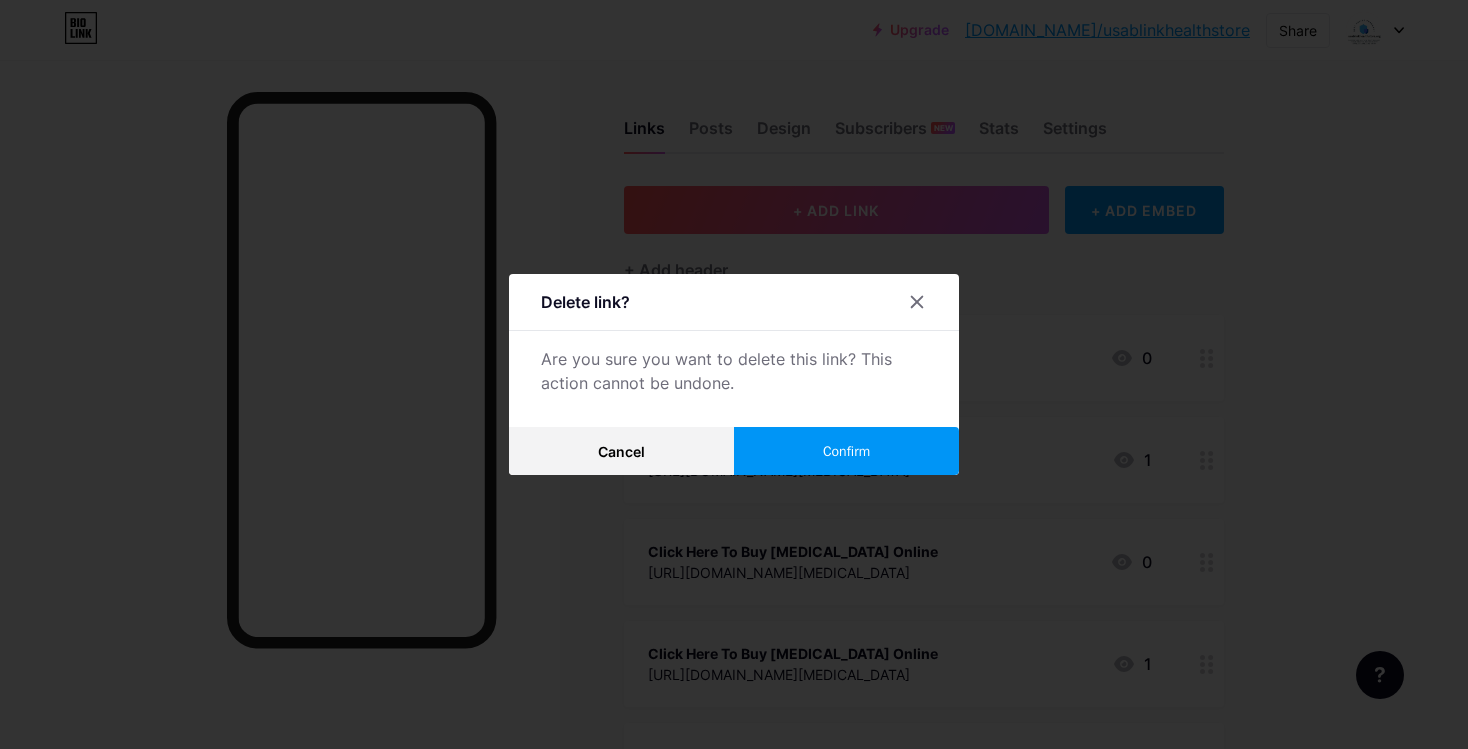 click on "Confirm" at bounding box center (846, 451) 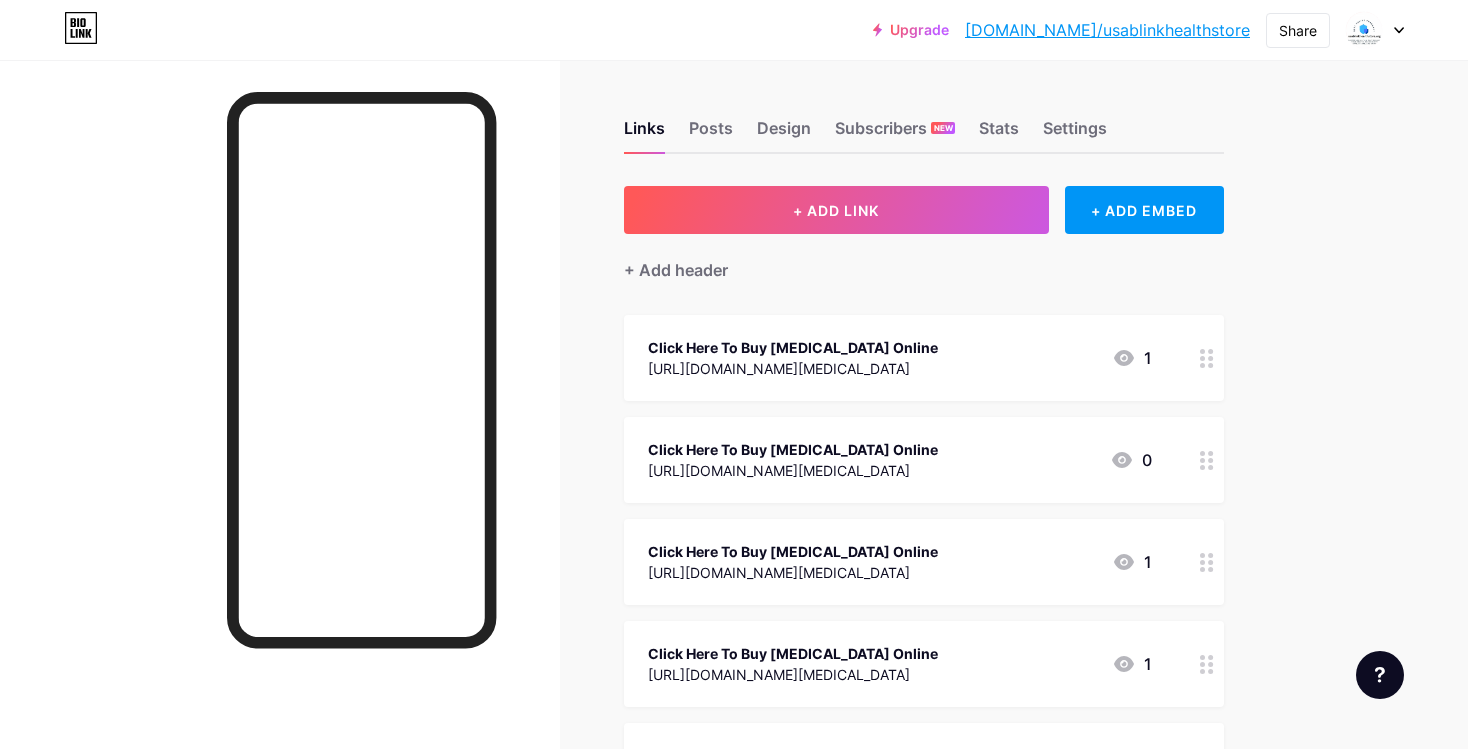 click at bounding box center (1207, 358) 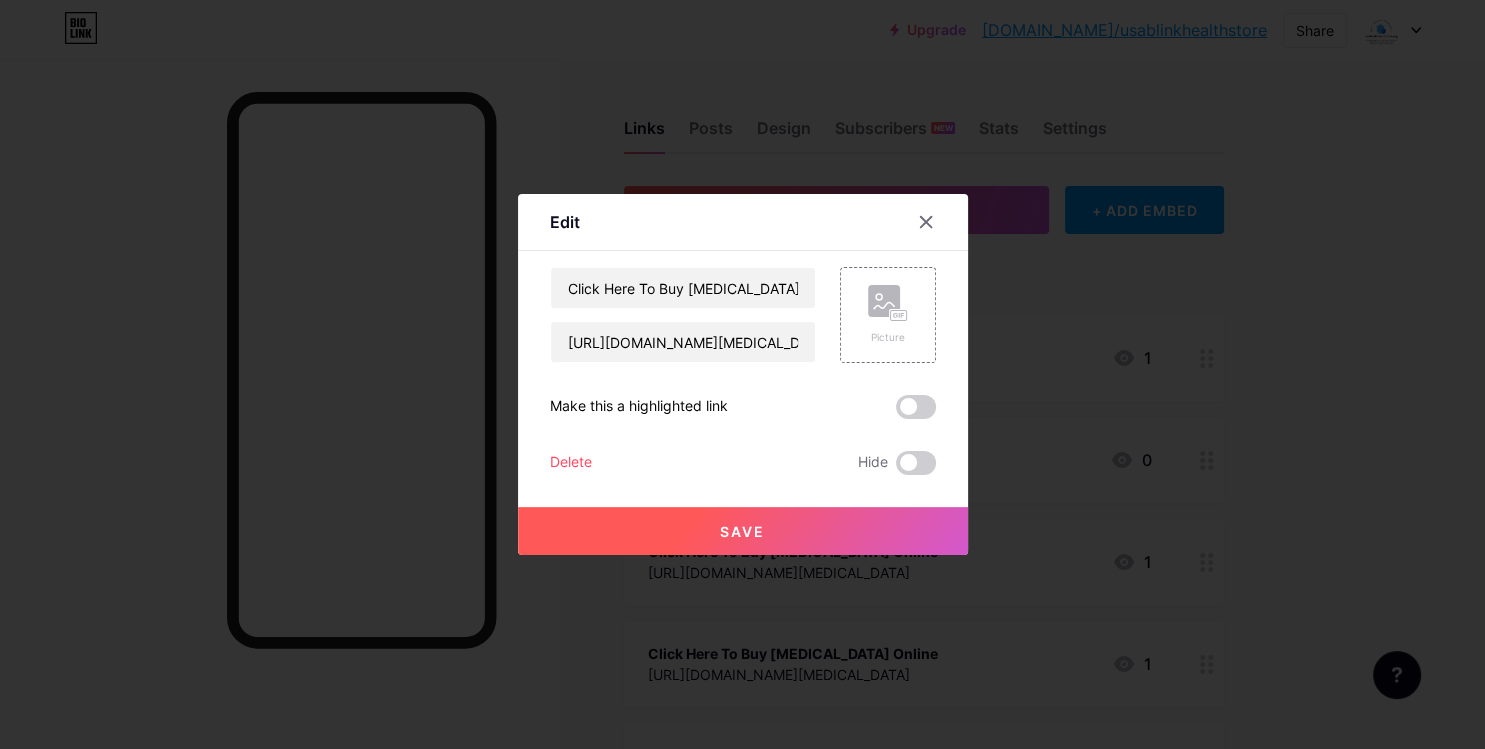 click on "Delete" at bounding box center (571, 463) 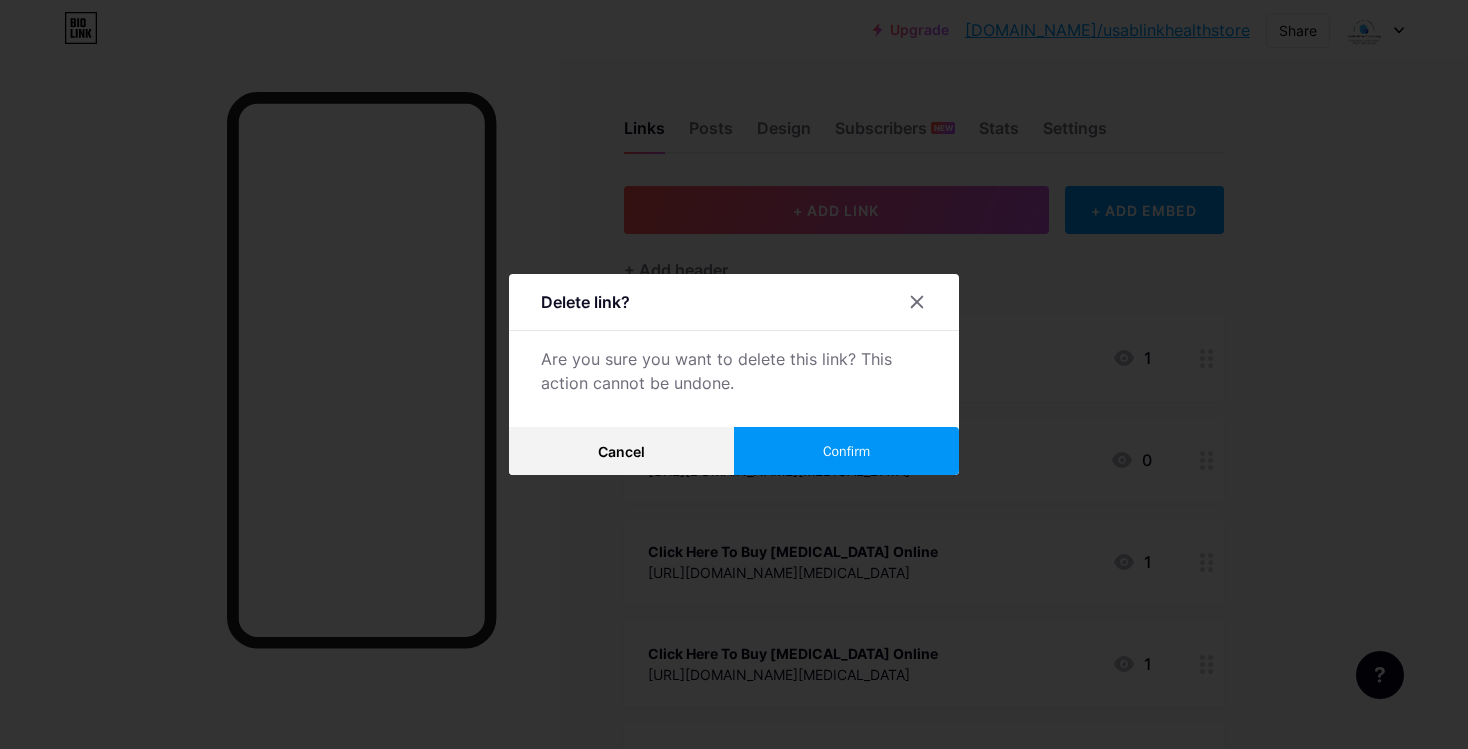click on "Confirm" at bounding box center [846, 451] 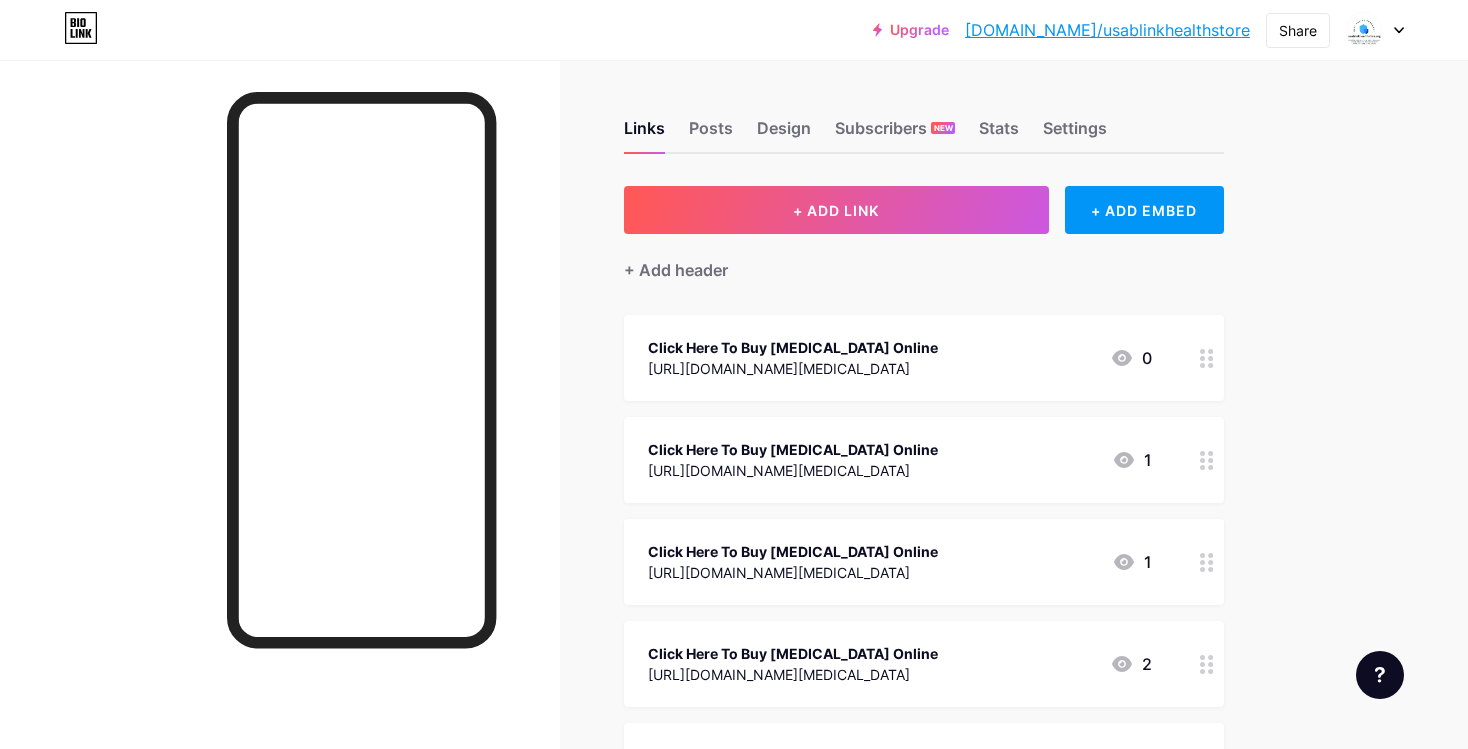 click 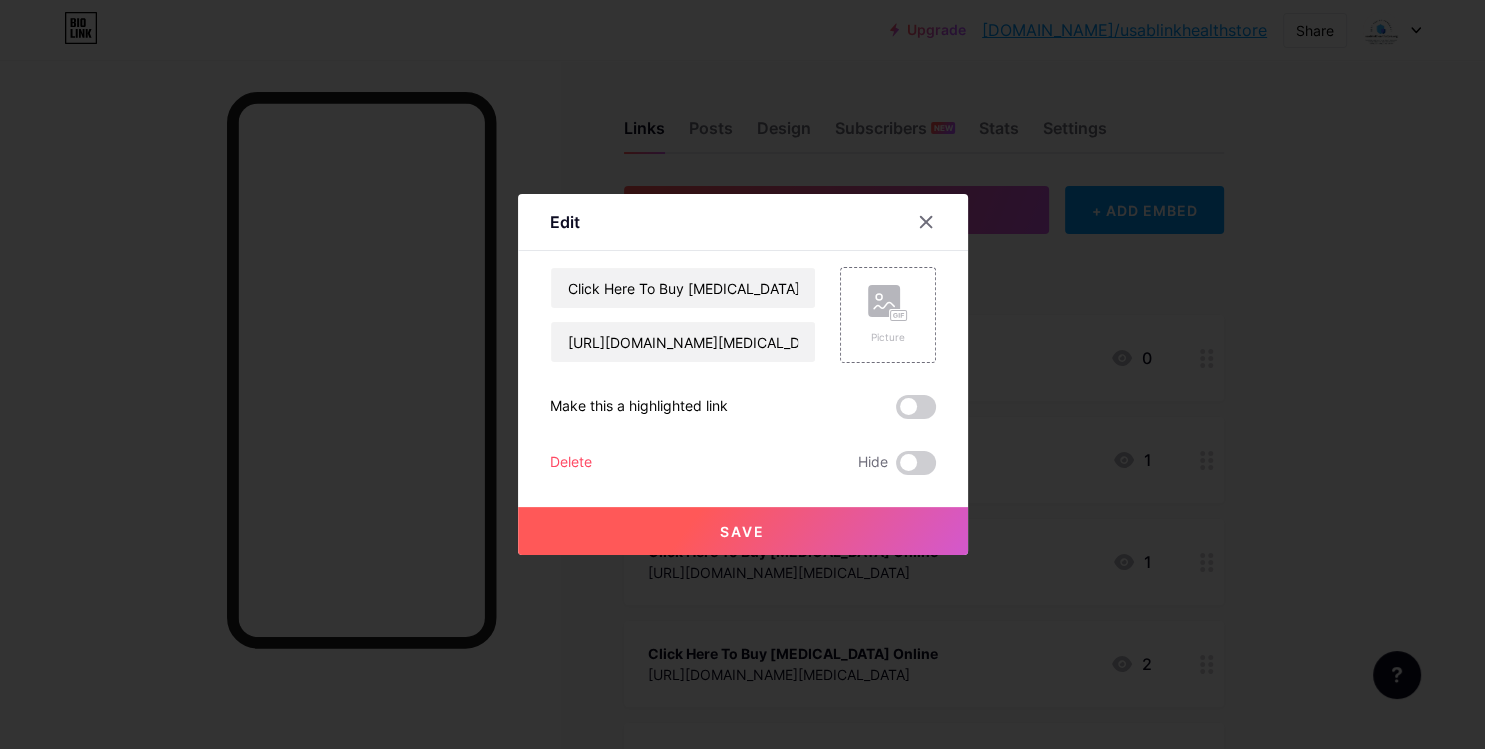 click on "Delete" at bounding box center (571, 463) 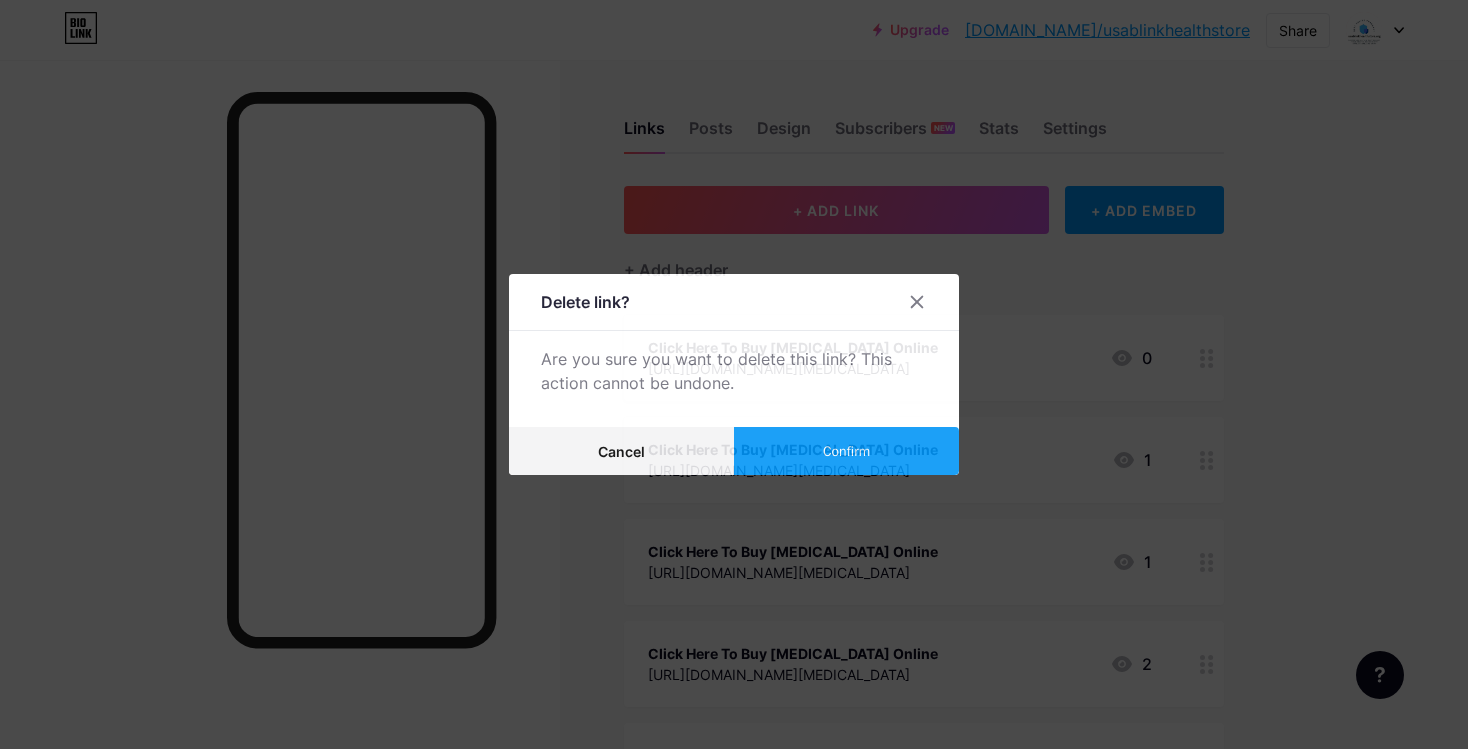 drag, startPoint x: 829, startPoint y: 450, endPoint x: 815, endPoint y: 458, distance: 16.124516 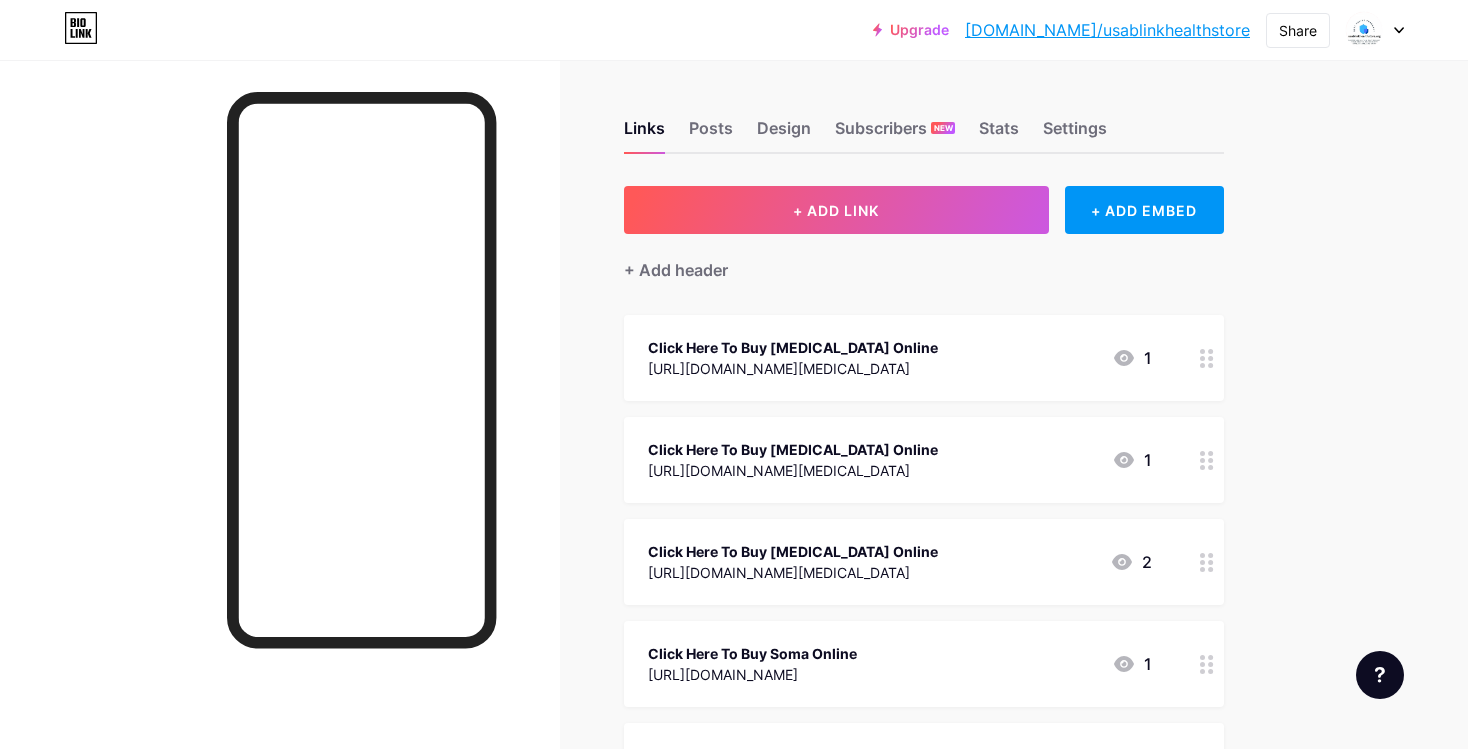 click at bounding box center (1207, 358) 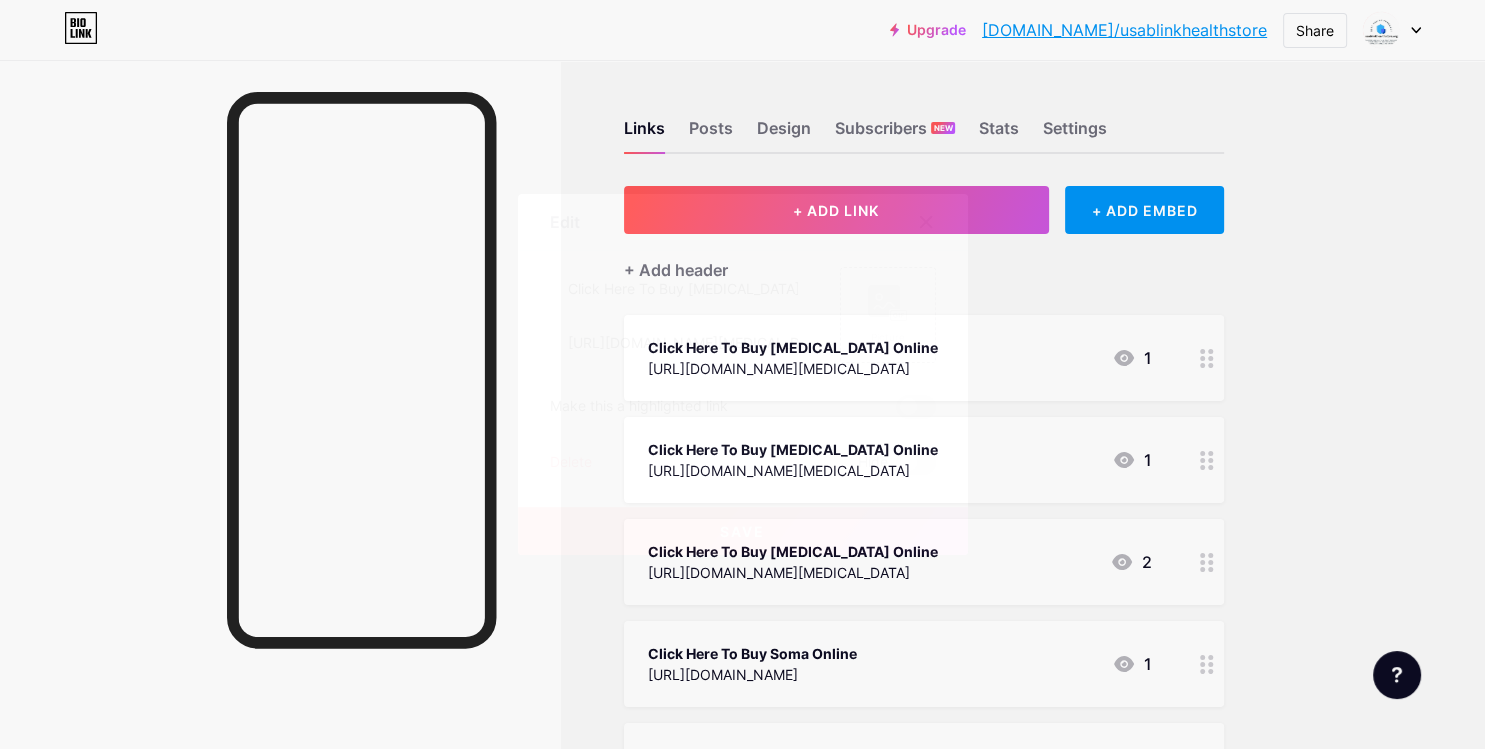 click on "Delete" at bounding box center [571, 463] 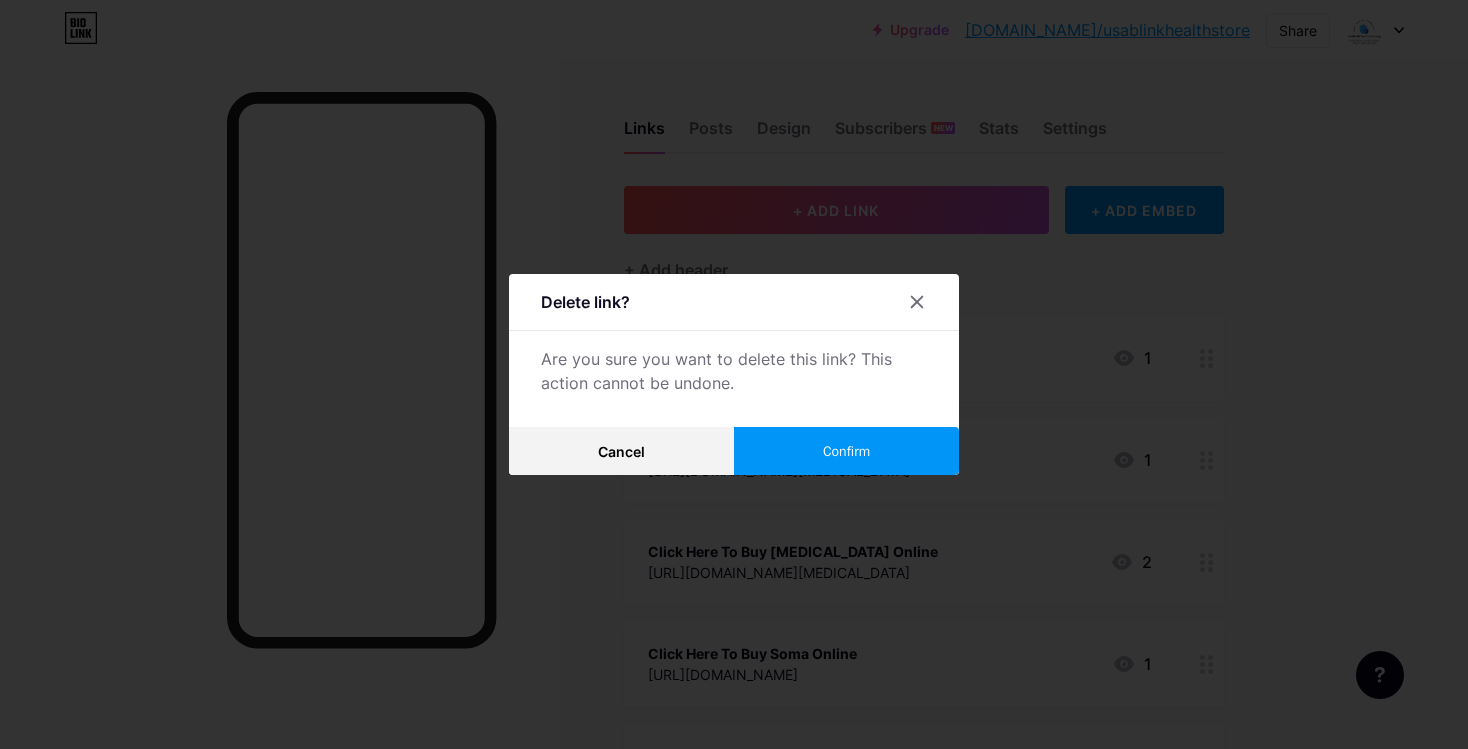 click on "Confirm" at bounding box center [846, 451] 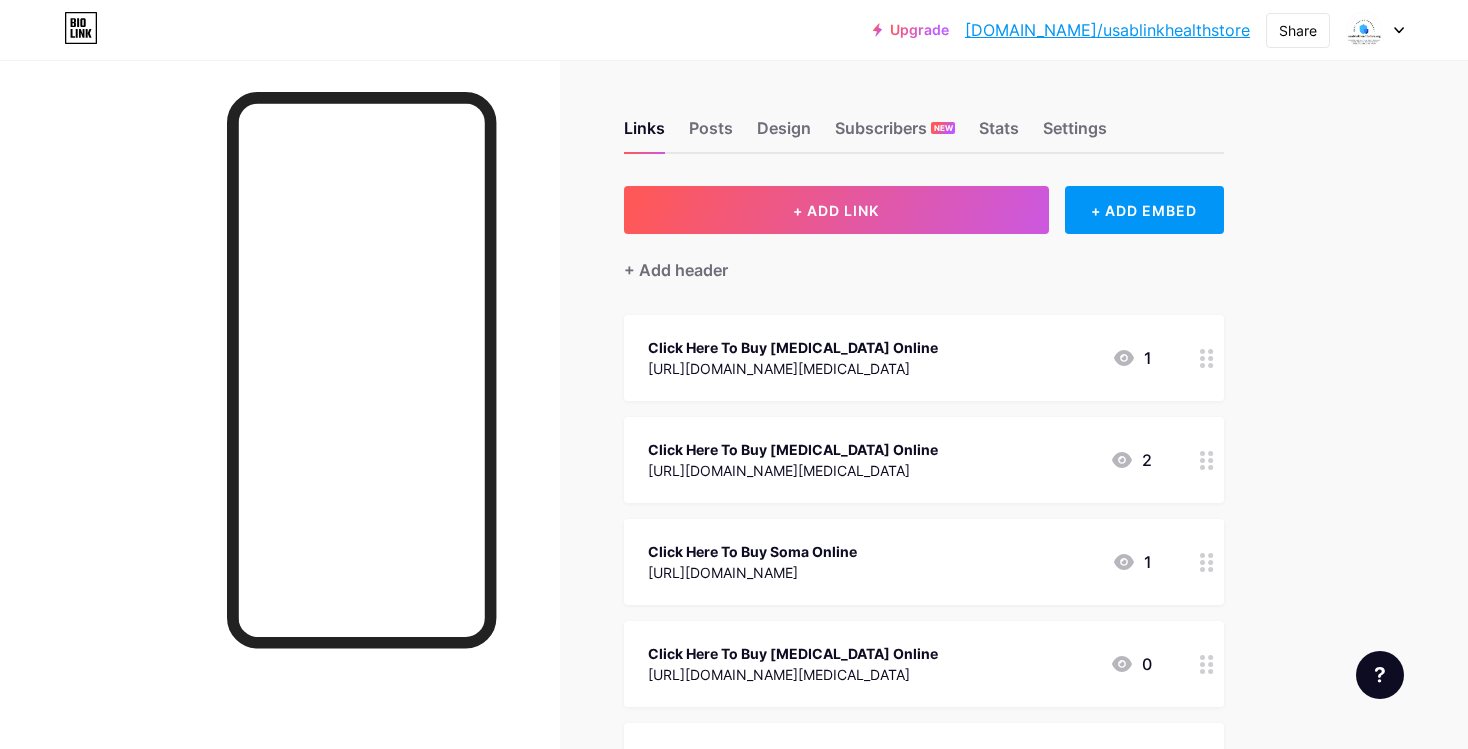 click 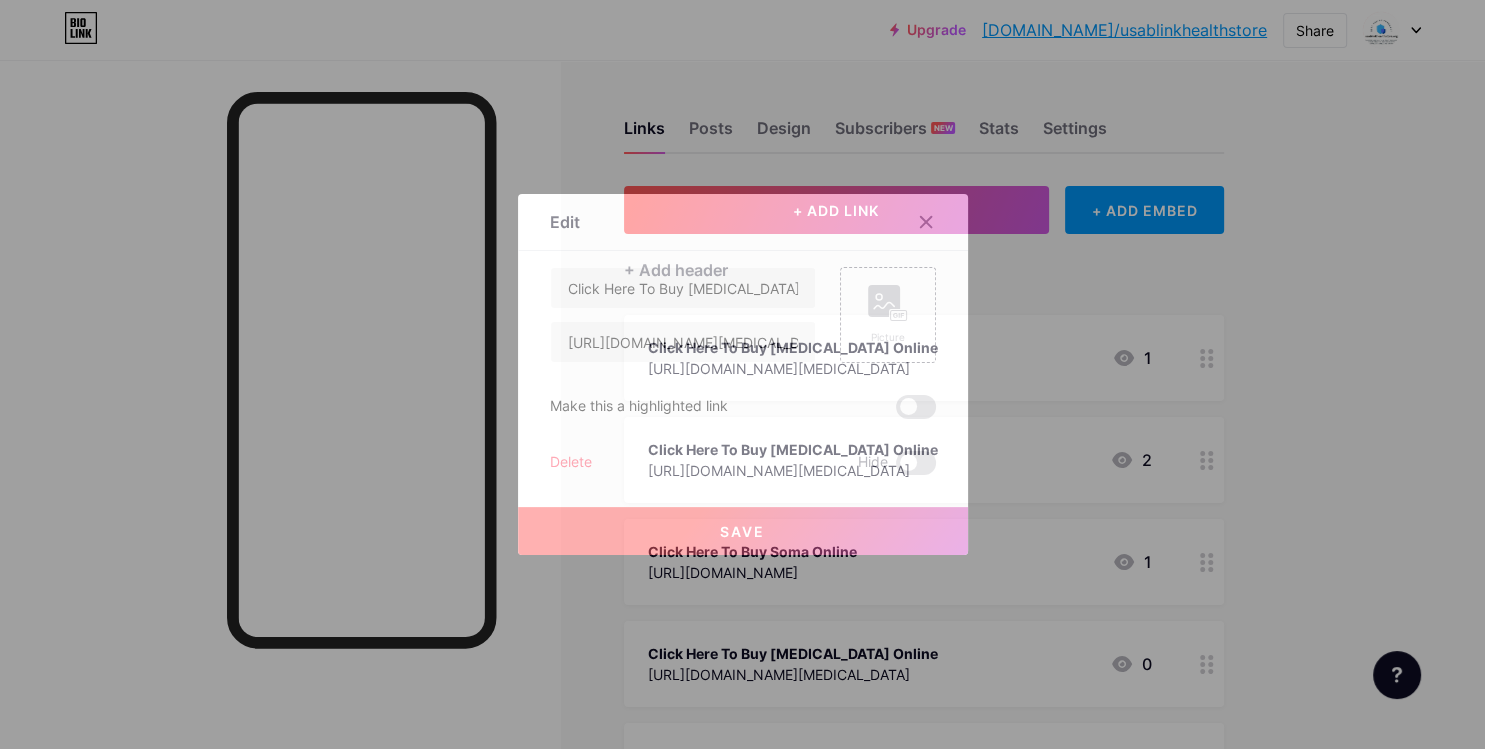 click on "Delete" at bounding box center (571, 463) 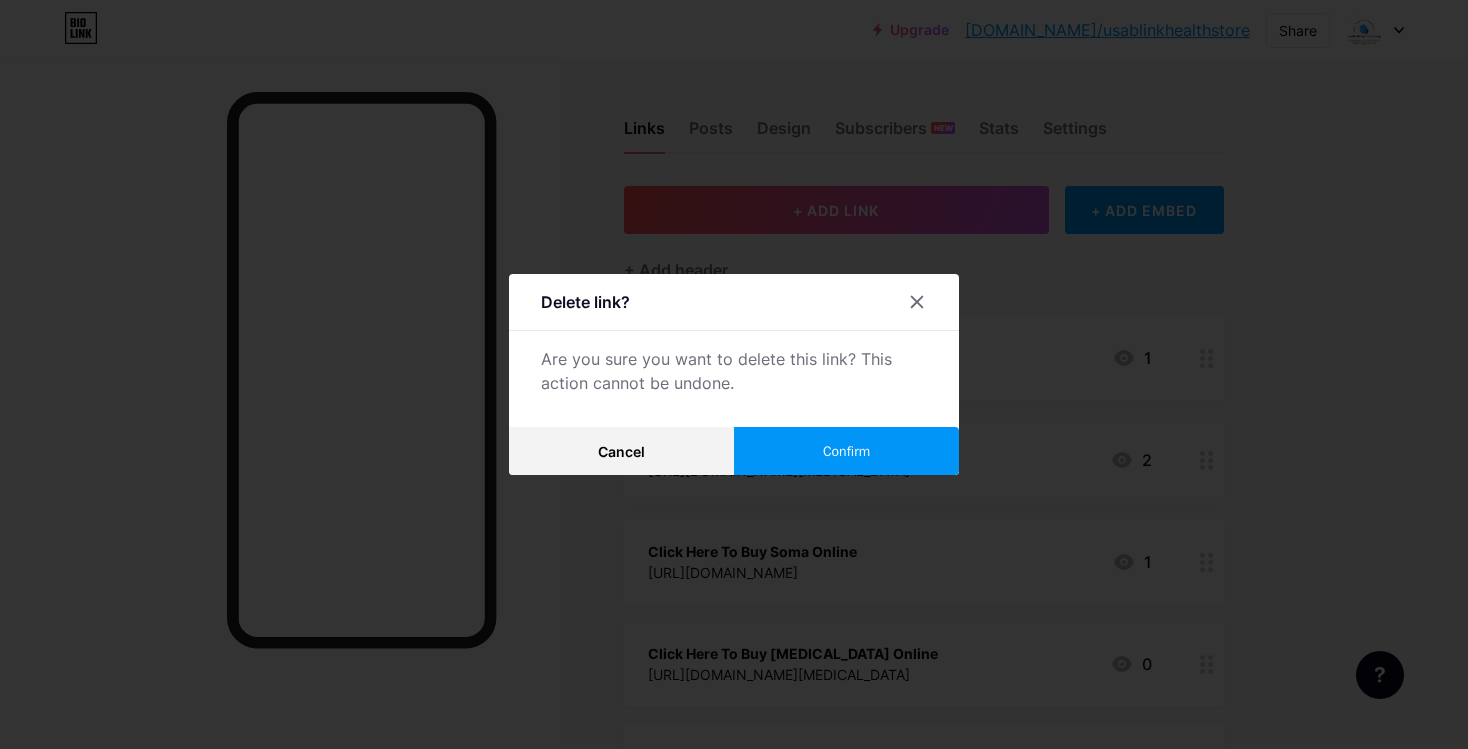click on "Confirm" at bounding box center (846, 451) 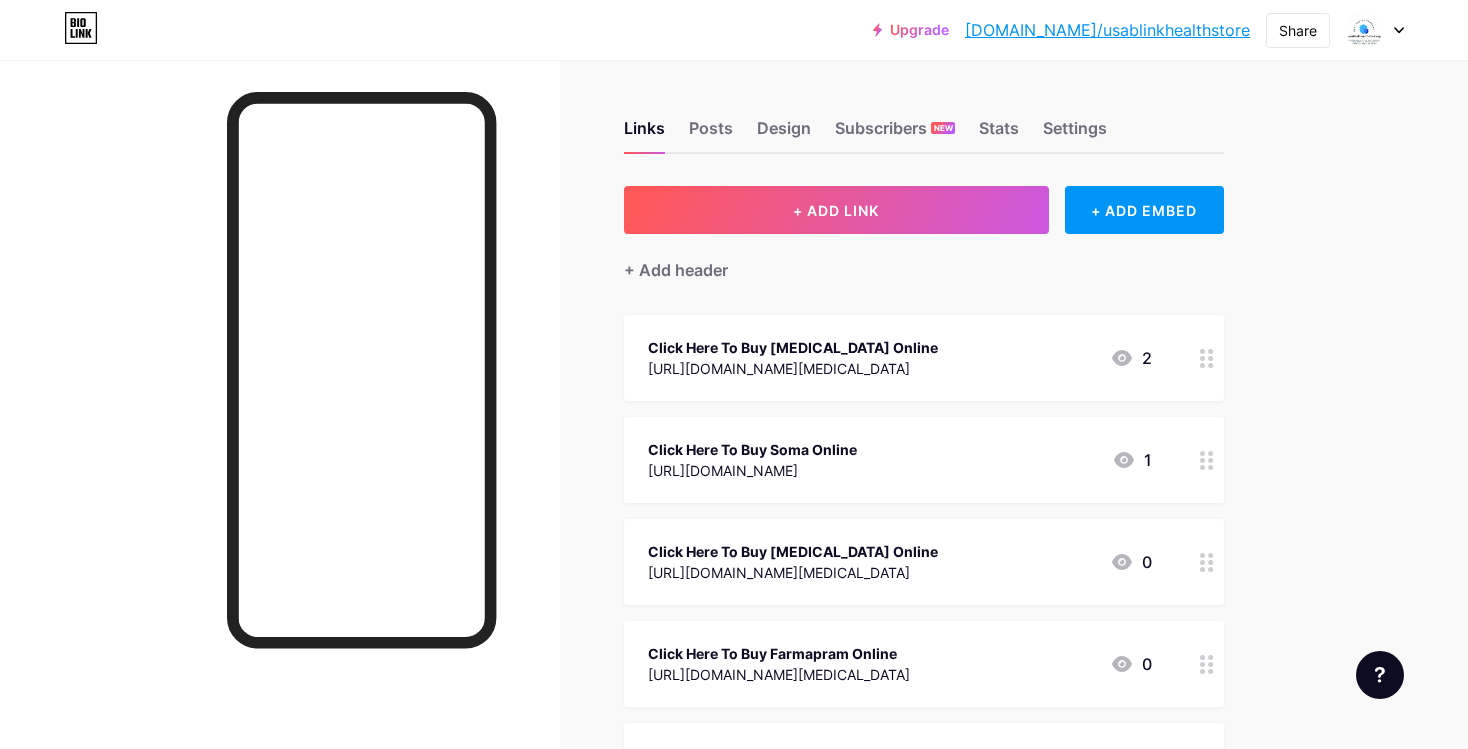 click at bounding box center [1207, 358] 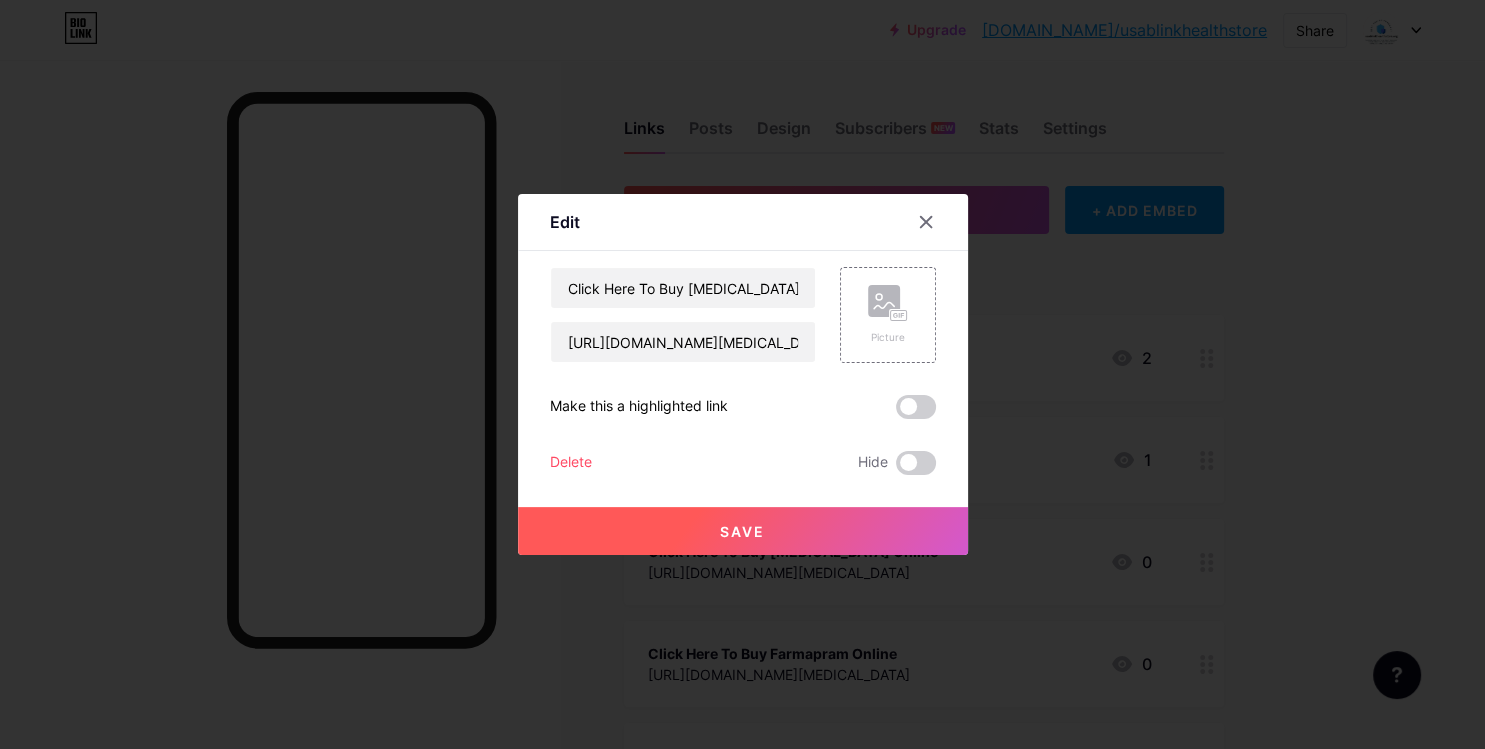 click on "Delete" at bounding box center [571, 463] 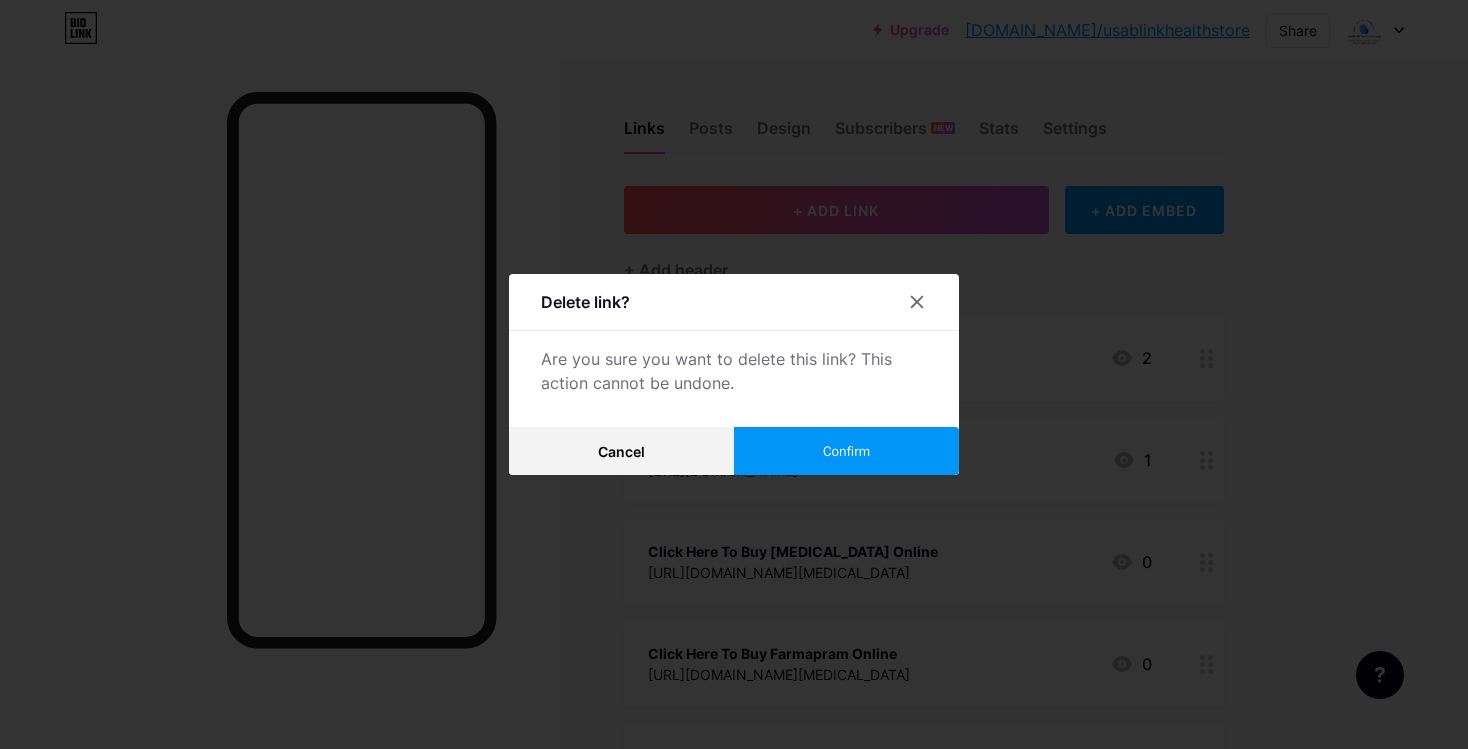 click on "Confirm" at bounding box center [846, 451] 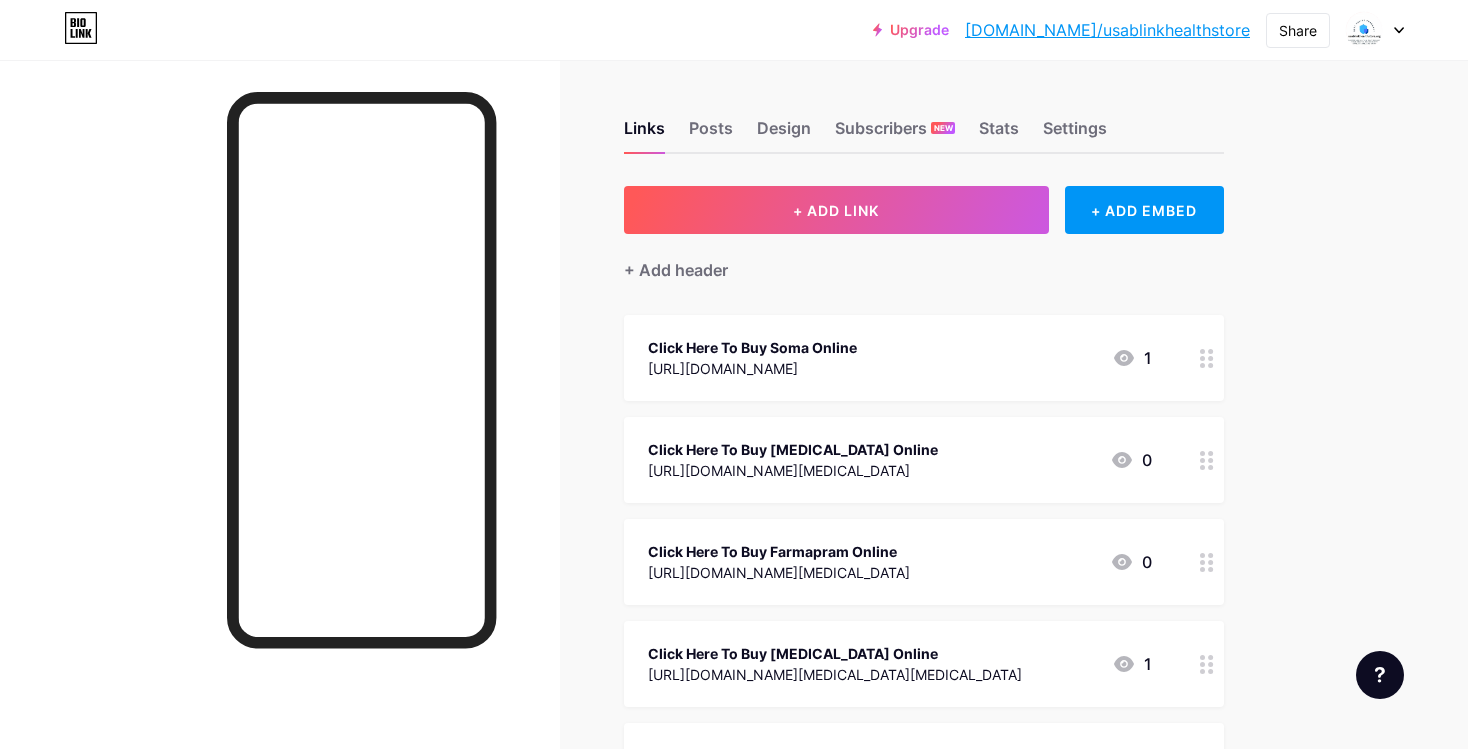 click at bounding box center [1207, 358] 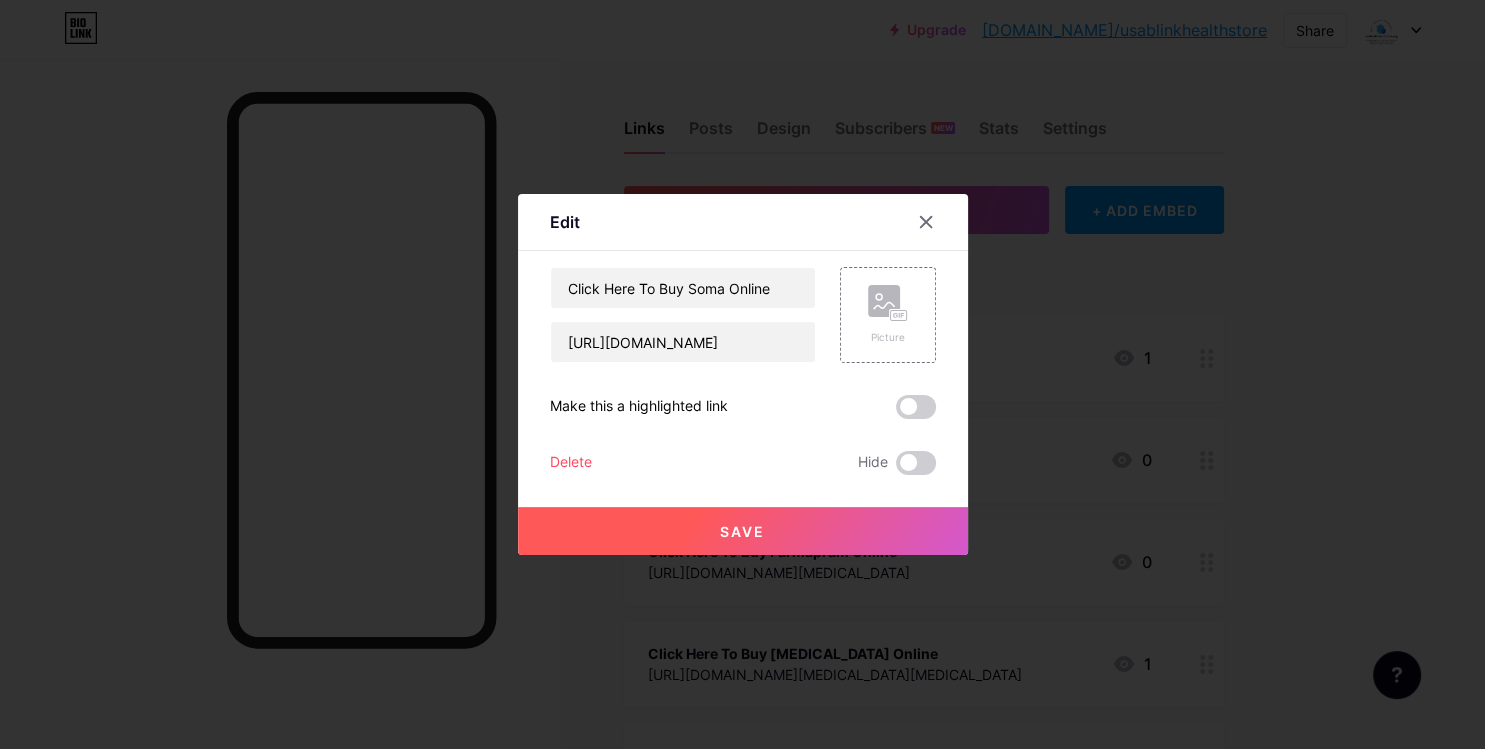 click on "Delete" at bounding box center (571, 463) 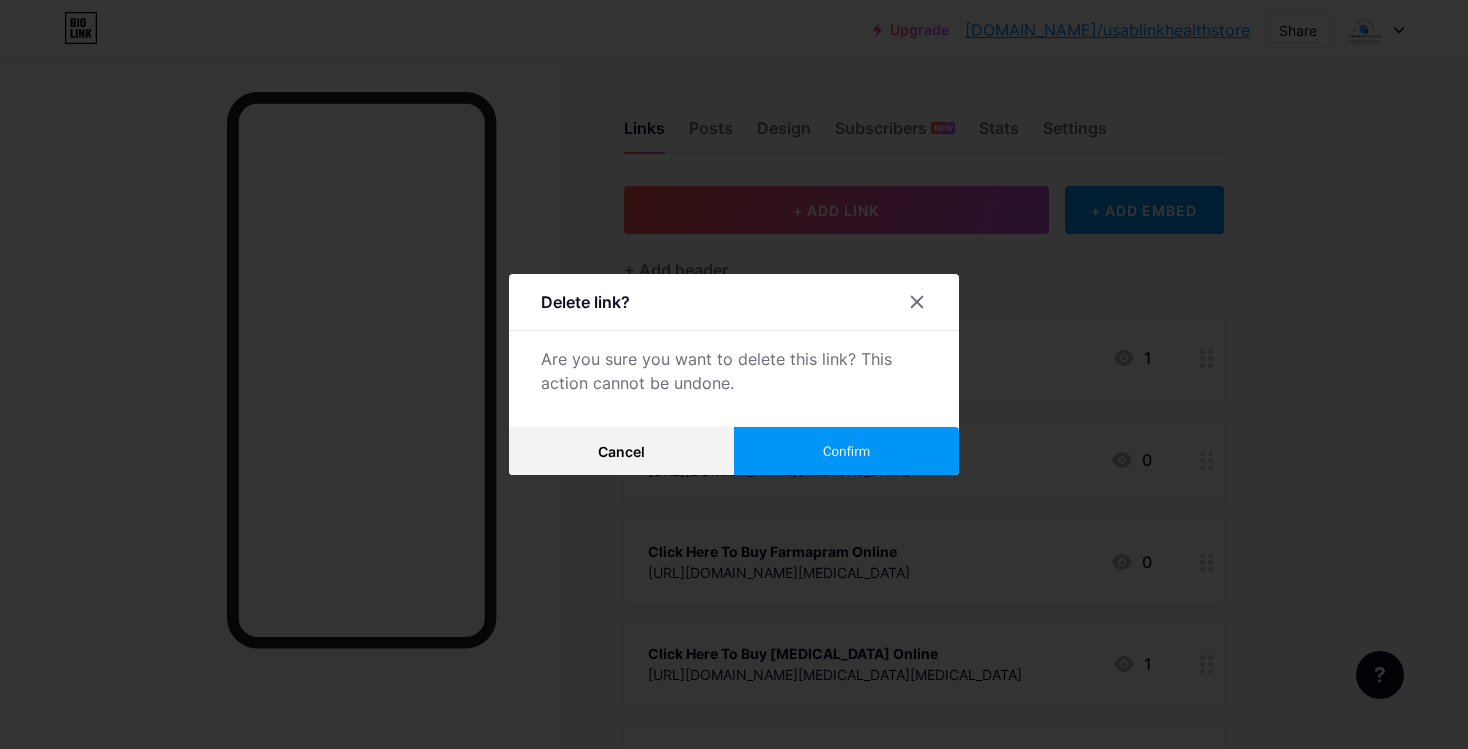 click on "Confirm" at bounding box center [846, 451] 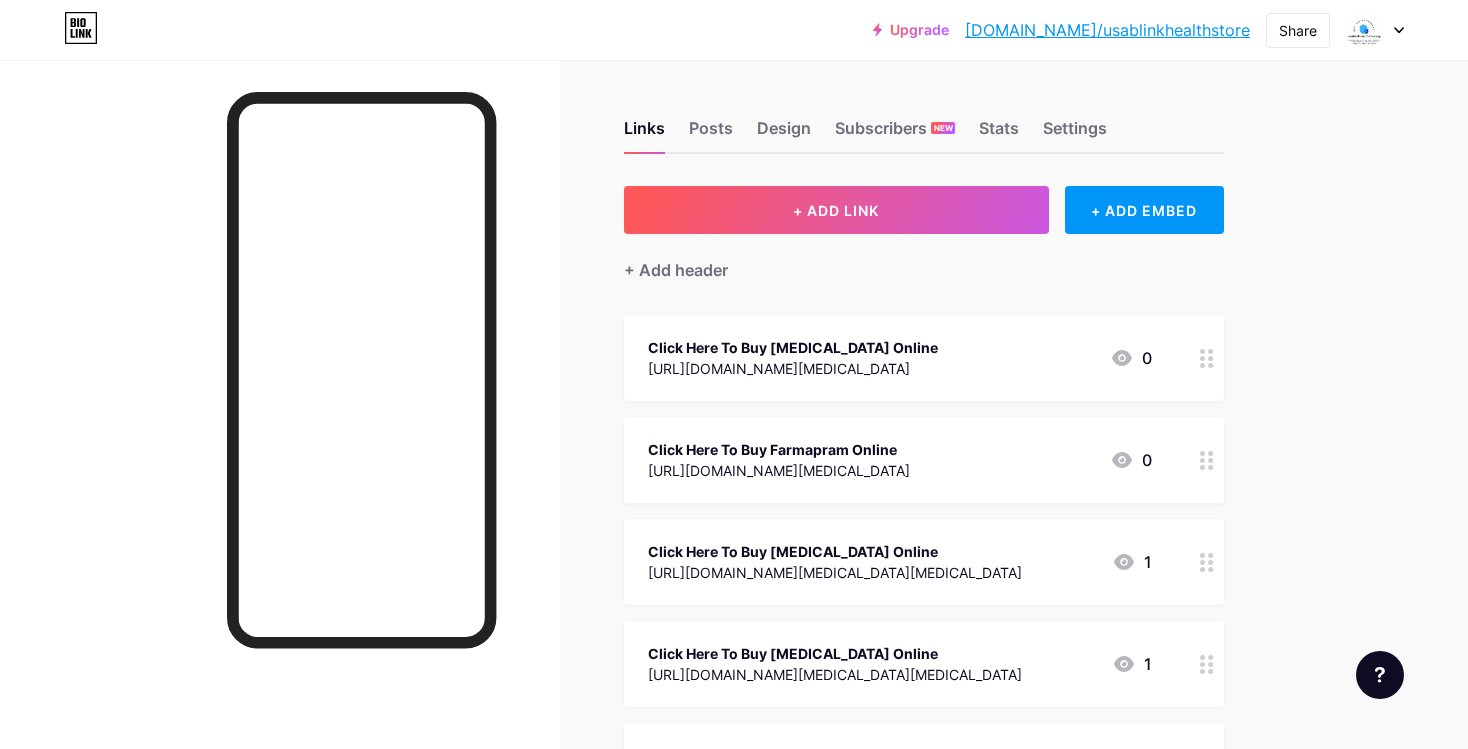 click 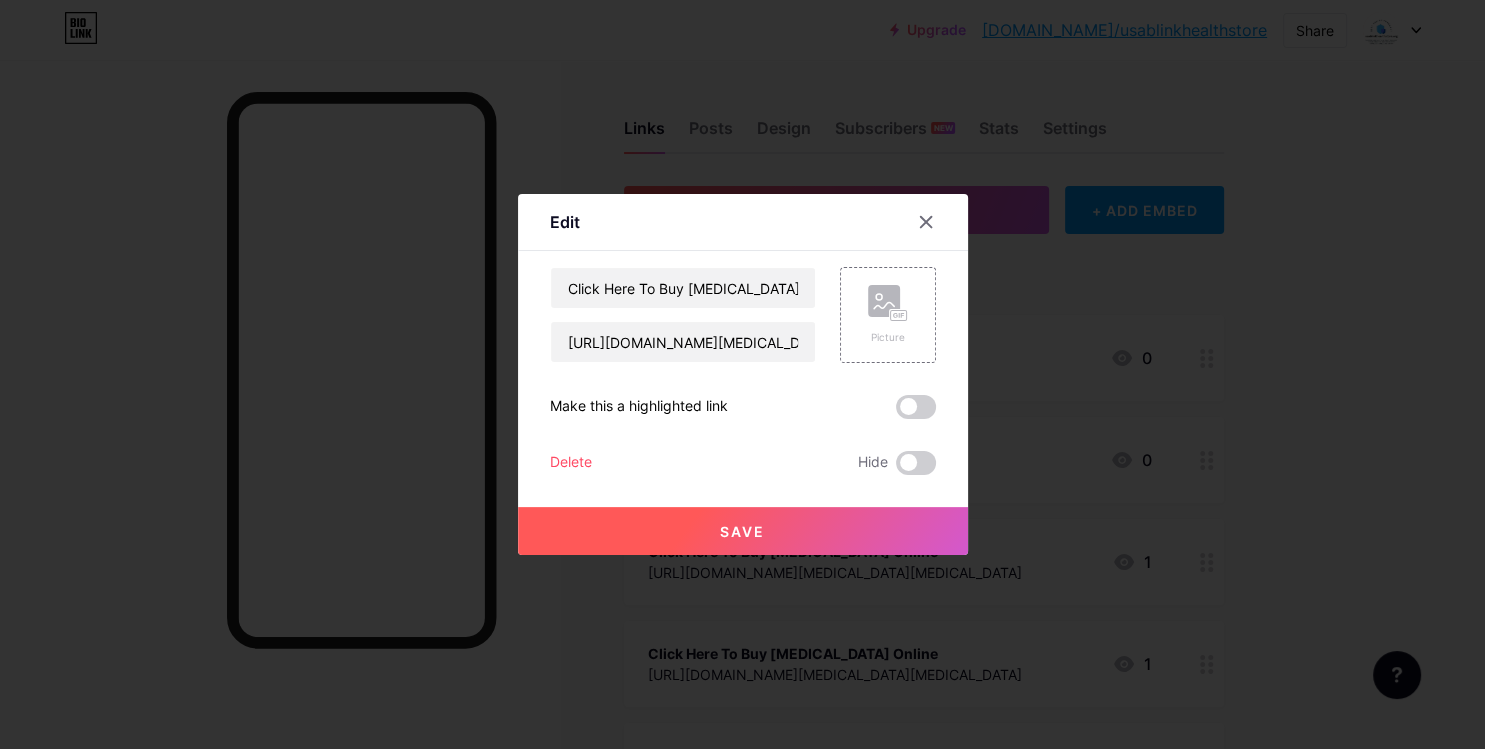 click on "Delete" at bounding box center [571, 463] 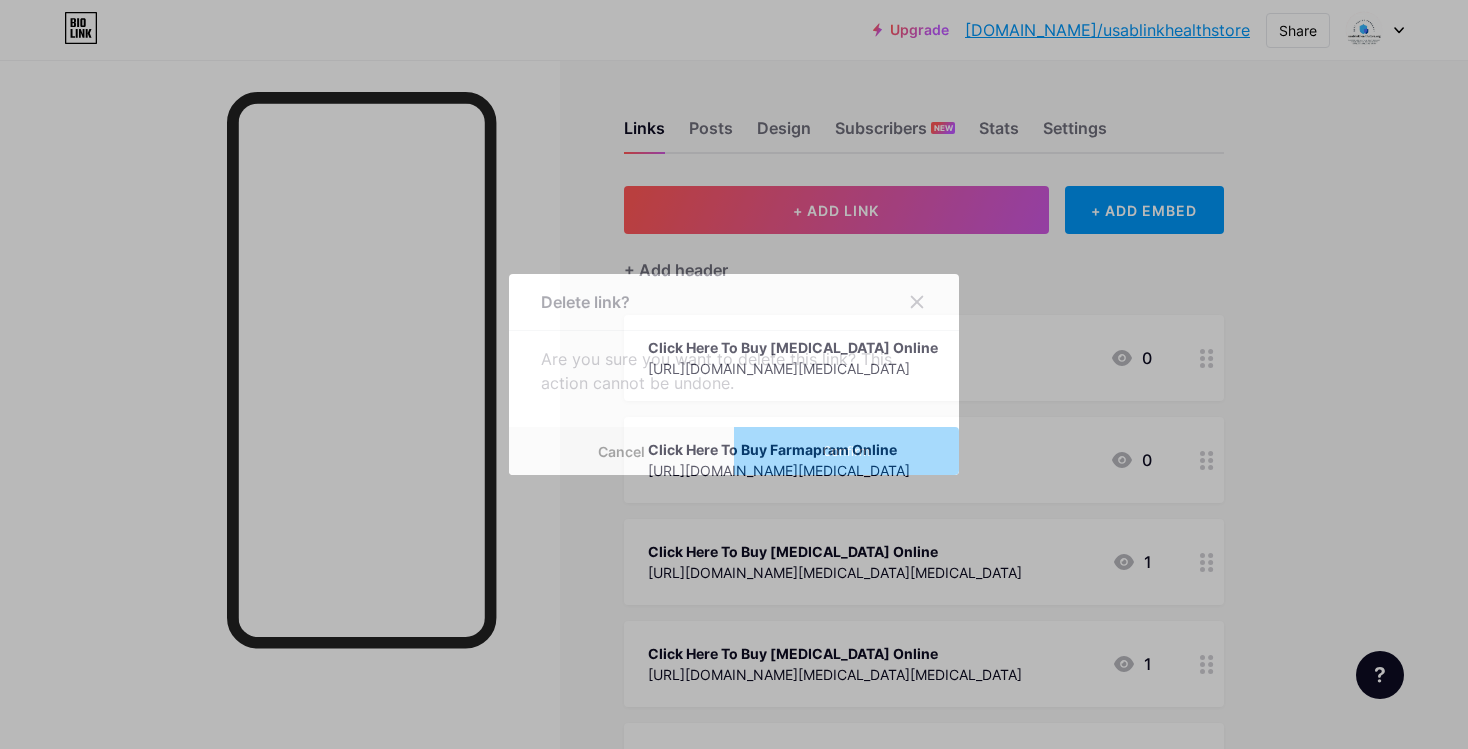 click on "Confirm" at bounding box center [846, 451] 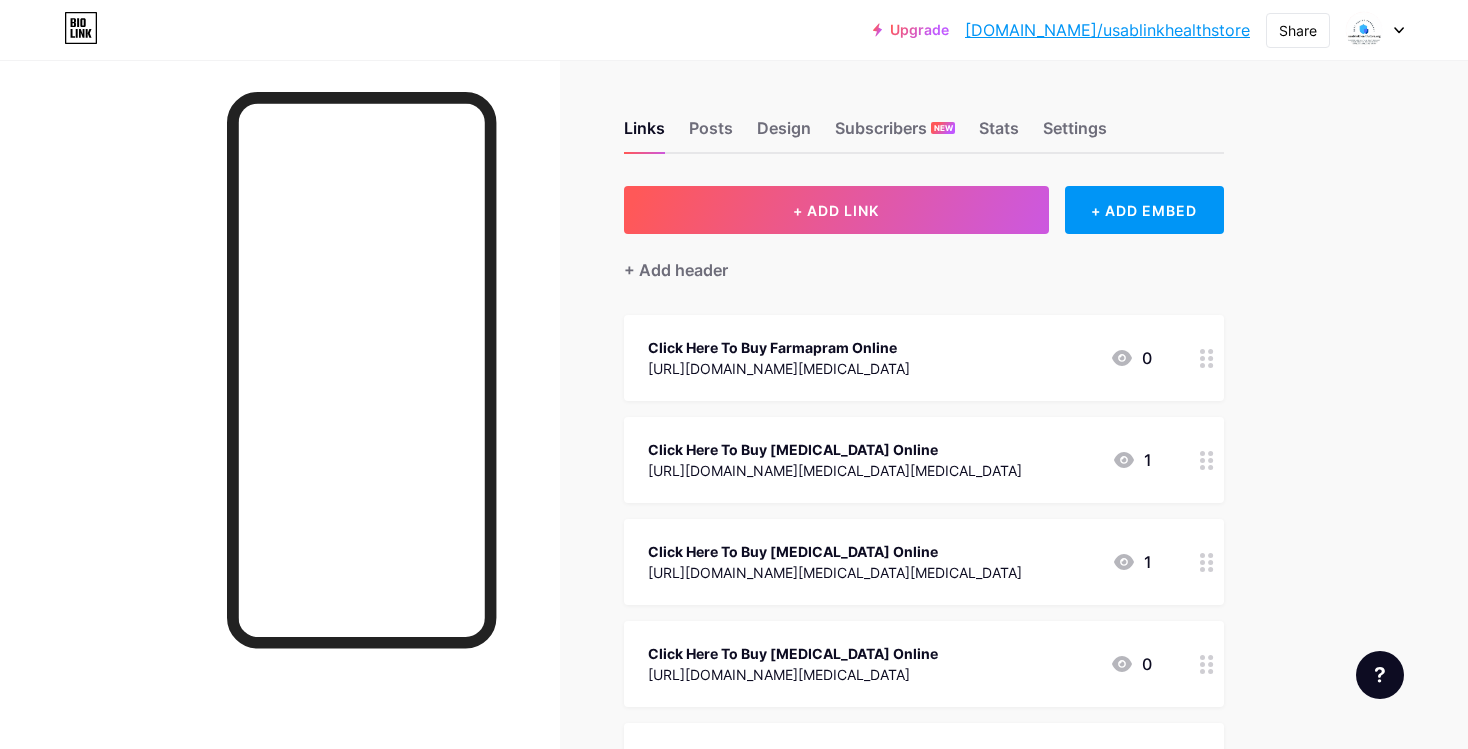click 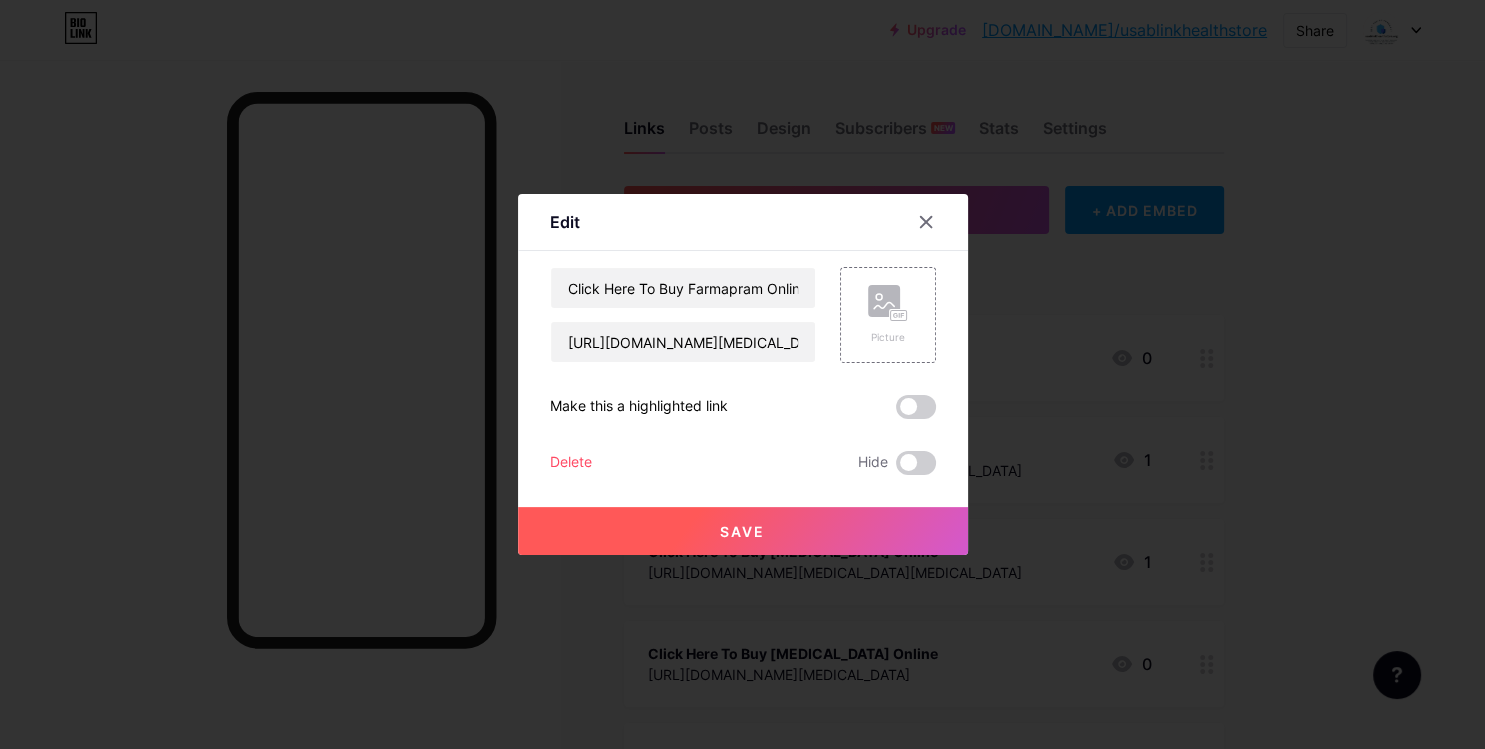 click on "Delete" at bounding box center (571, 463) 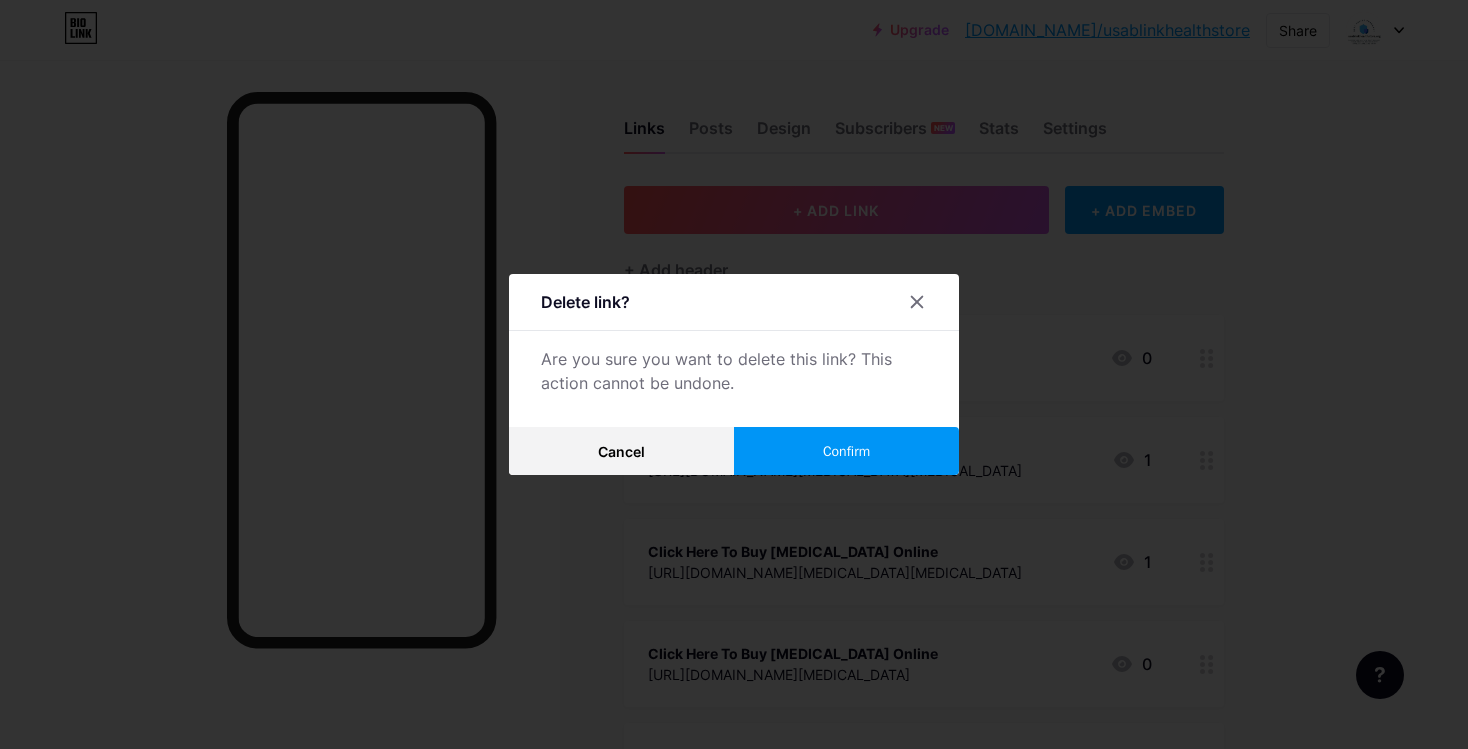 click on "Confirm" at bounding box center (846, 451) 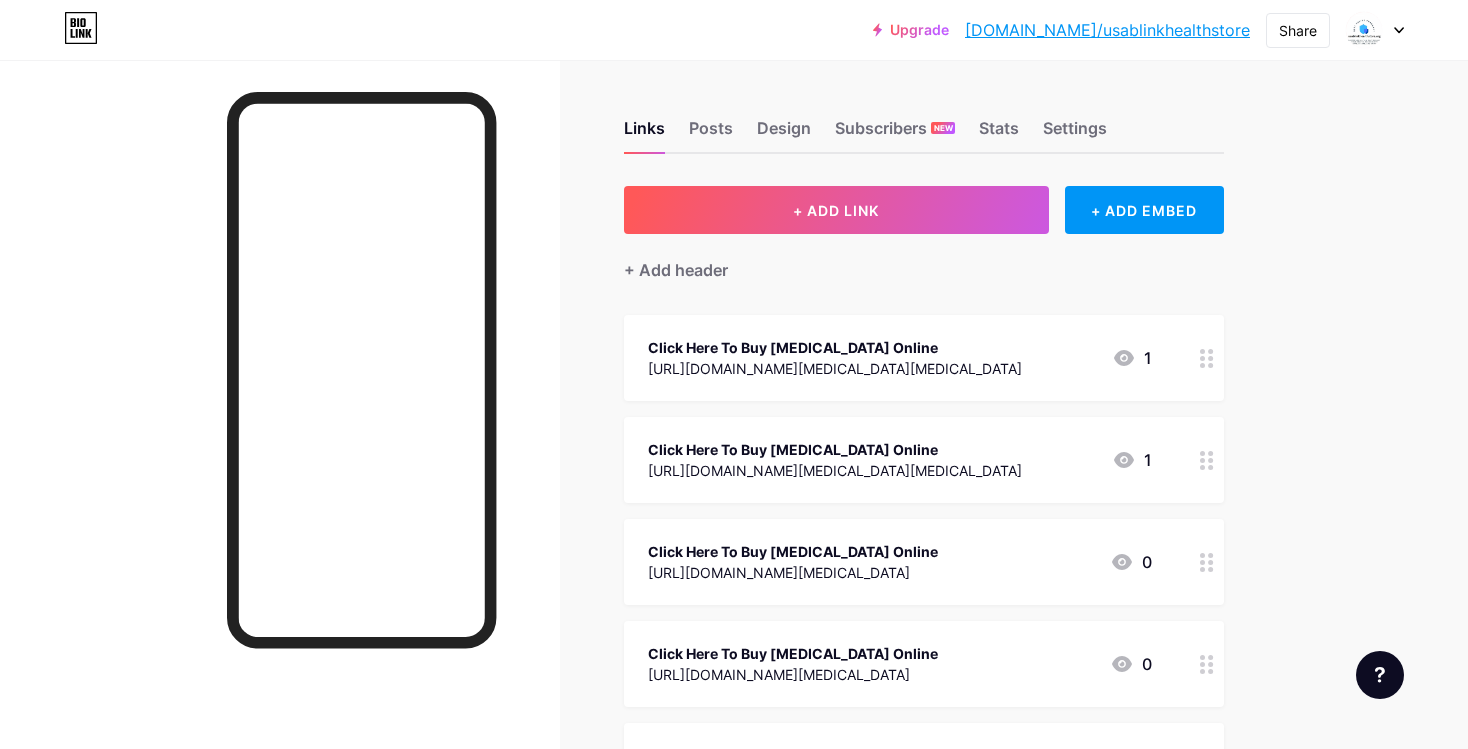 click 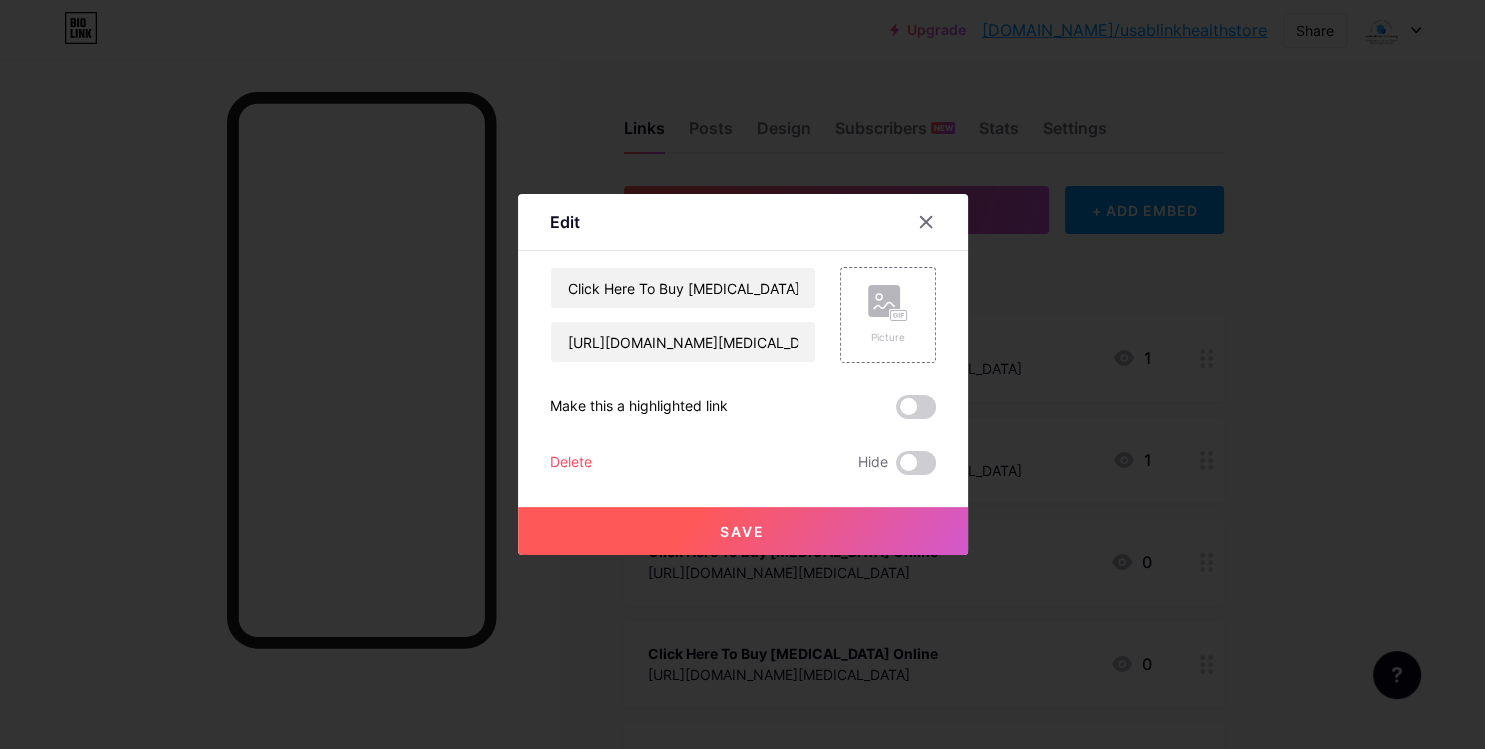 click on "Delete" at bounding box center [571, 463] 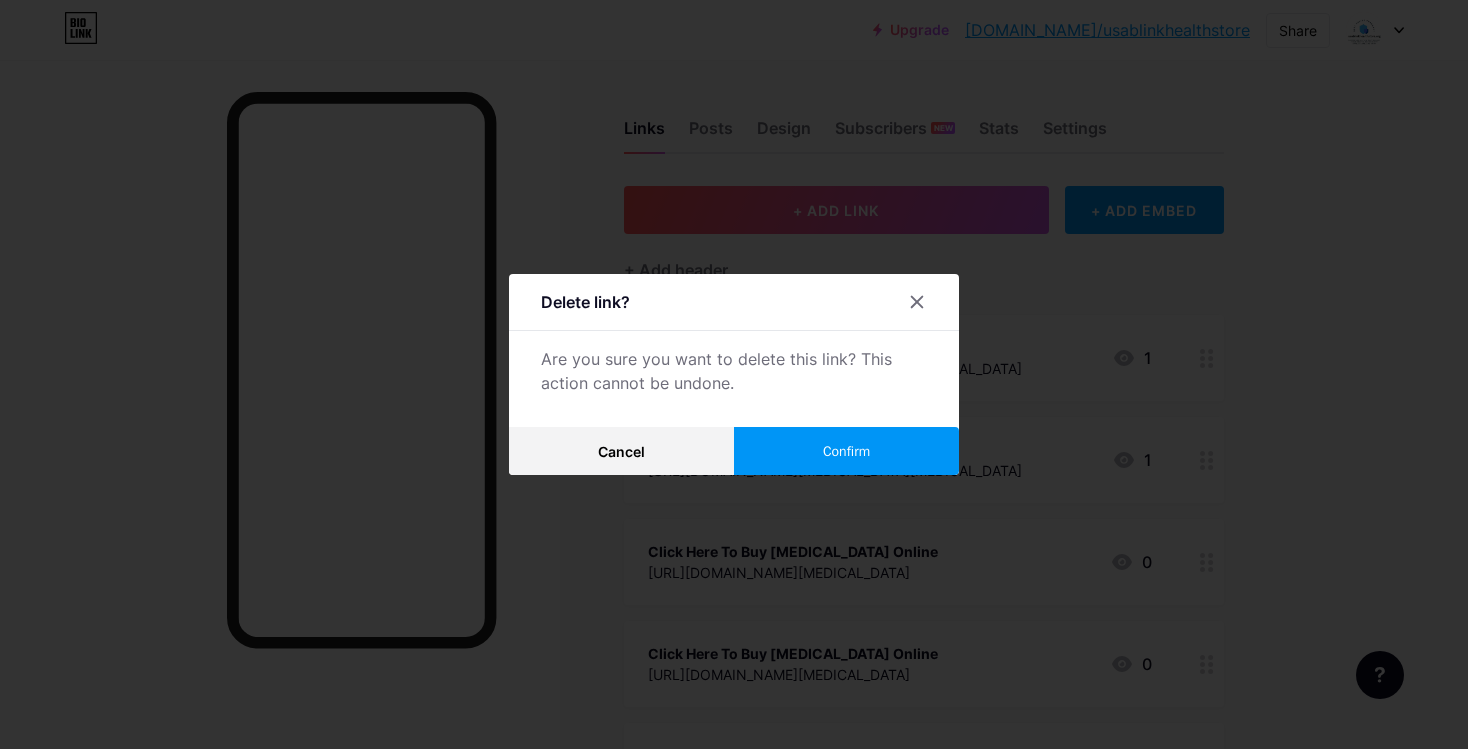 click on "Confirm" at bounding box center [846, 451] 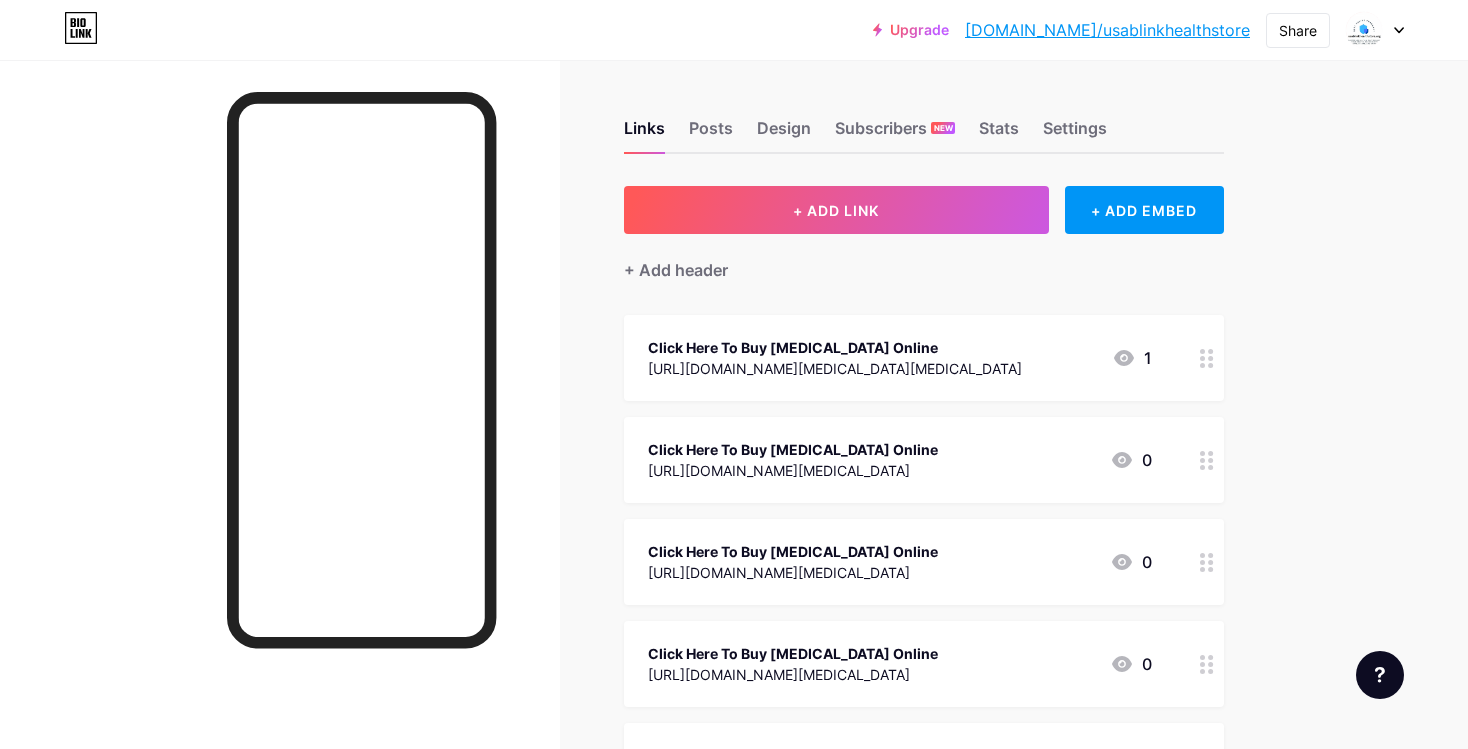 click 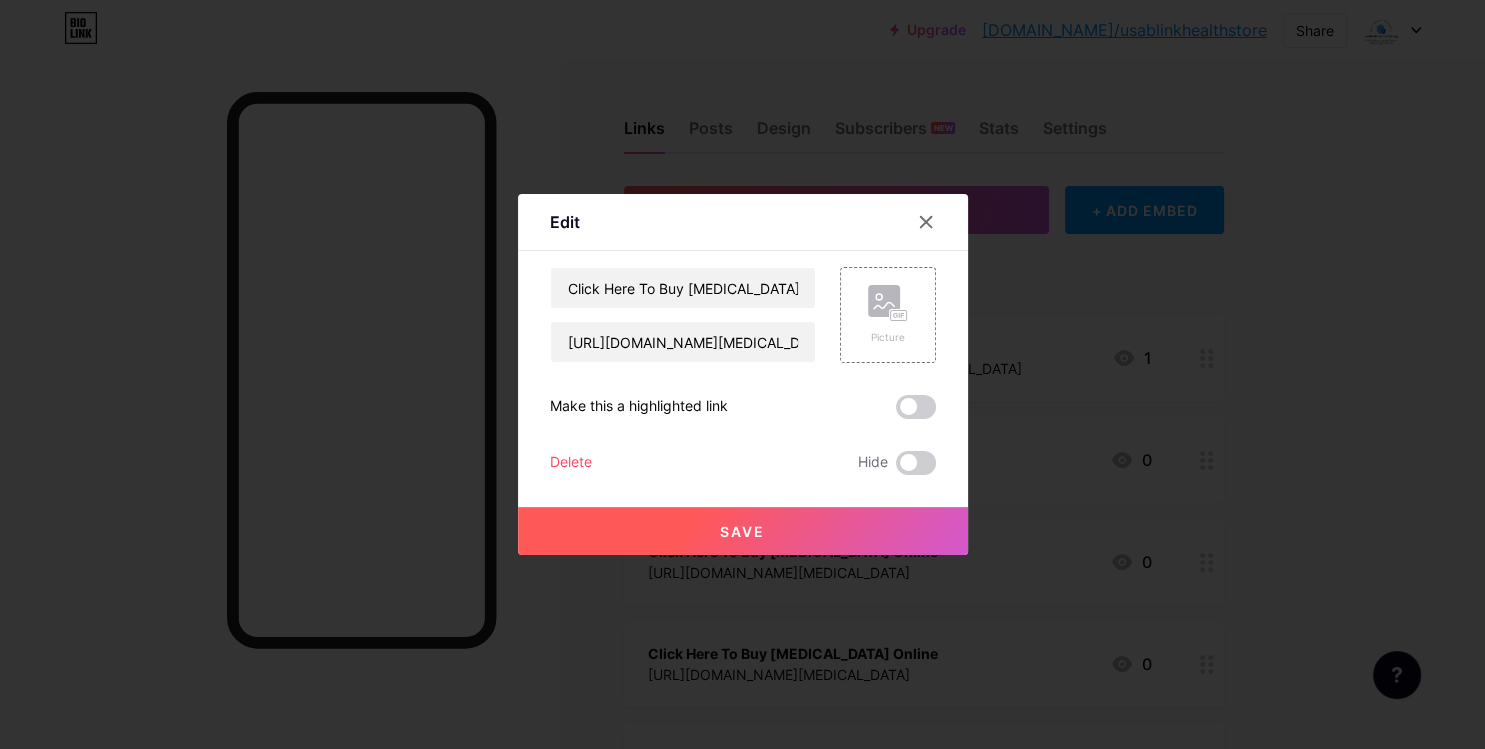 drag, startPoint x: 538, startPoint y: 455, endPoint x: 560, endPoint y: 465, distance: 24.166092 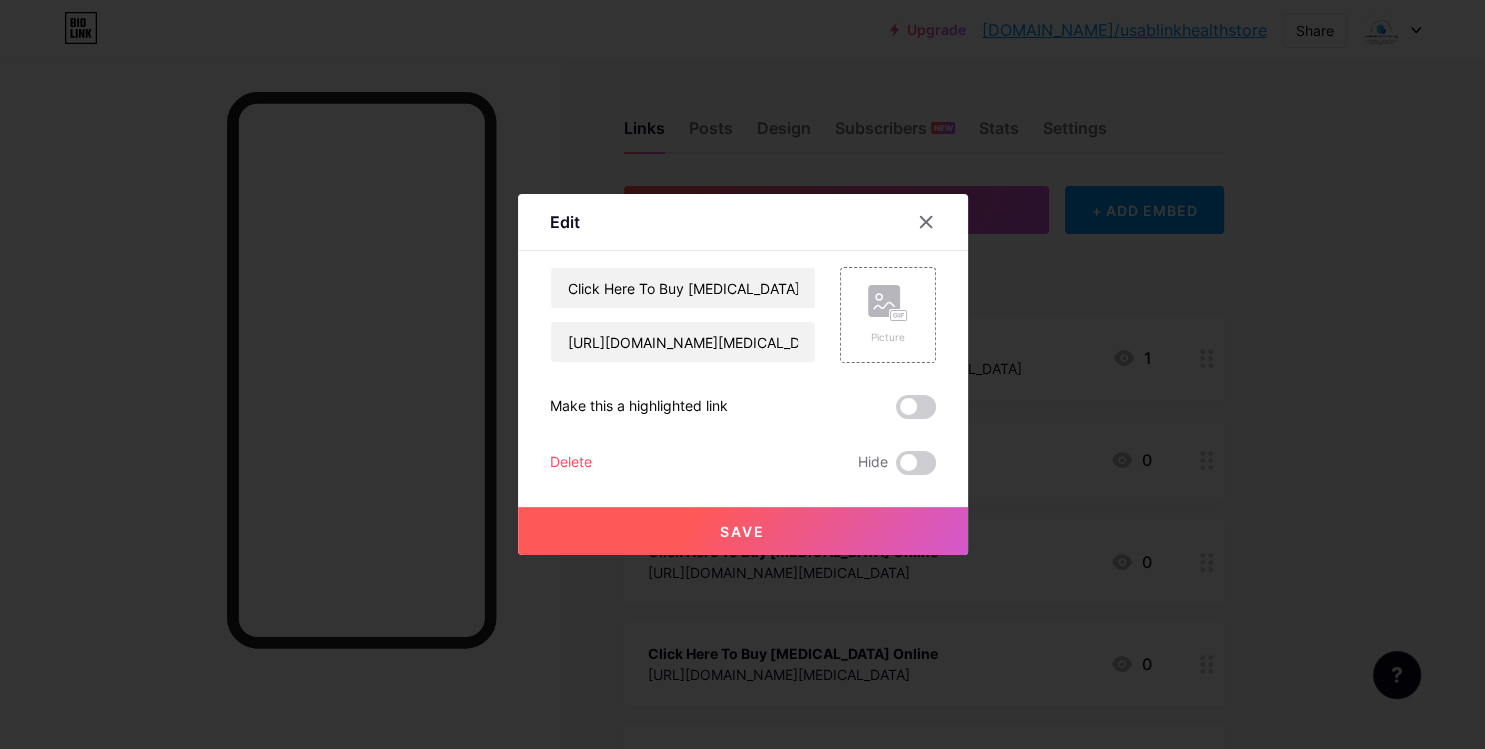 click on "Edit           Content
YouTube
Play YouTube video without leaving your page.
ADD
Vimeo
Play Vimeo video without leaving your page.
ADD
Tiktok
Grow your TikTok following
ADD
Tweet
Embed a tweet.
ADD
Reddit
Showcase your Reddit profile
ADD
Spotify
Embed Spotify to play the preview of a track.
ADD
Twitch
Play Twitch video without leaving your page.
ADD
SoundCloud" at bounding box center [743, 374] 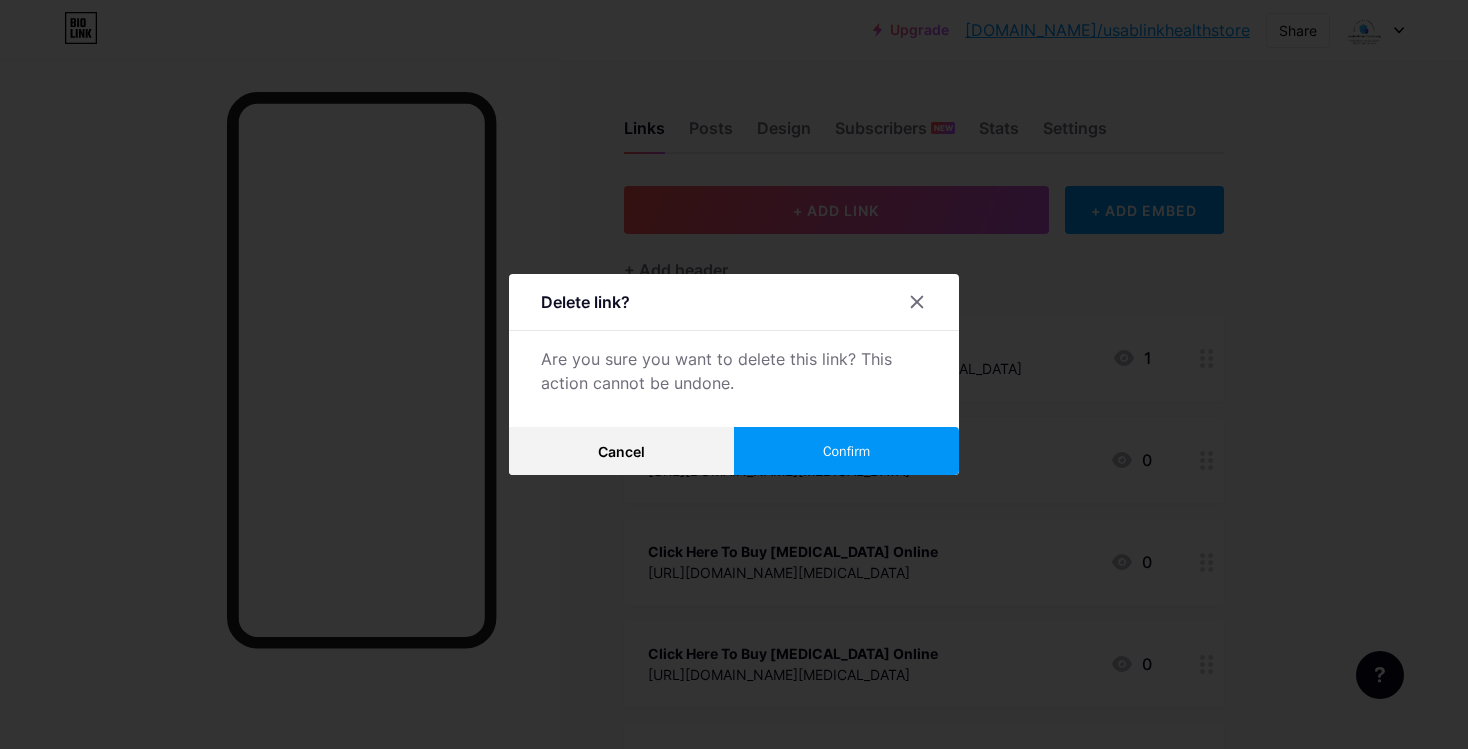 click on "Confirm" at bounding box center [846, 451] 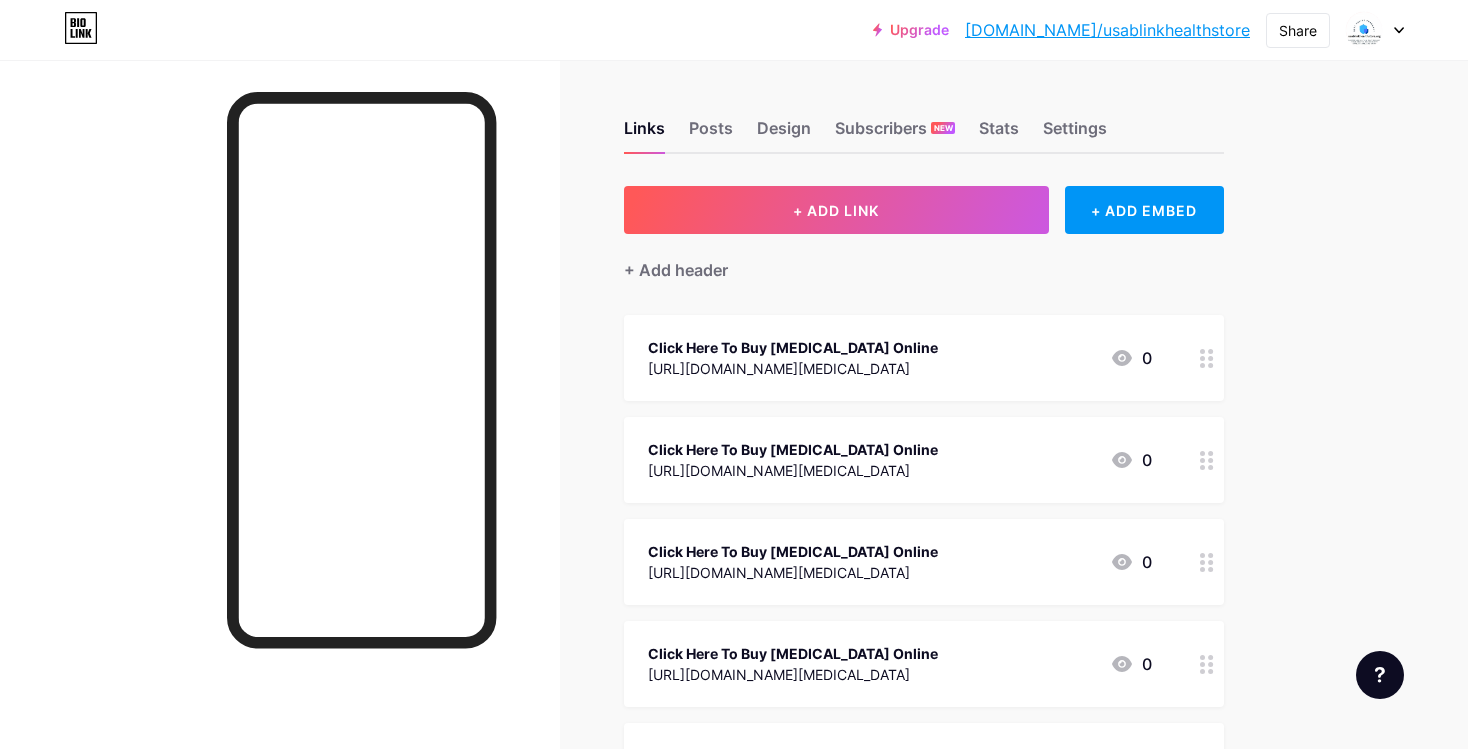 click 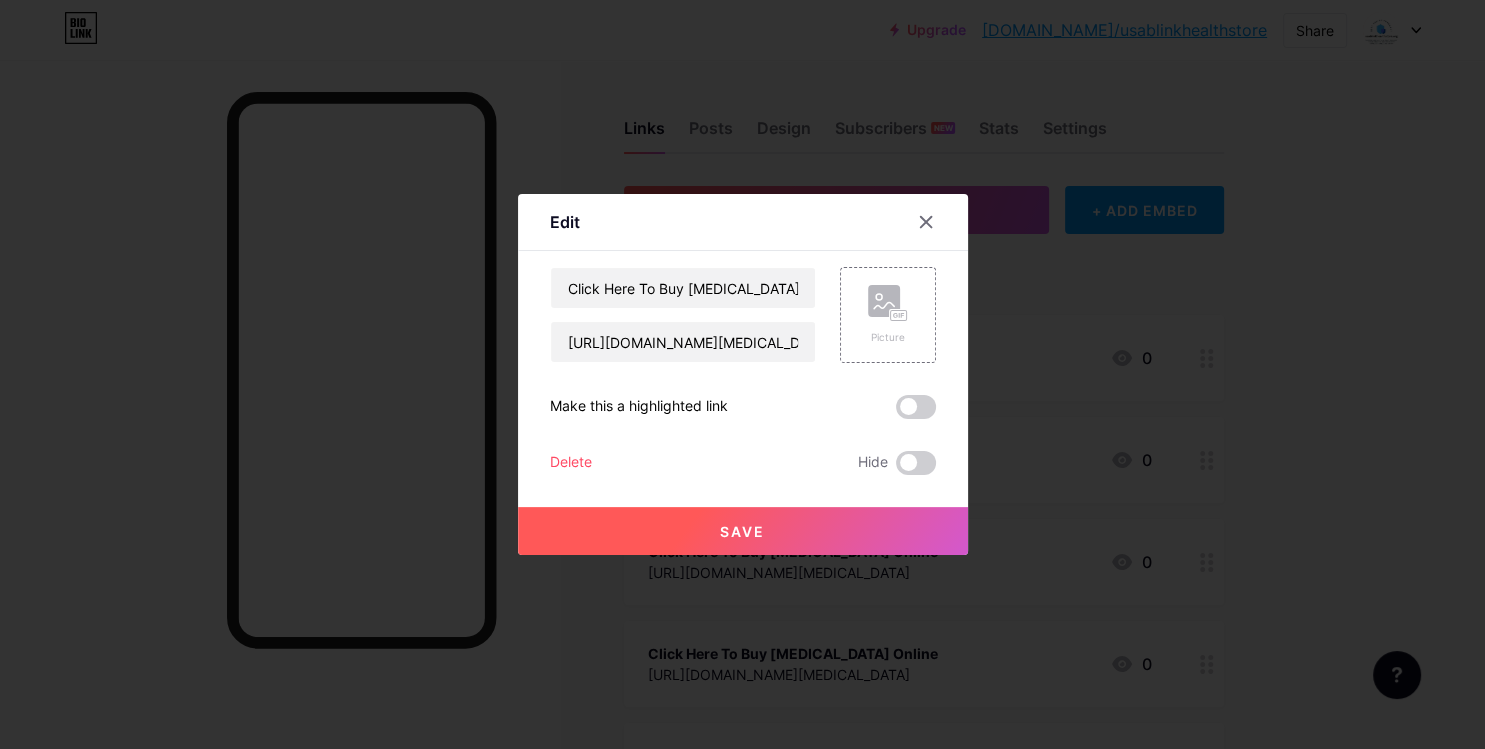 click on "Delete" at bounding box center [571, 463] 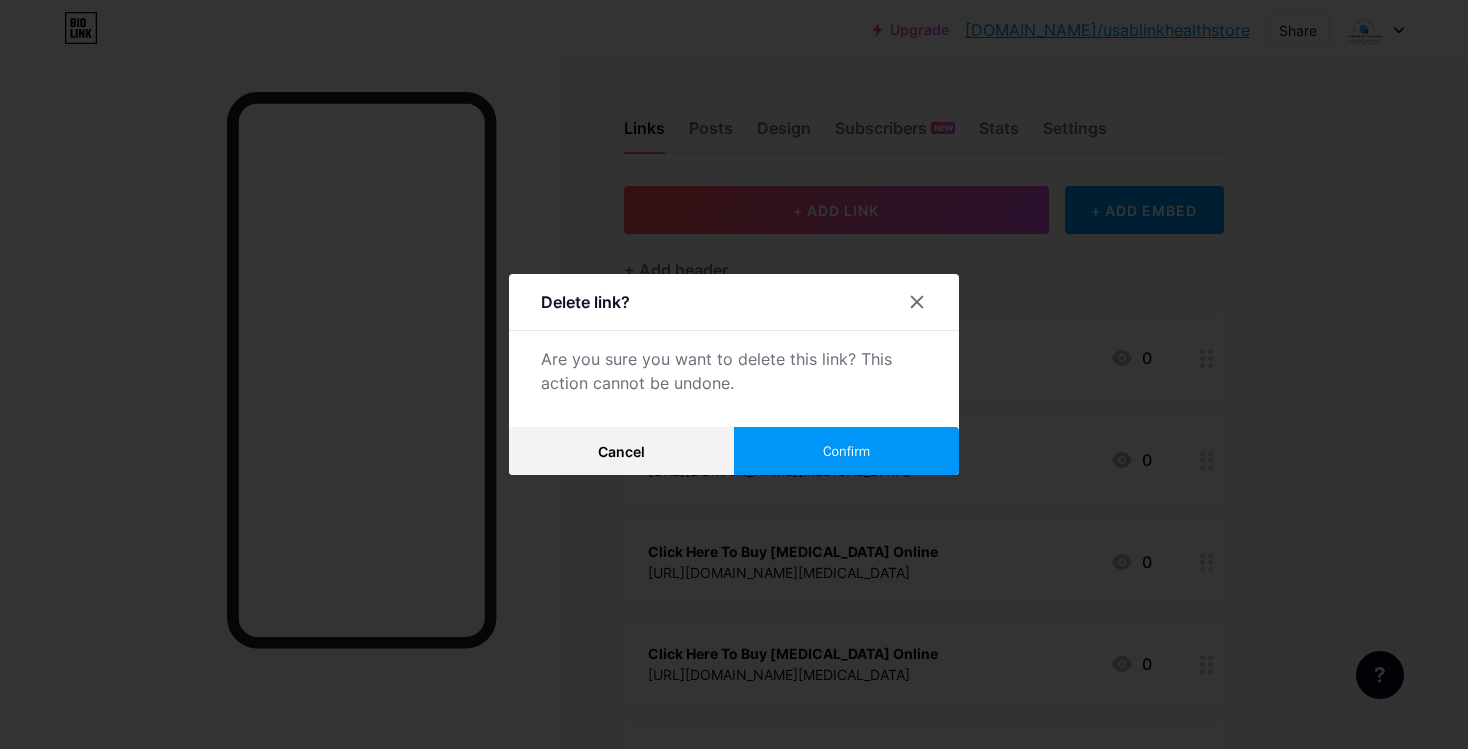 click on "Confirm" at bounding box center (846, 451) 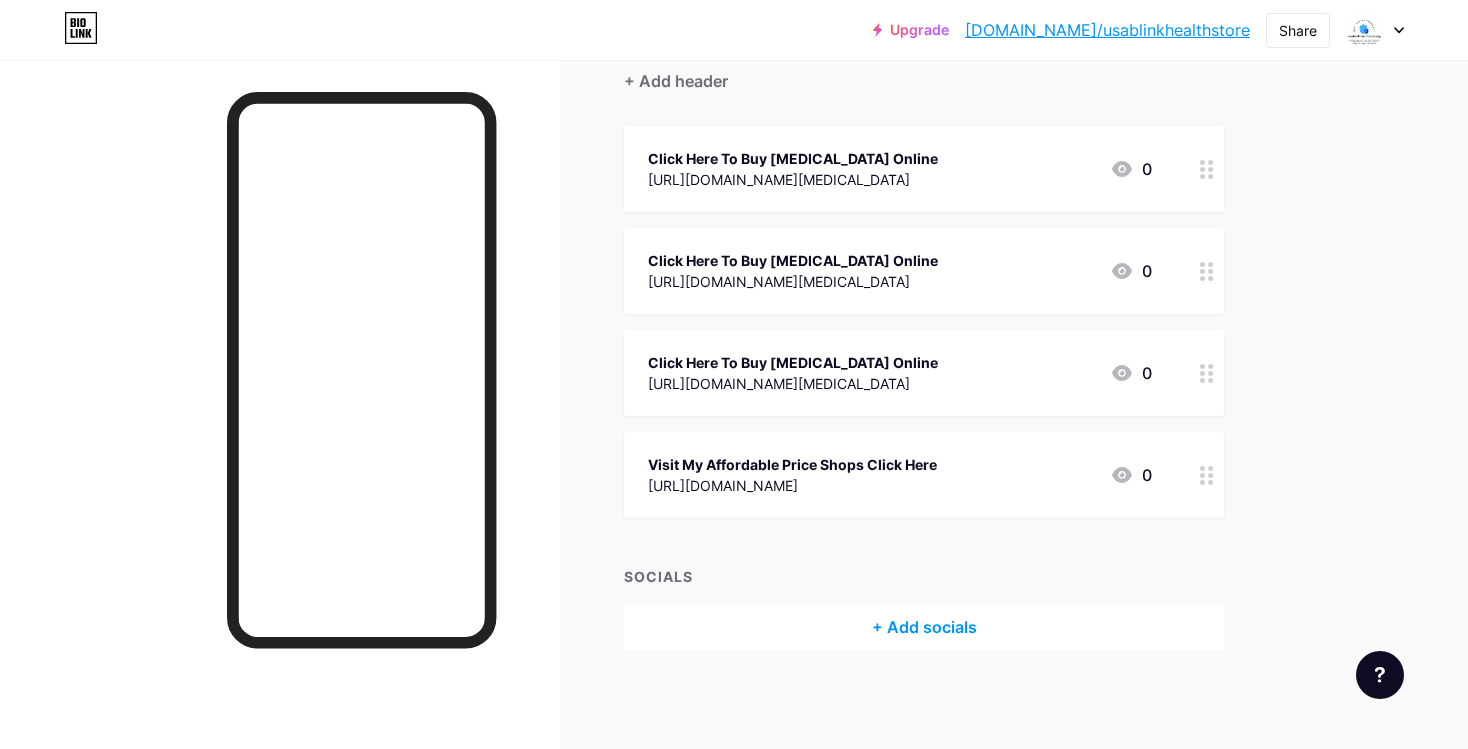 scroll, scrollTop: 0, scrollLeft: 0, axis: both 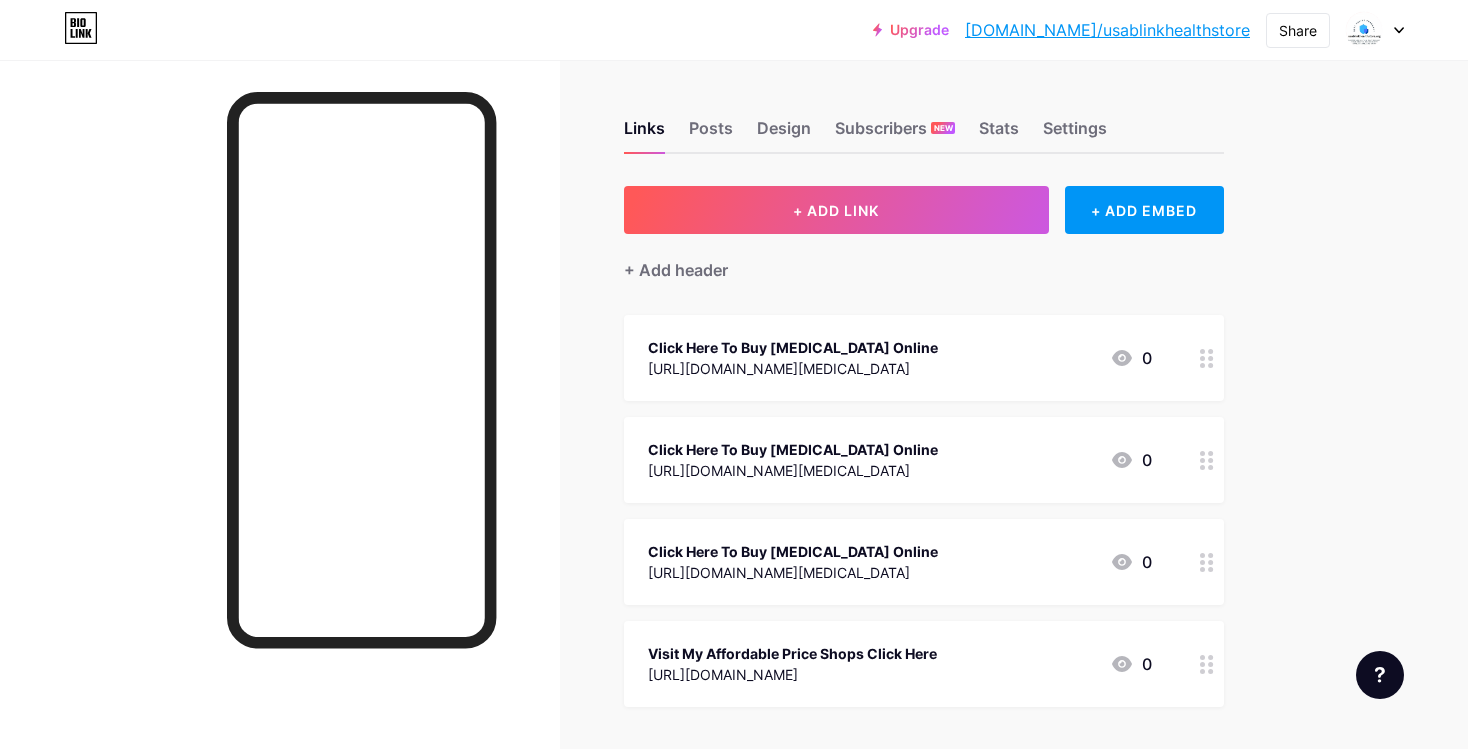 click at bounding box center [1207, 358] 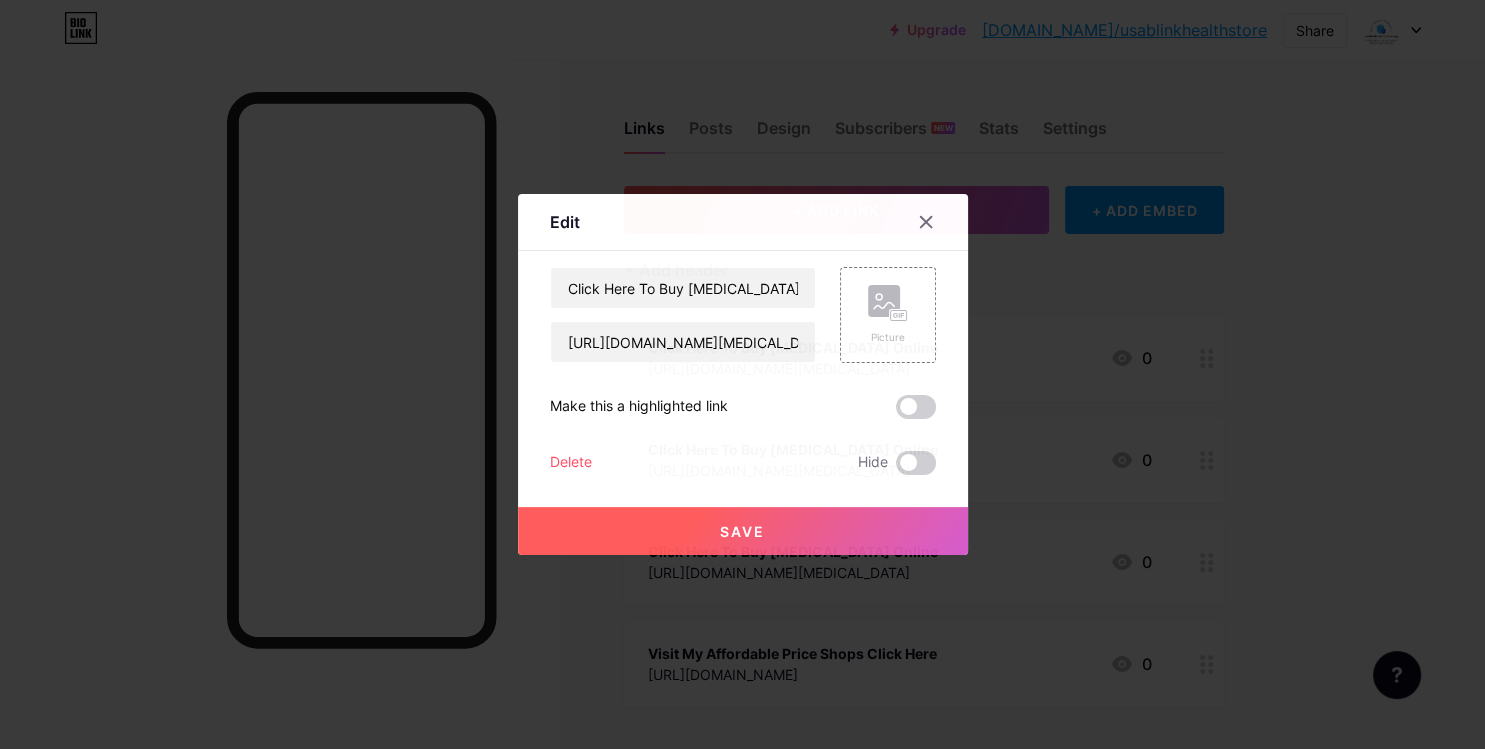 click on "Delete" at bounding box center (571, 463) 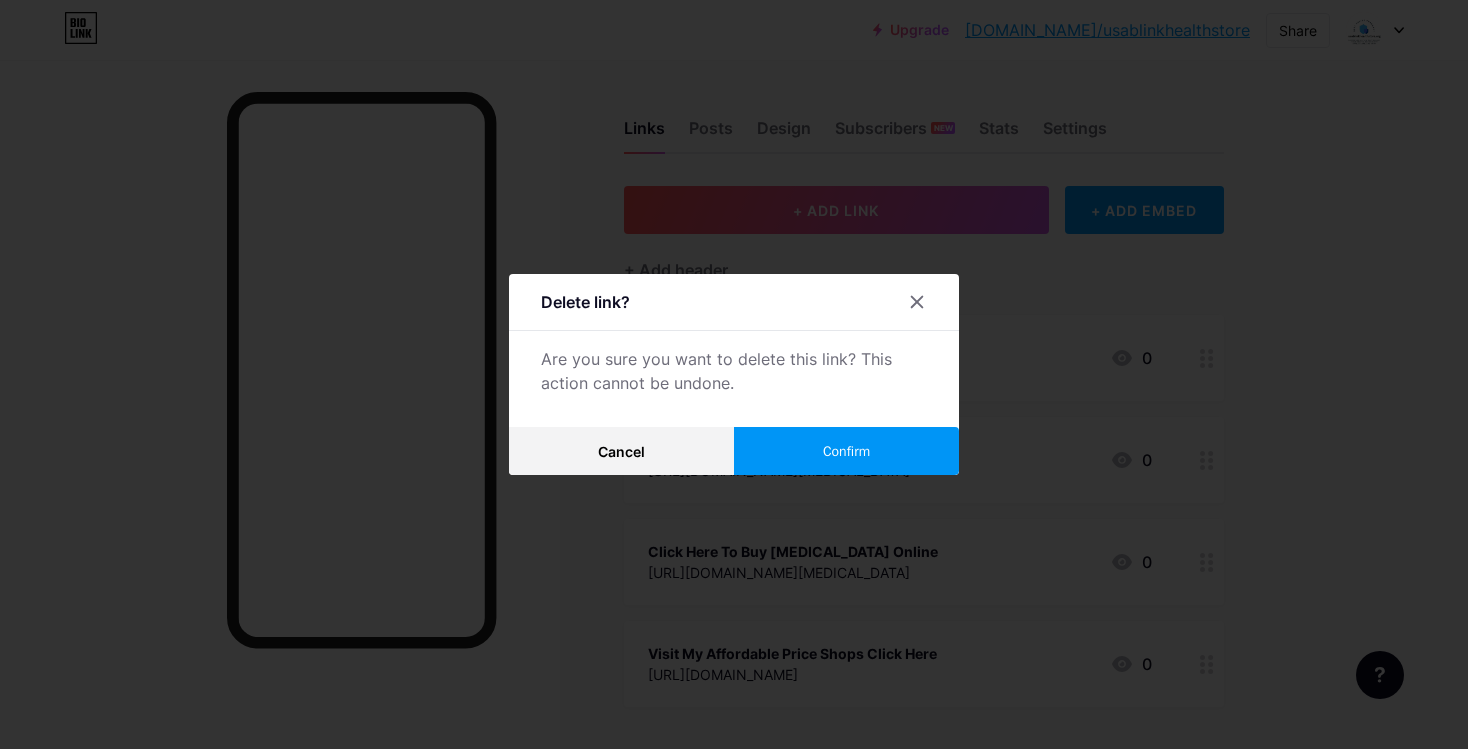 click on "Confirm" at bounding box center (846, 451) 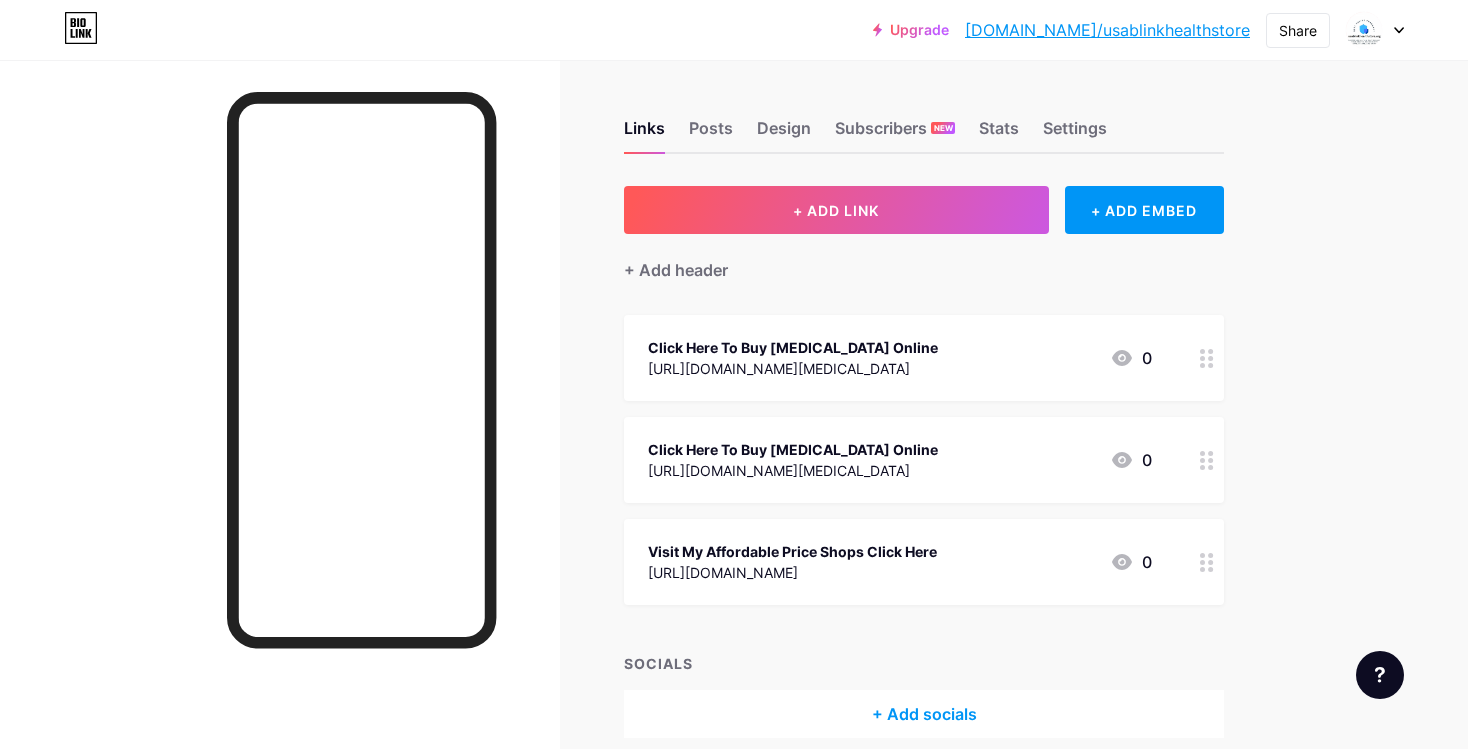 click at bounding box center (1207, 358) 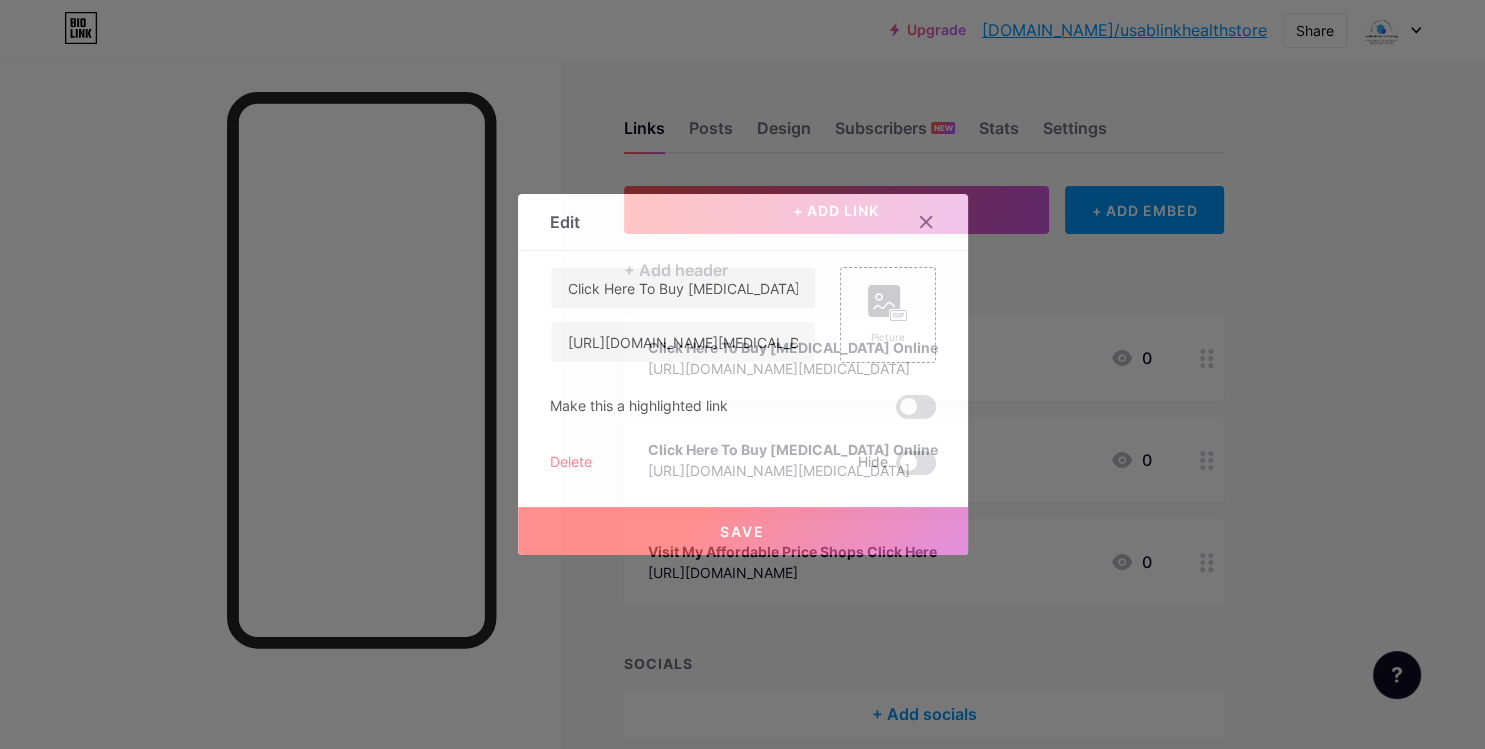 click on "Delete" at bounding box center [571, 463] 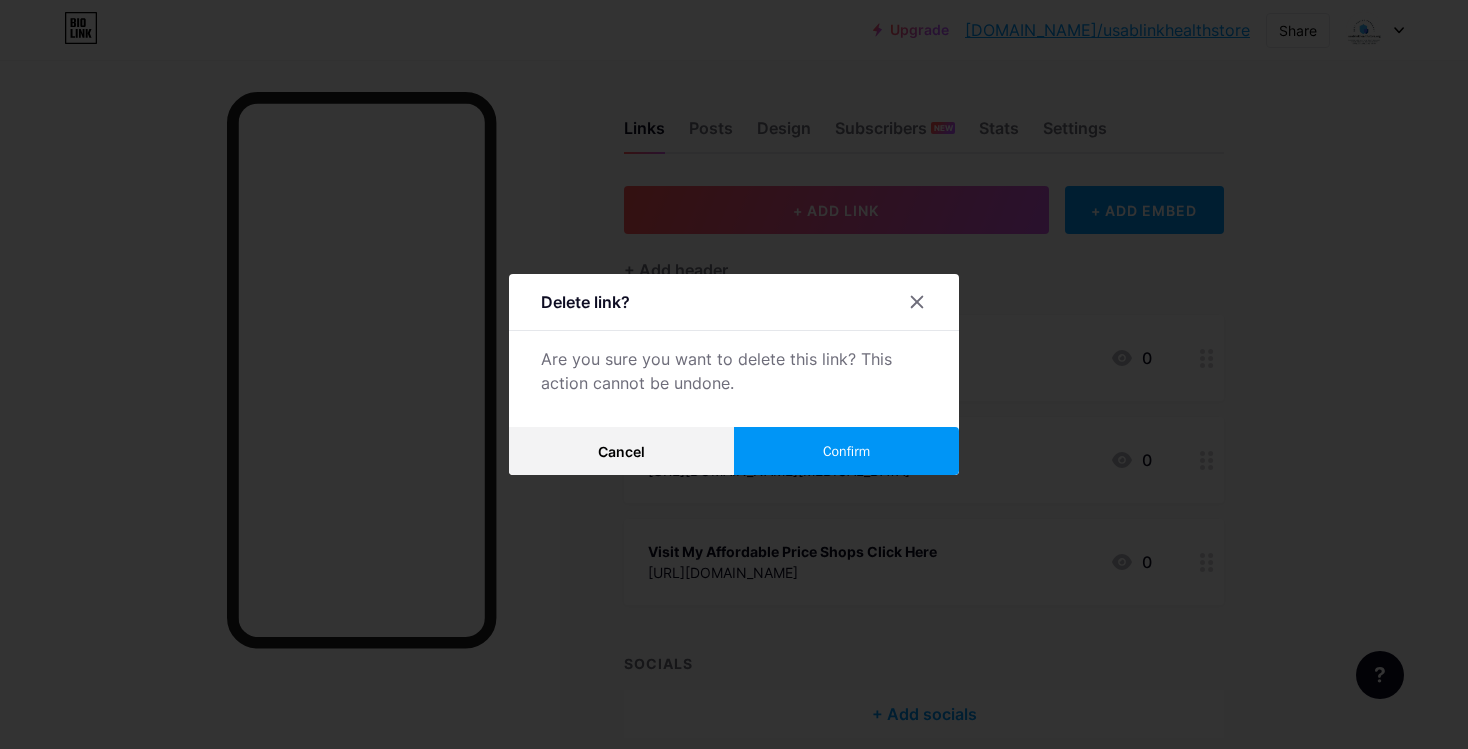 drag, startPoint x: 814, startPoint y: 443, endPoint x: 806, endPoint y: 458, distance: 17 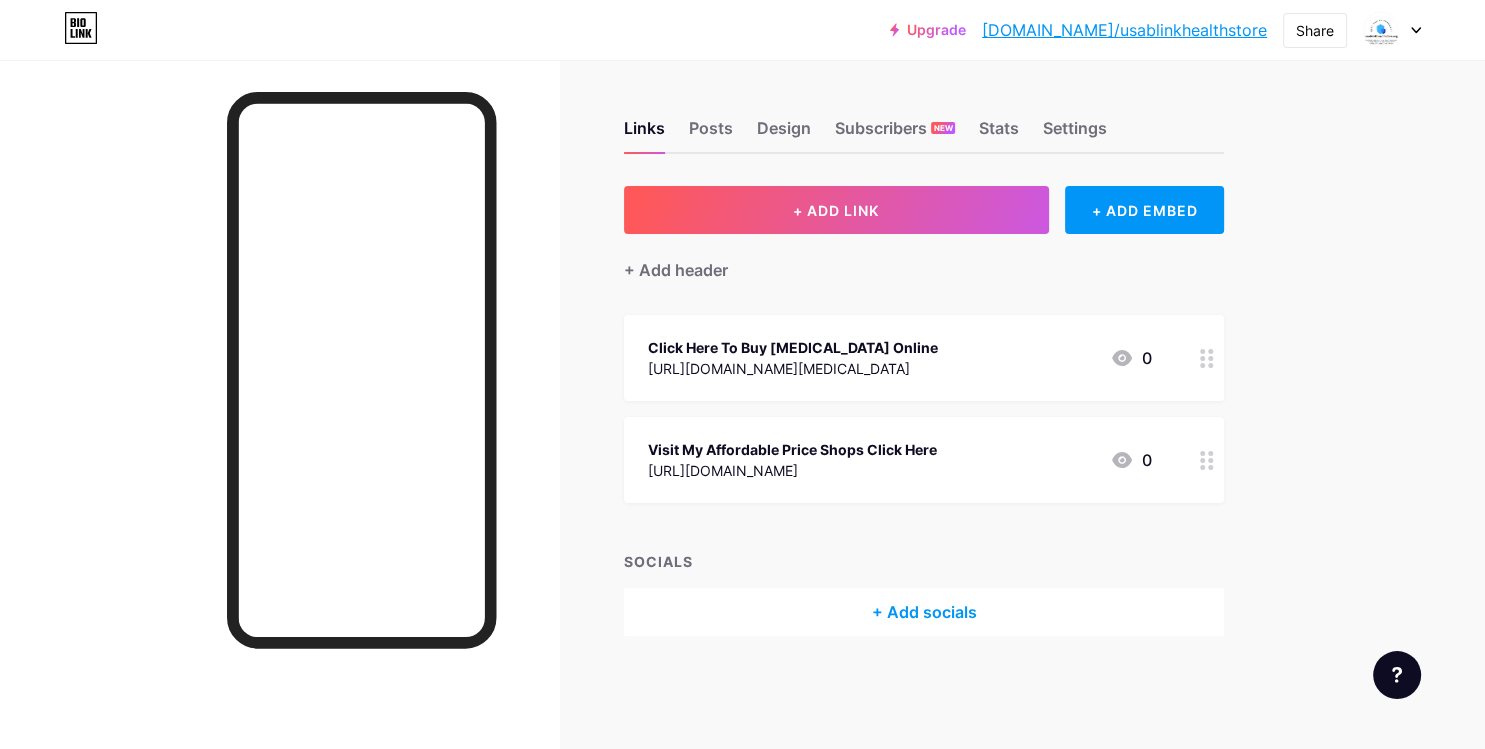 click 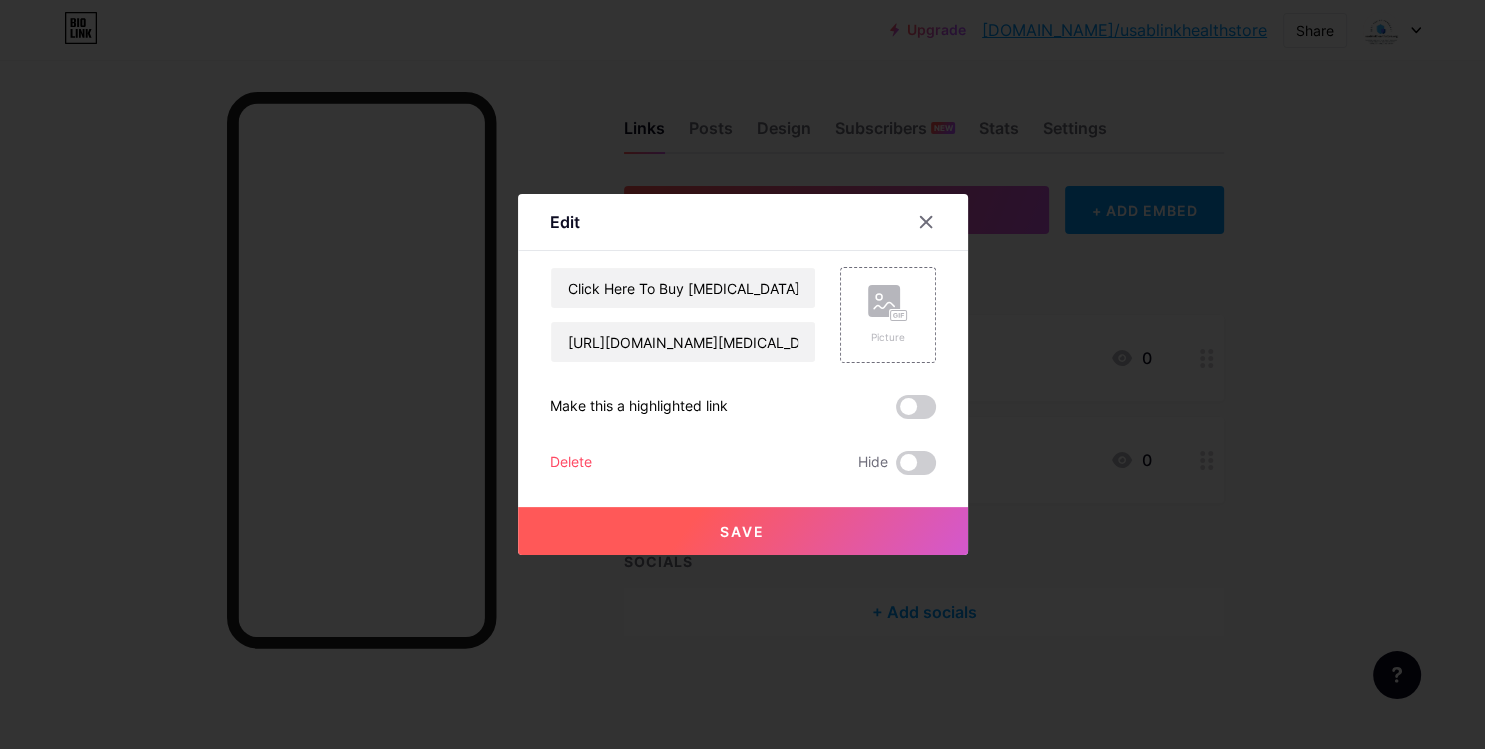 click on "Delete" at bounding box center (571, 463) 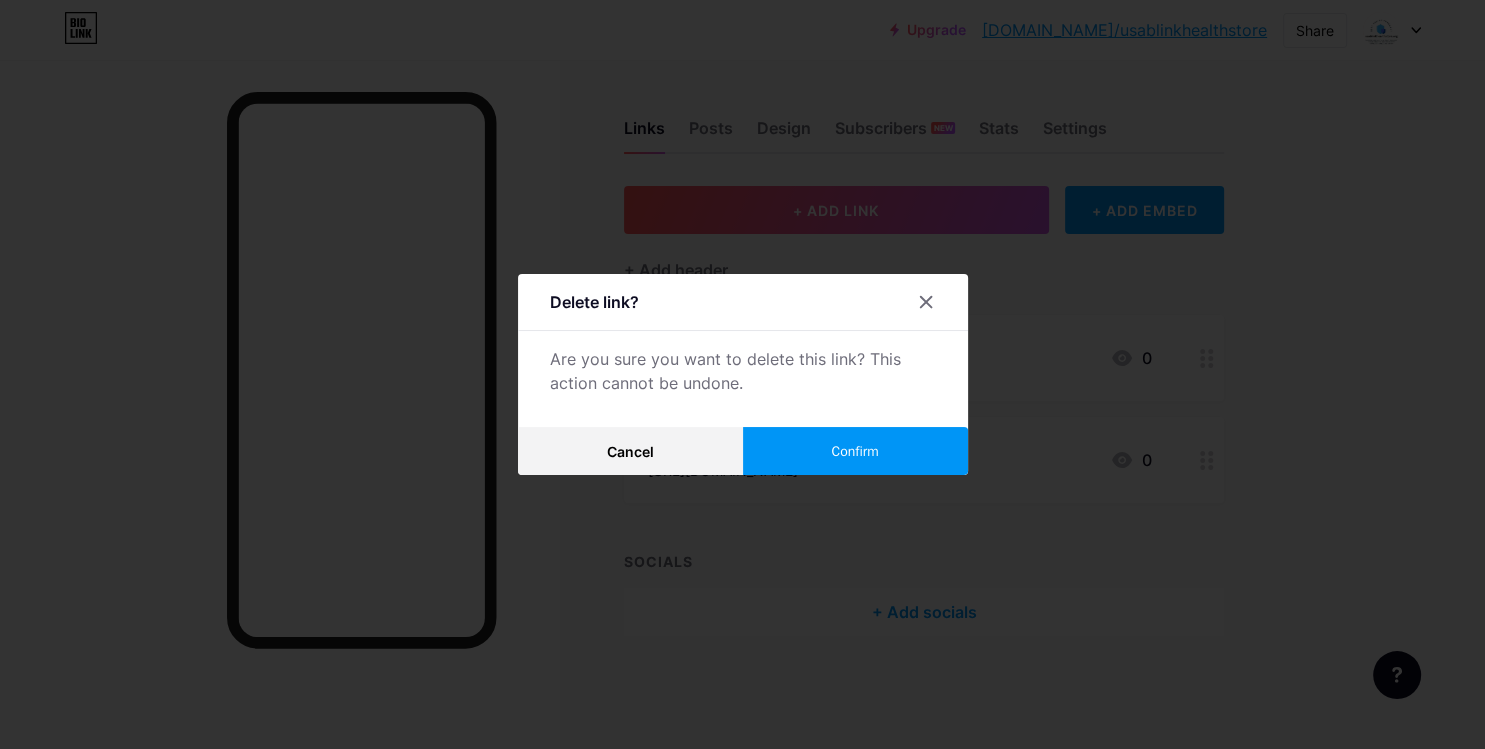 click on "Confirm" at bounding box center [855, 451] 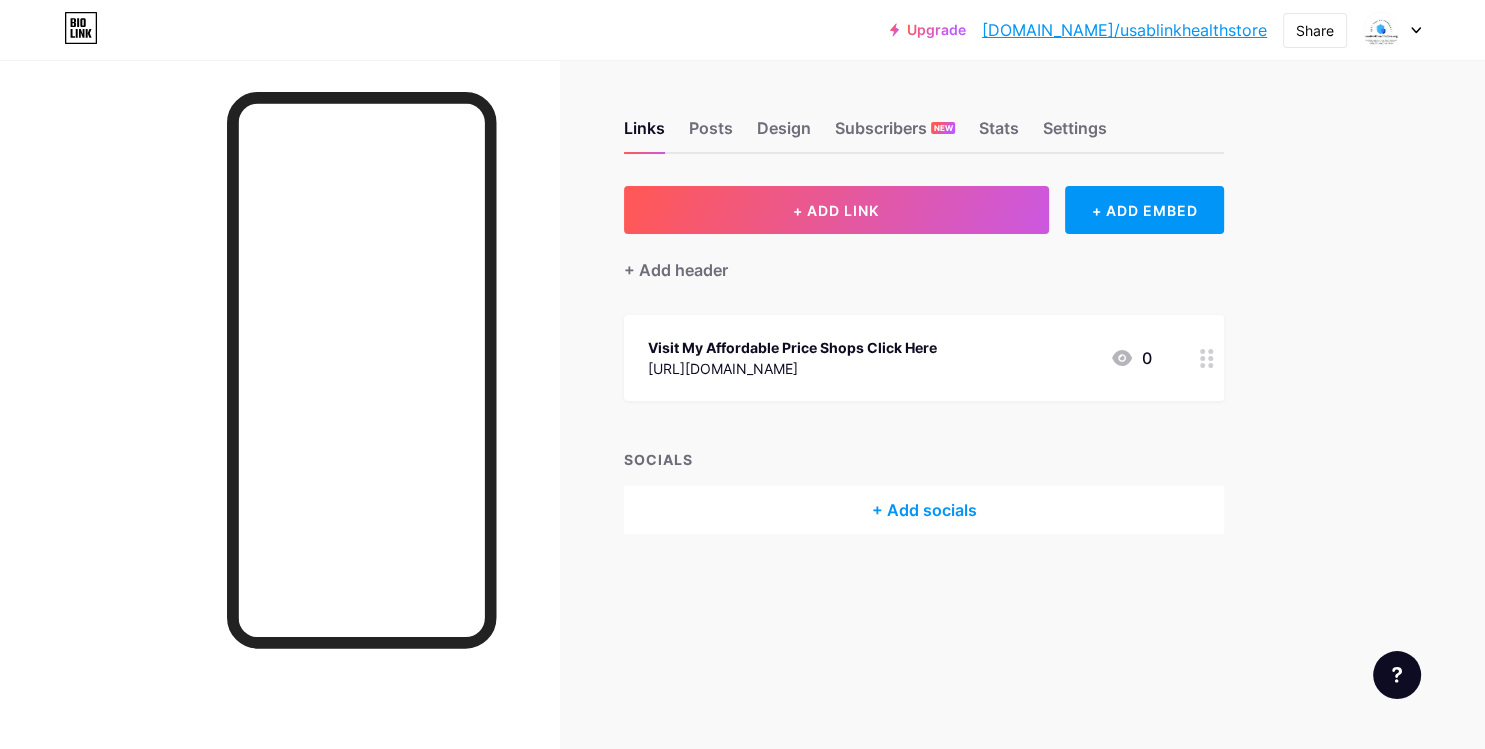 click at bounding box center (1207, 358) 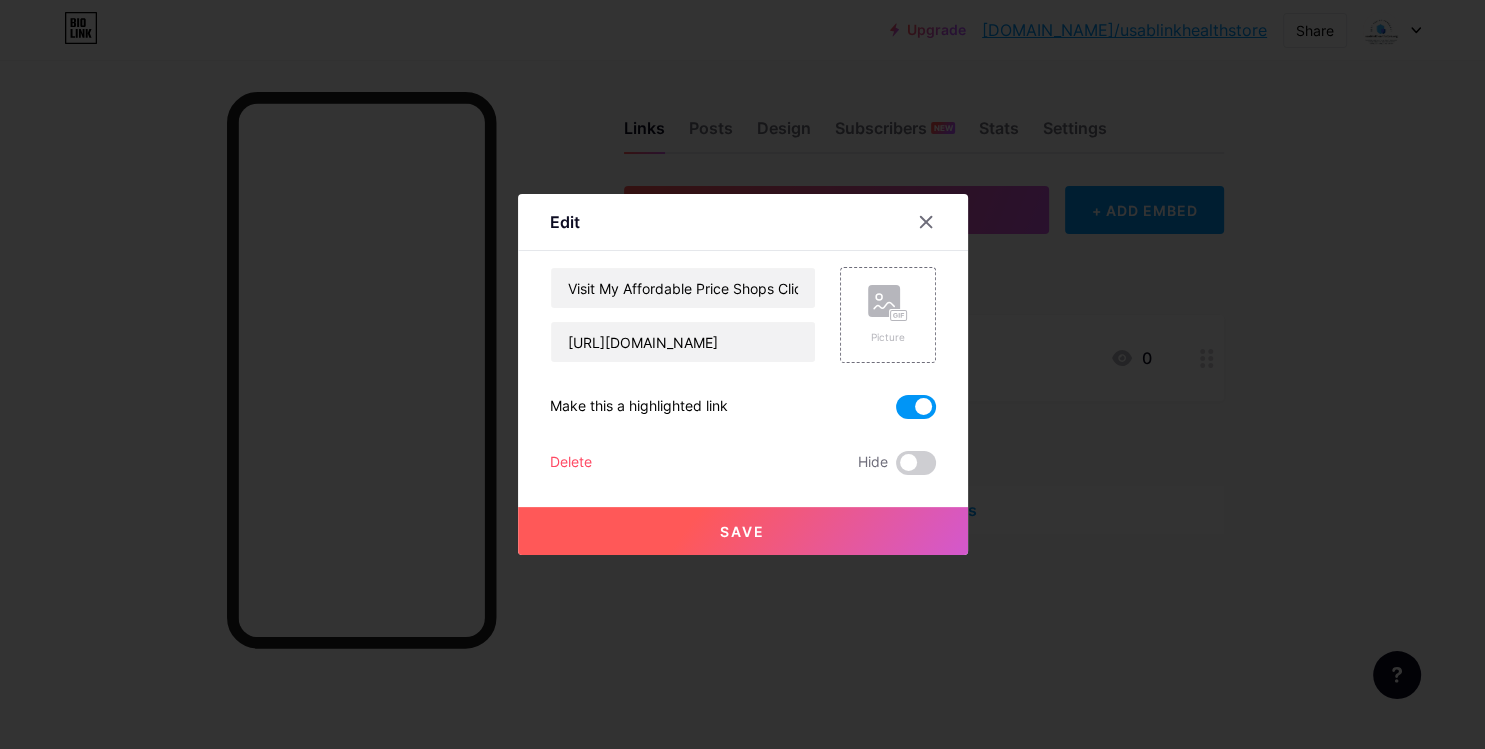 click on "Delete" at bounding box center [571, 463] 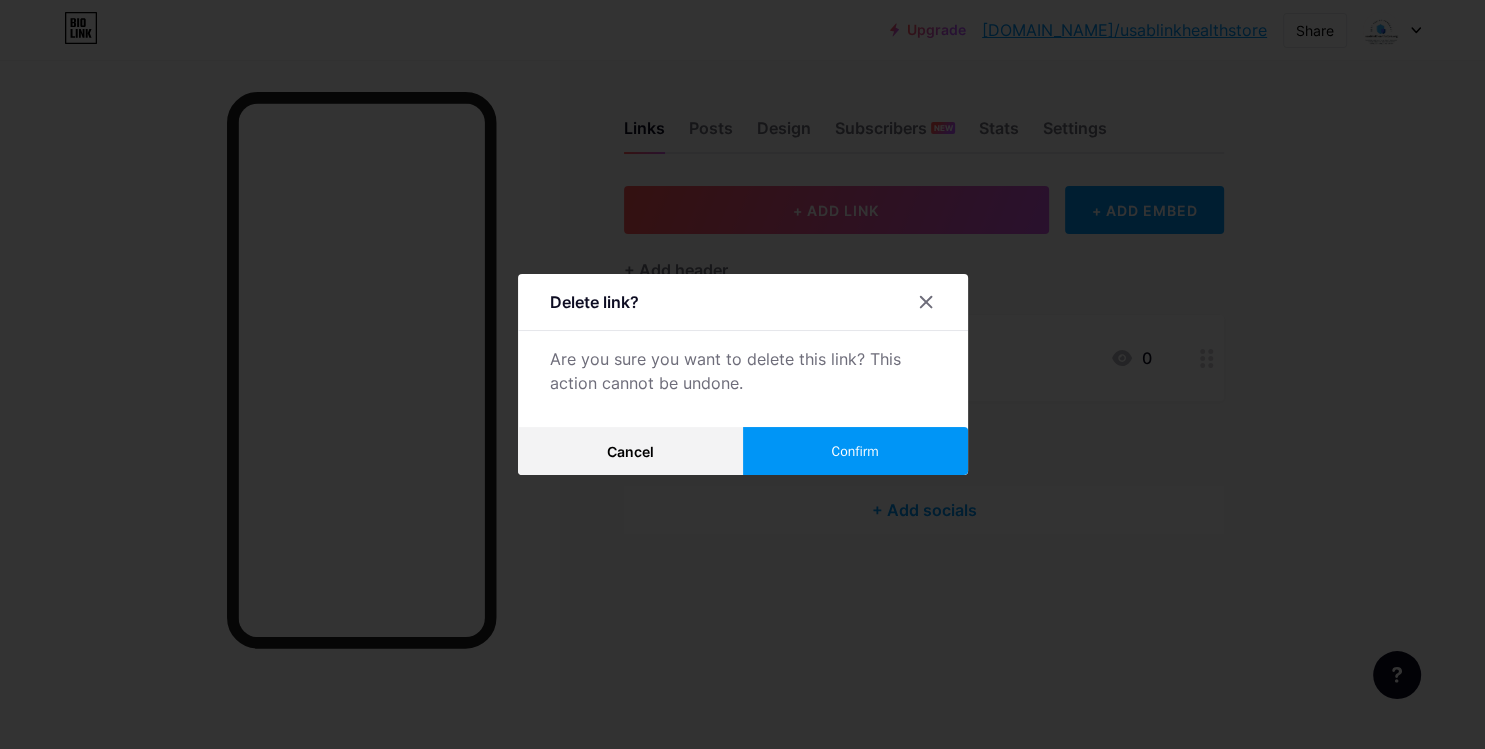 click on "Confirm" at bounding box center (855, 451) 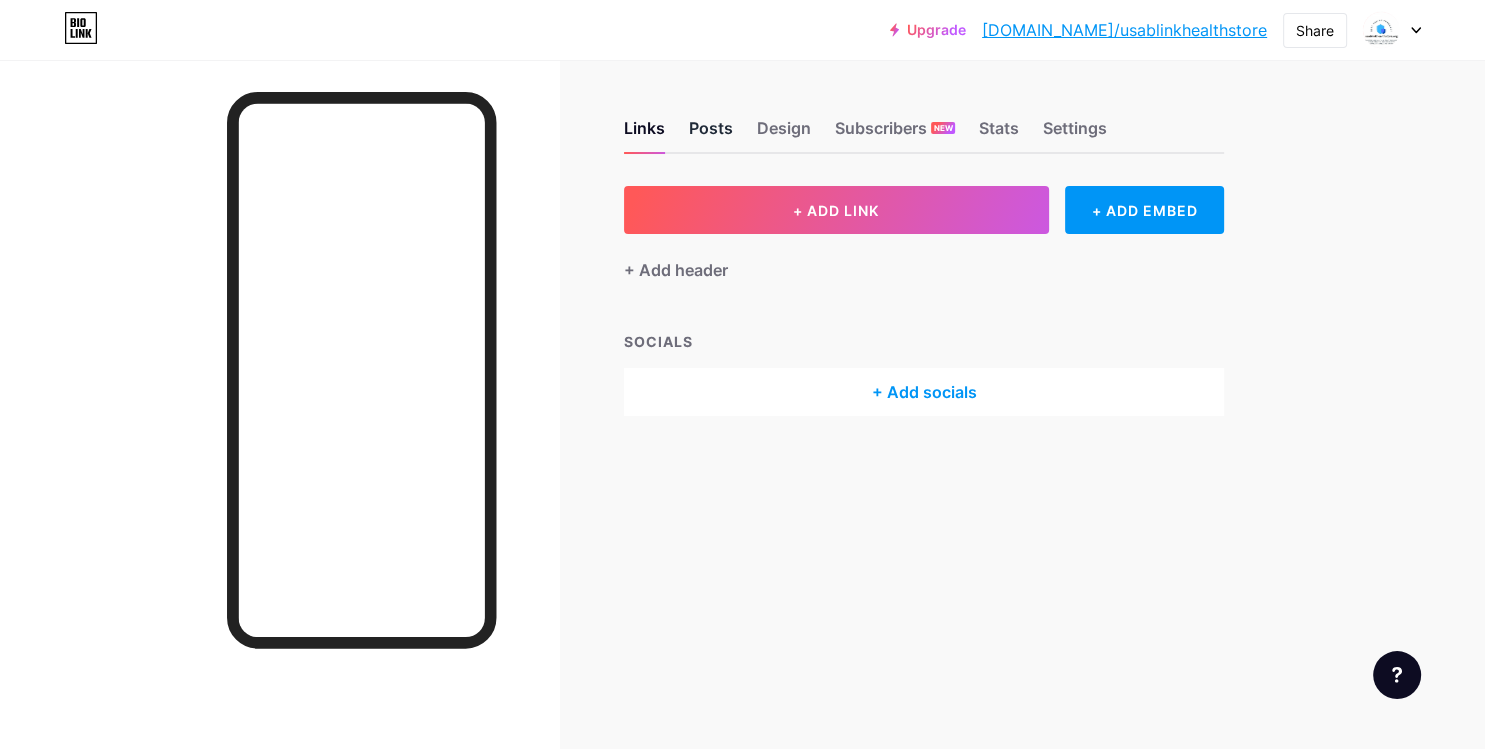 click on "Posts" at bounding box center [711, 134] 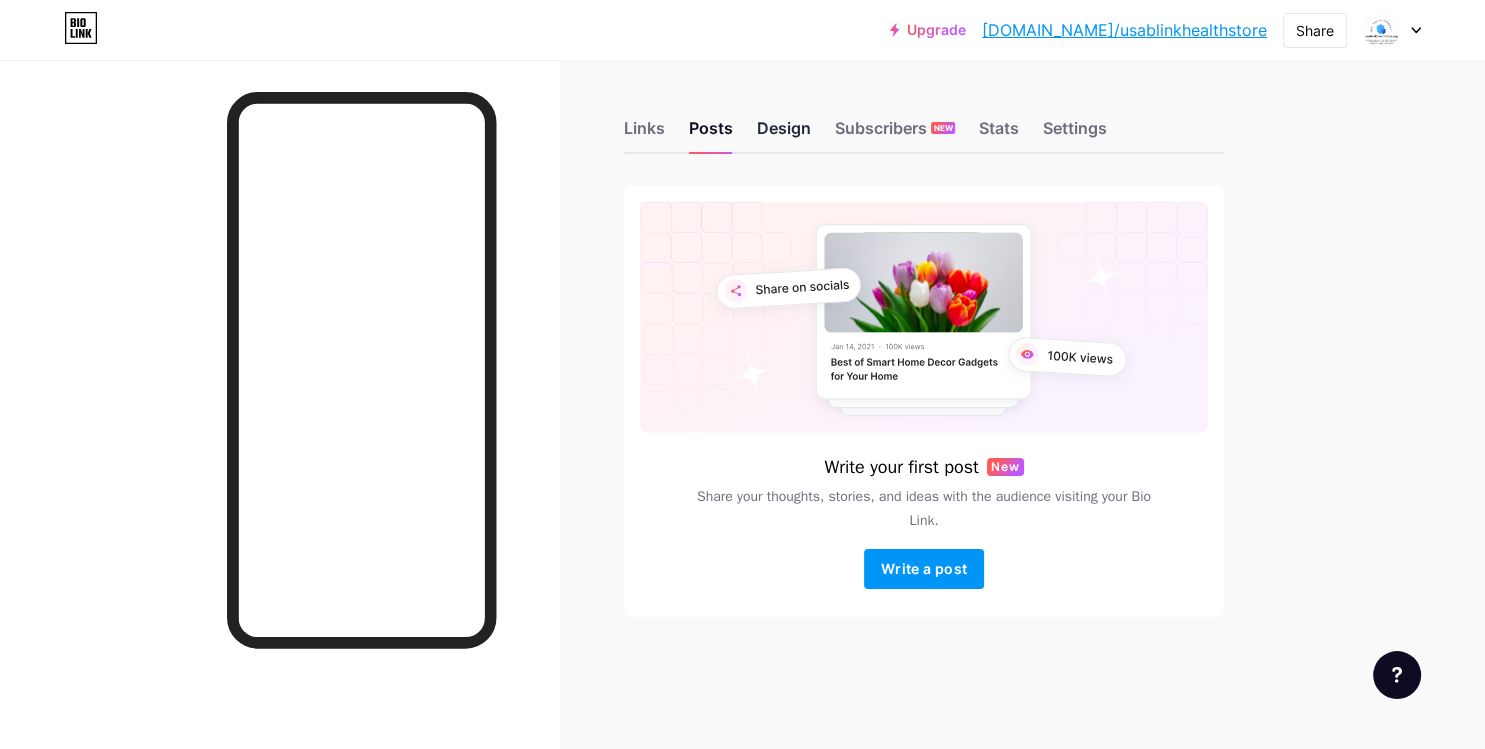 click on "Design" at bounding box center (784, 134) 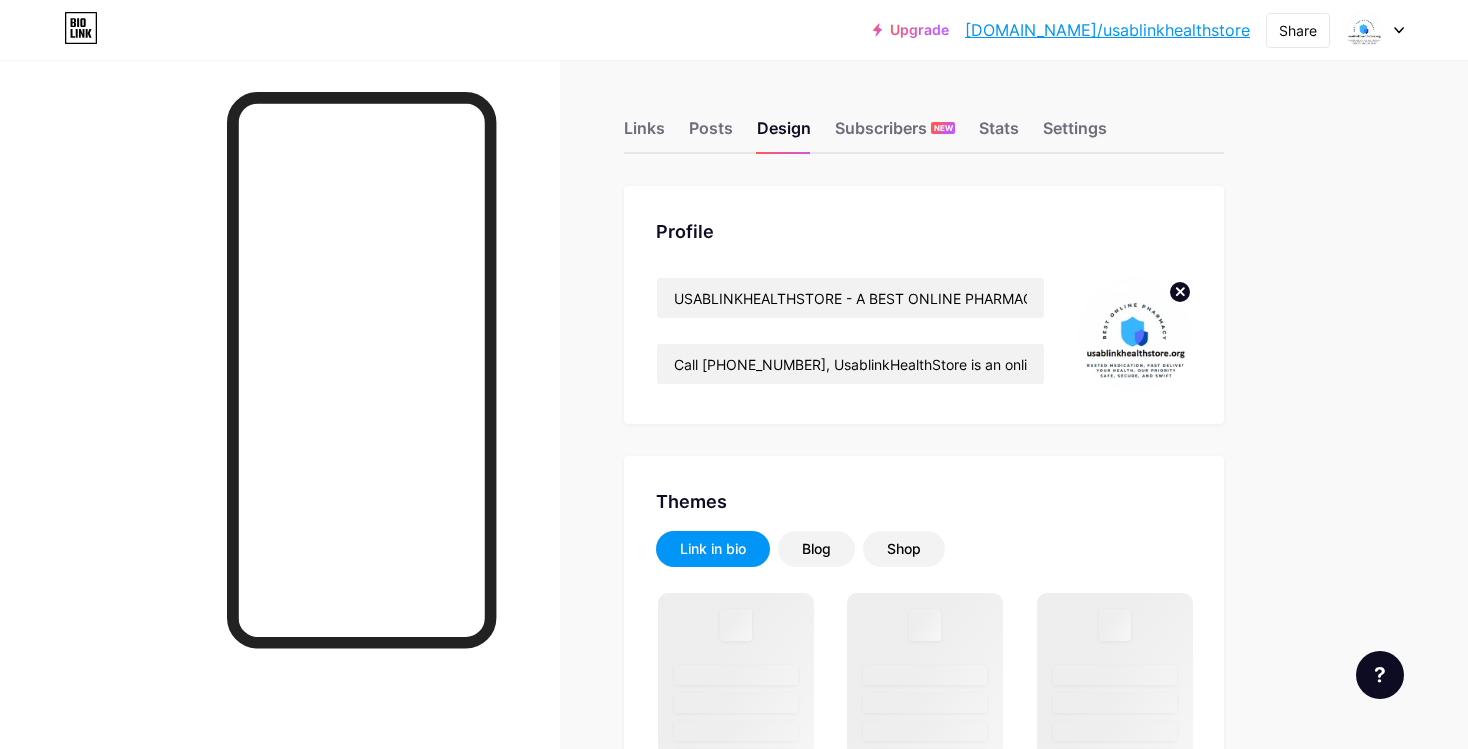 click 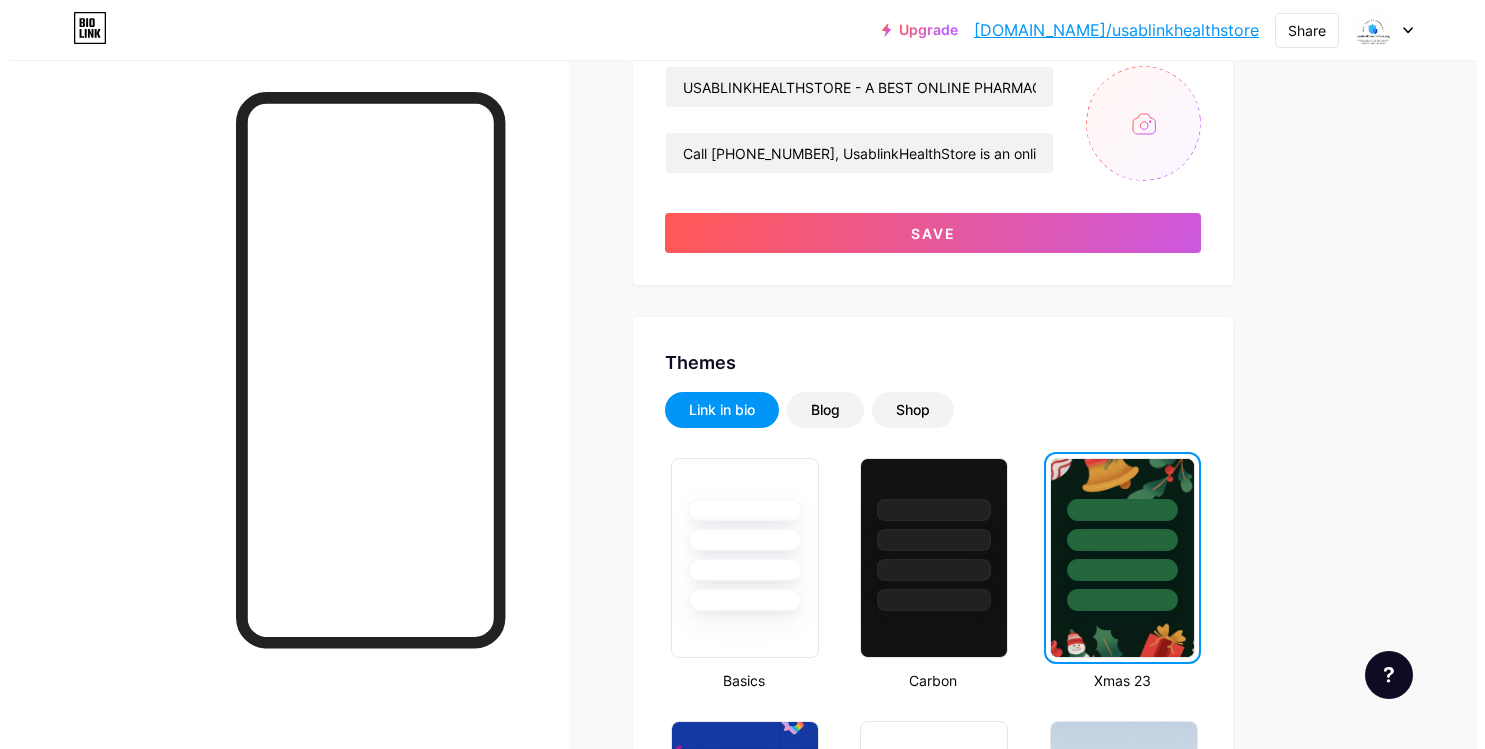 scroll, scrollTop: 0, scrollLeft: 0, axis: both 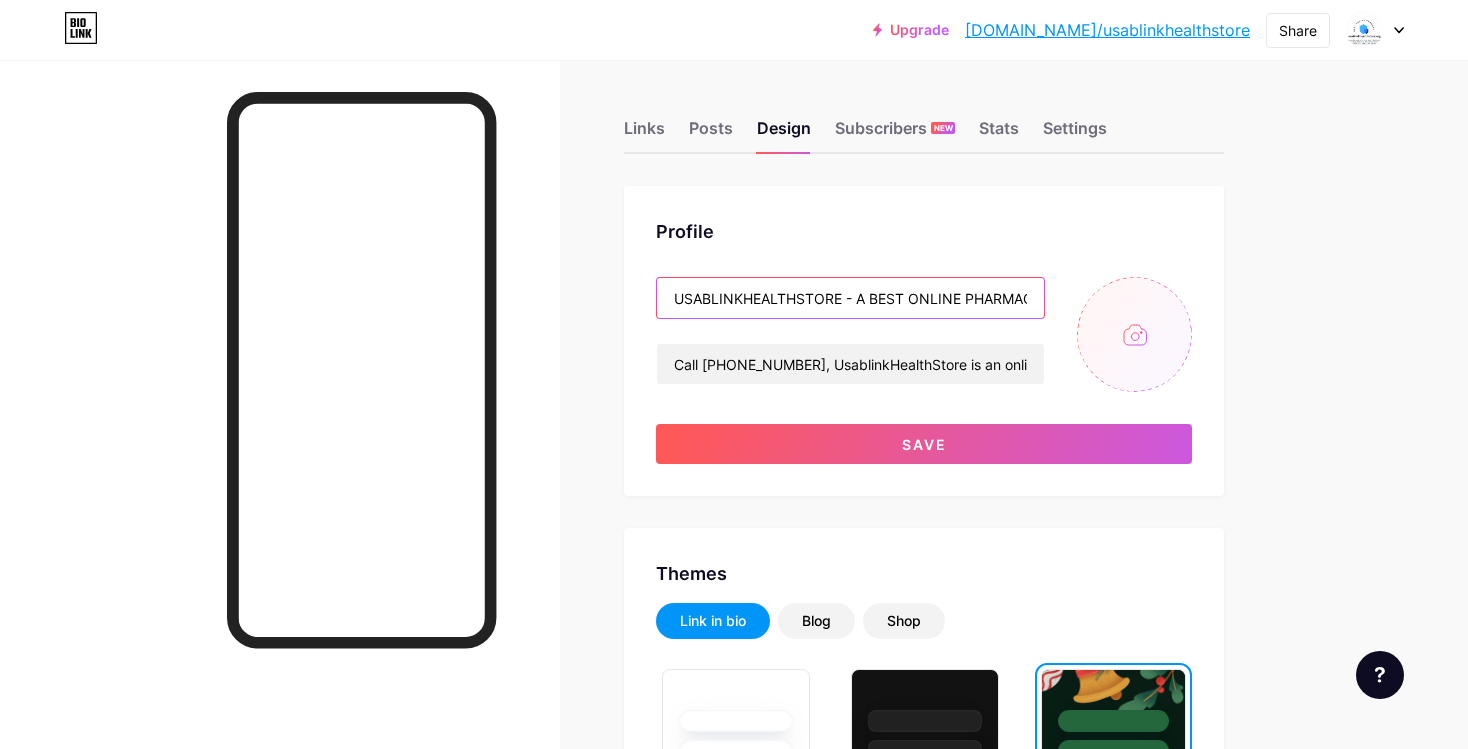 click on "USABLINKHEALTHSTORE - A BEST ONLINE PHARMACY IN USA" at bounding box center [850, 298] 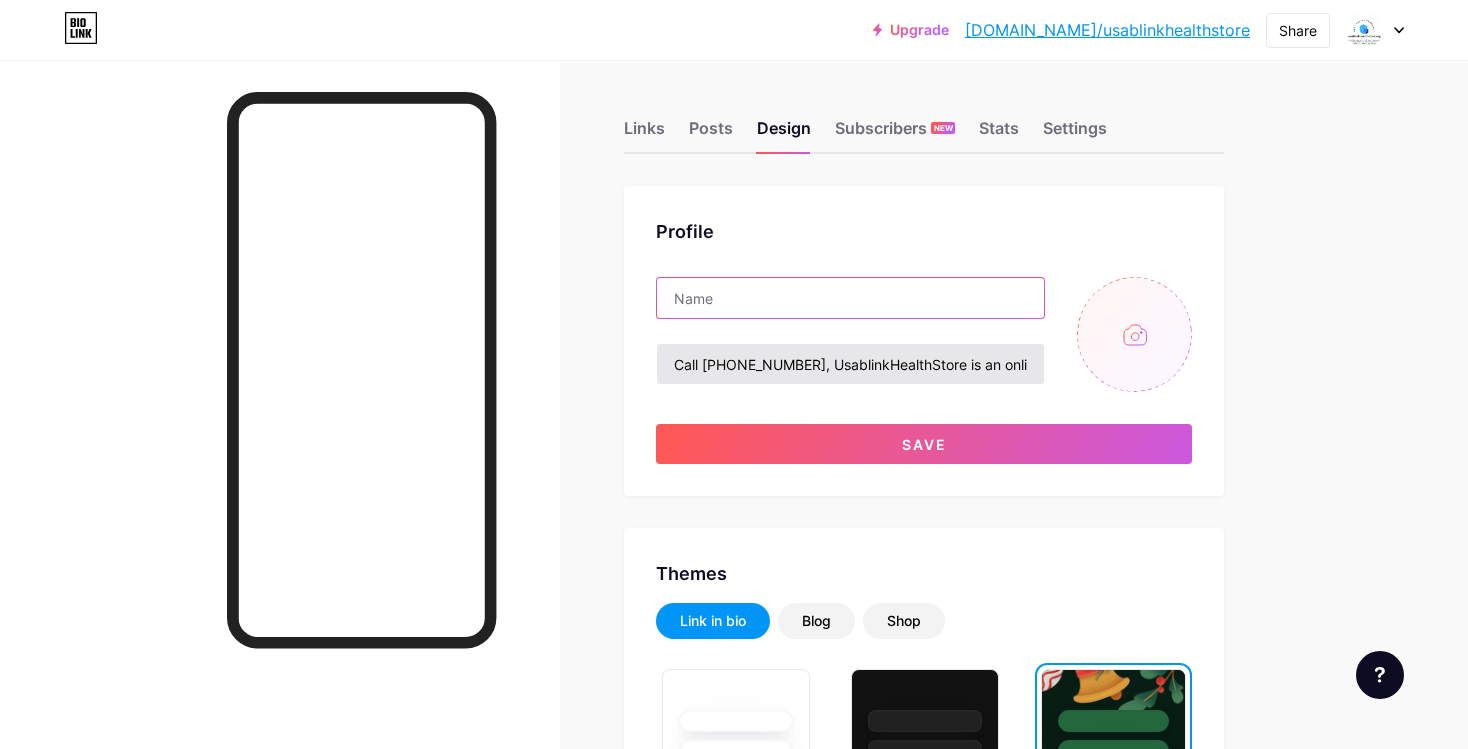type 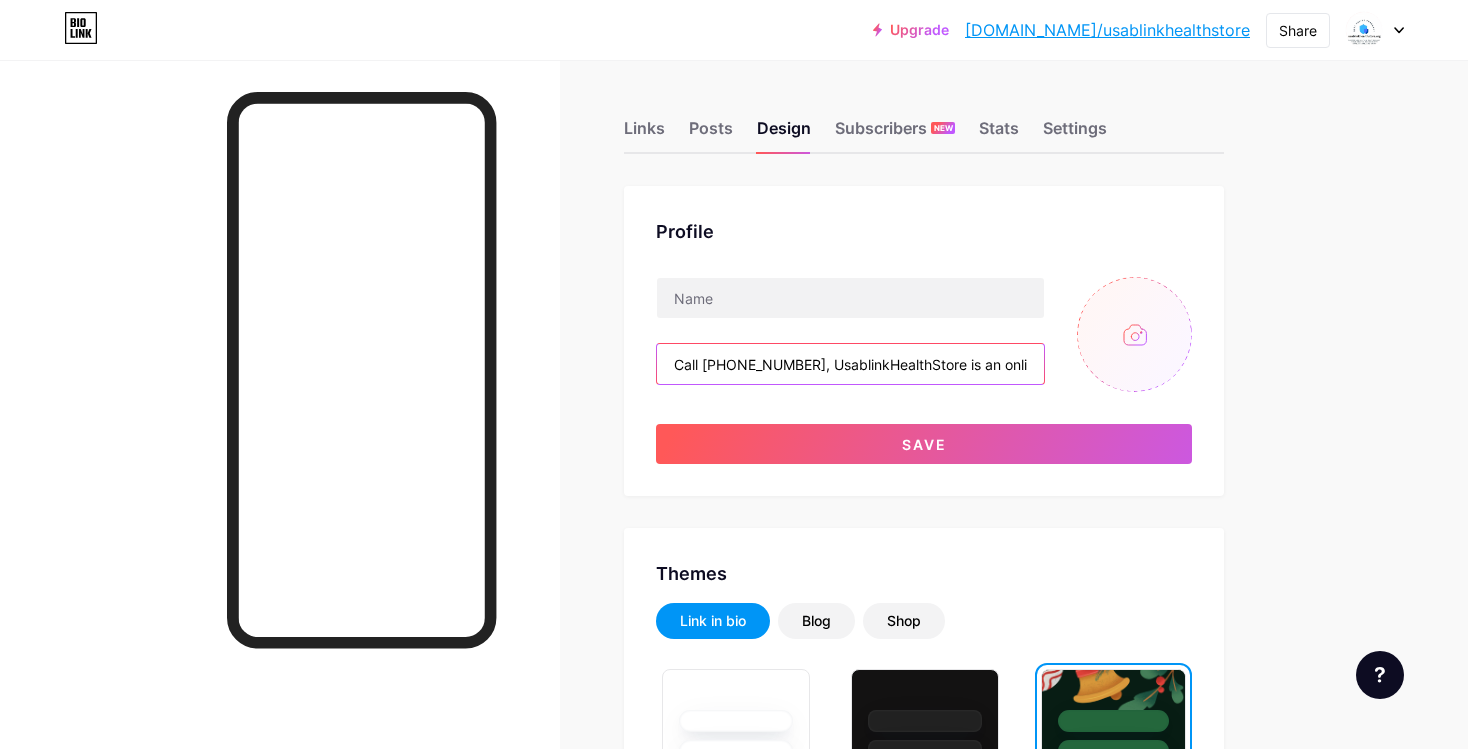 click on "Call +1 646-867-3655, UsablinkHealthStore is an online platform dedicated to providing a wide range of health and wellness products. Offering everything from prescription medications to over-the-counter supplements, the store aims to make healthcare accessible and convenient for everyone. With a user-friendly interface and secure payment options, customers can easily browse and purchase products from the comfort of their homes. UsablinkHealthStore prioritizes customer safety and satisfaction." at bounding box center [850, 364] 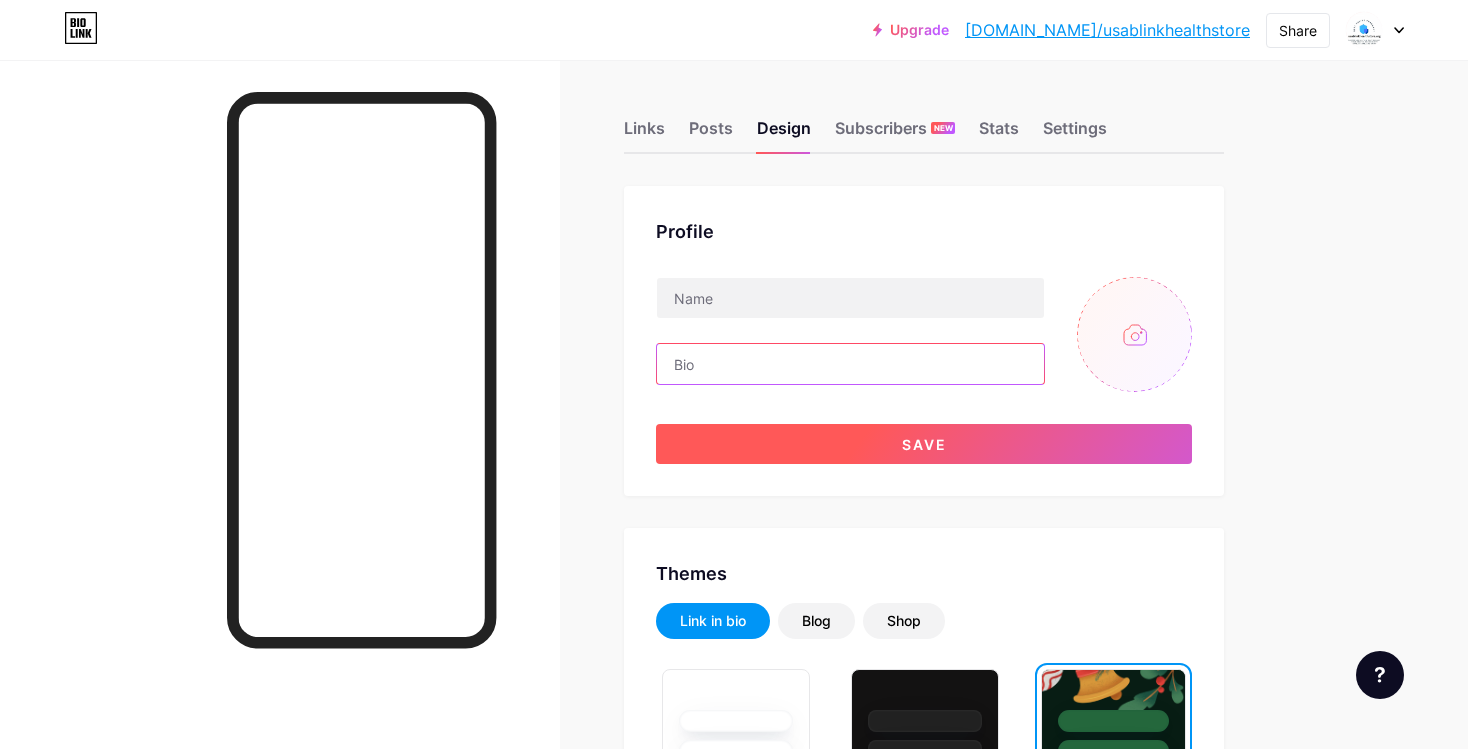 type 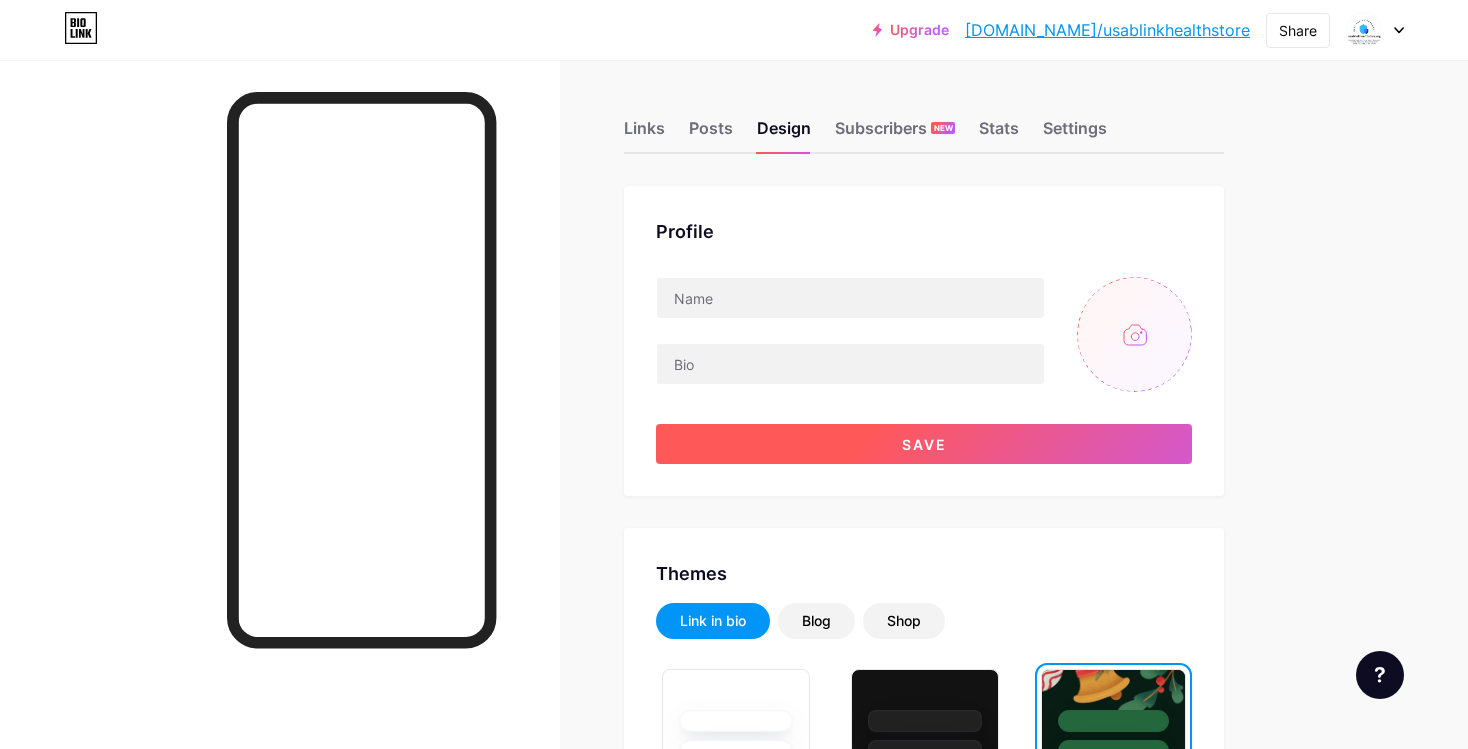 click on "Save" at bounding box center [924, 444] 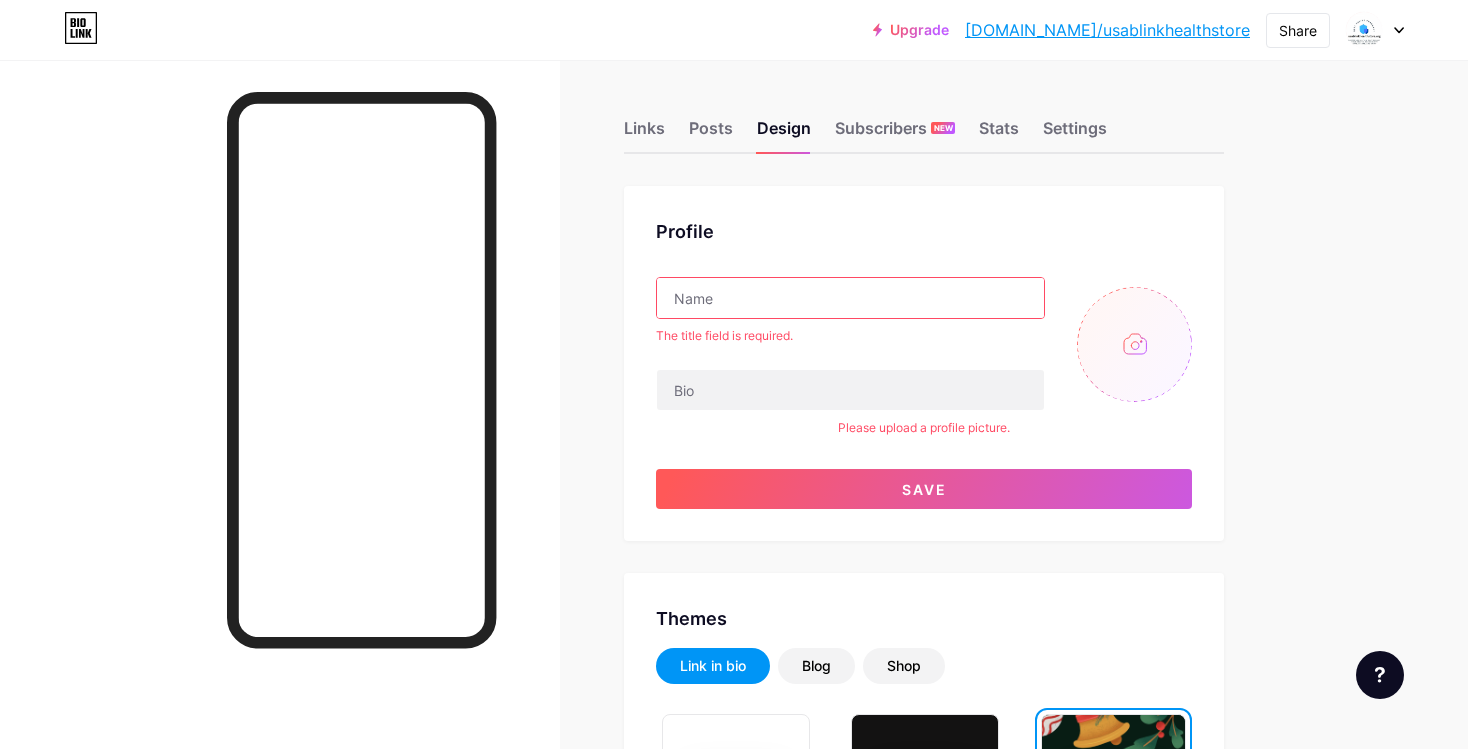 click at bounding box center [850, 298] 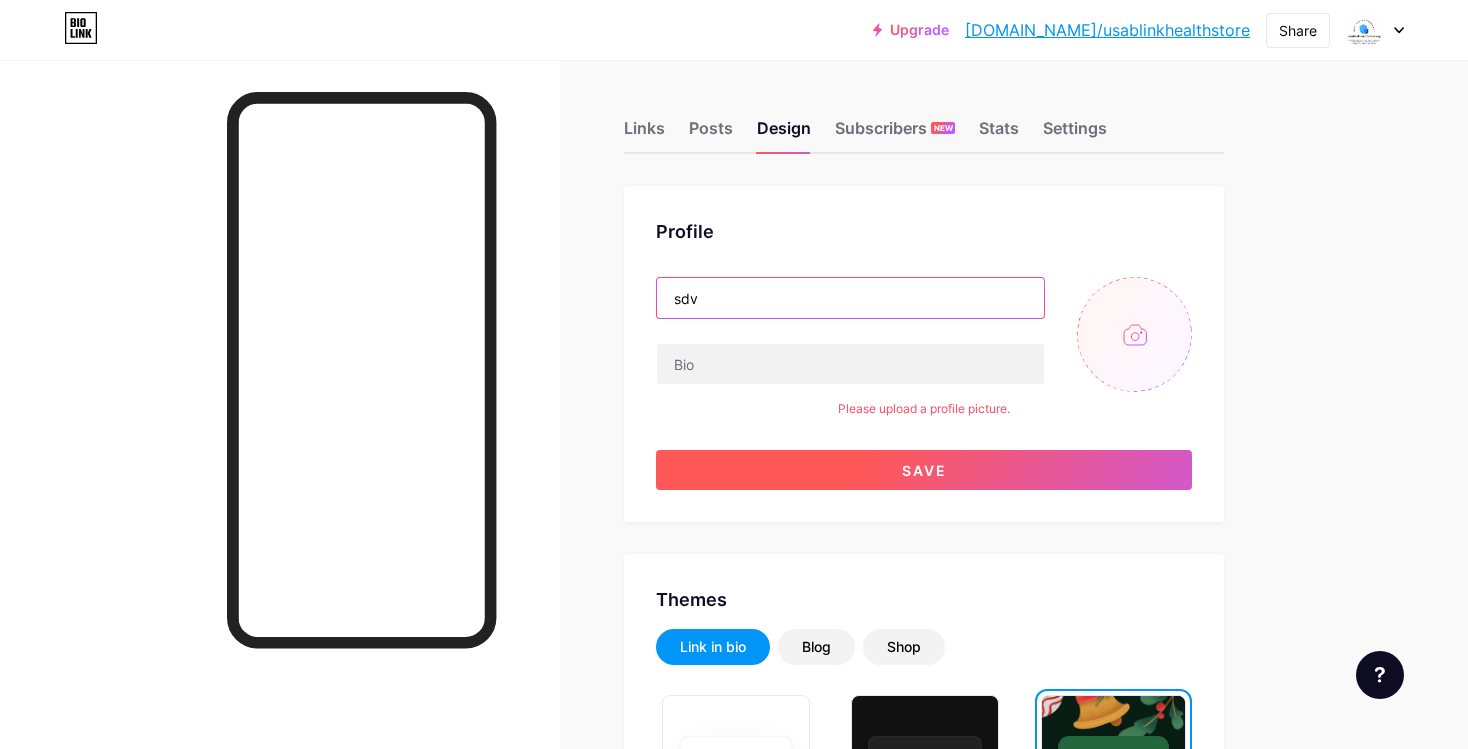 type on "sdv" 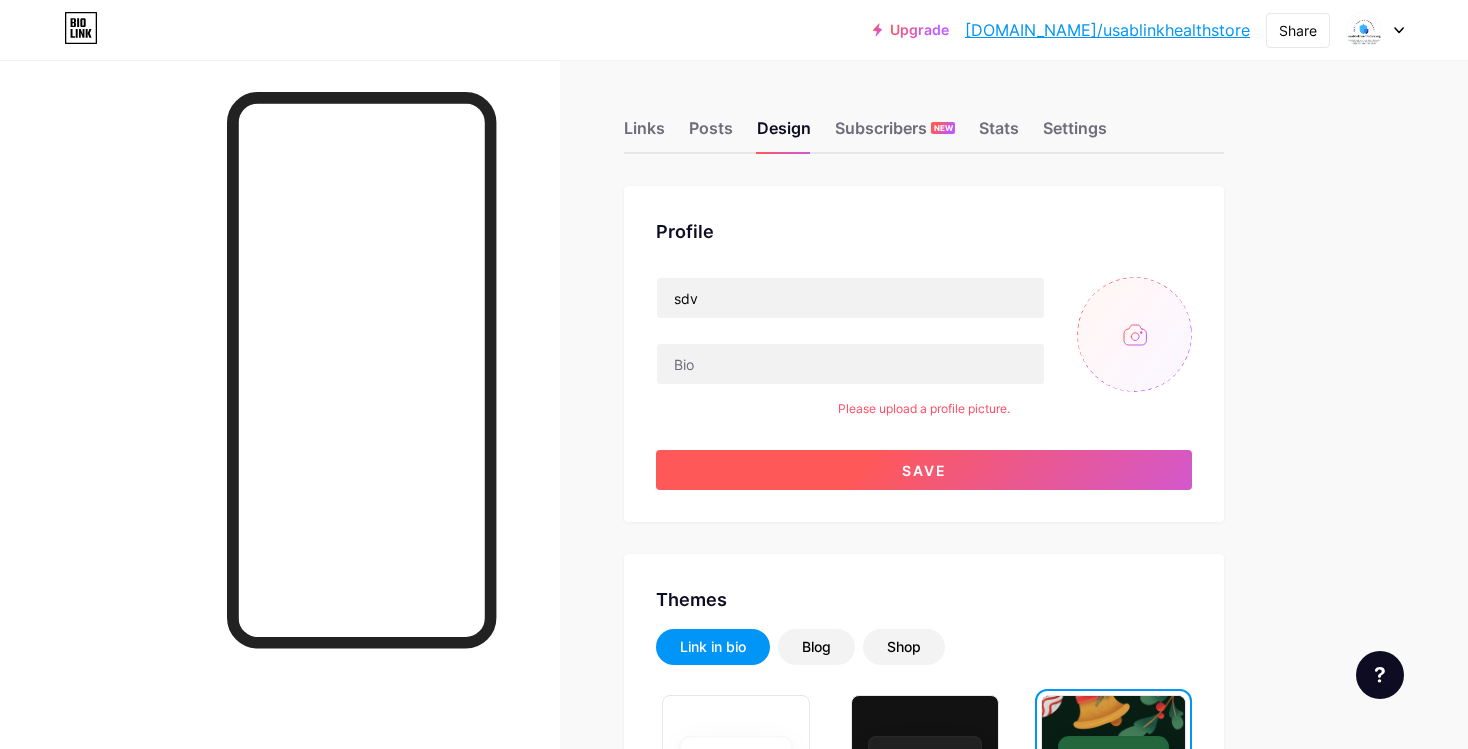 click on "Save" at bounding box center (924, 470) 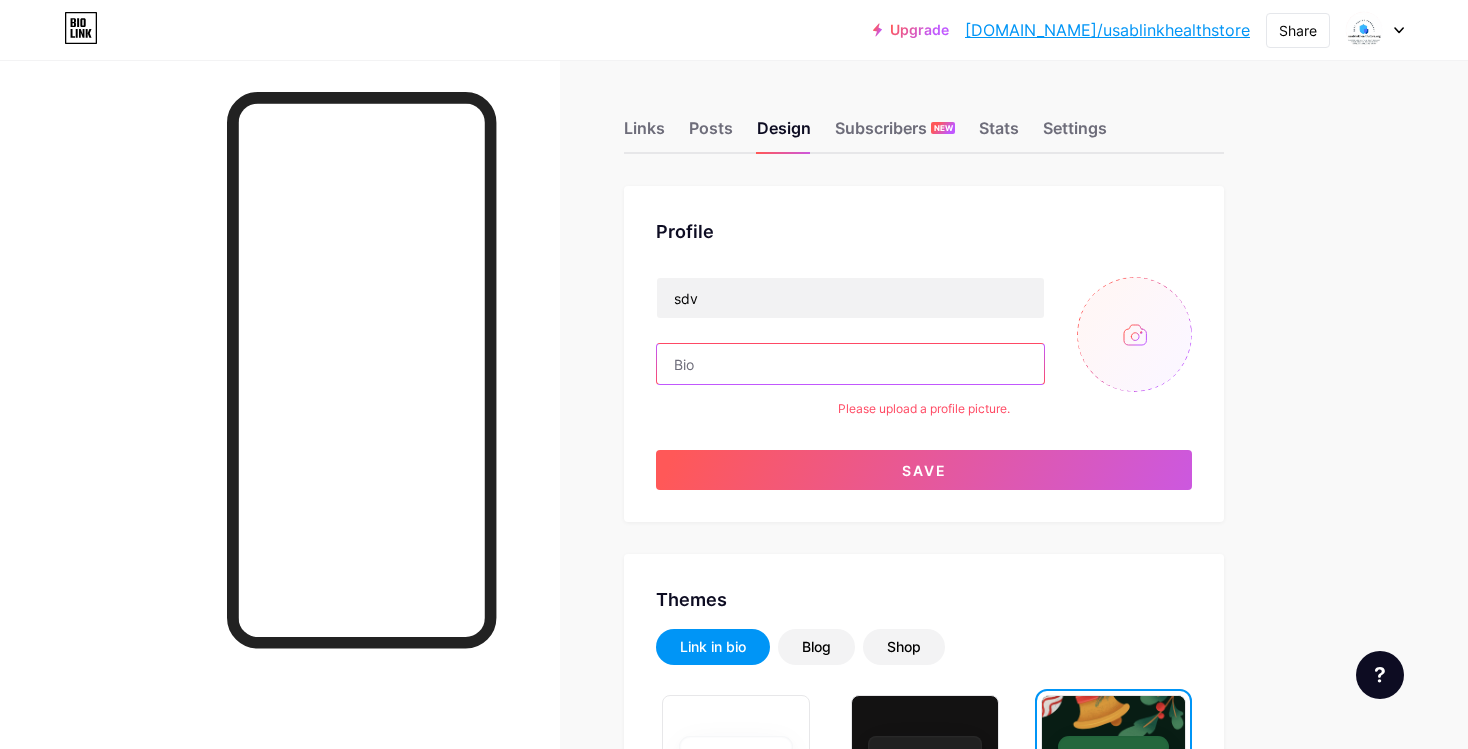 click at bounding box center [850, 364] 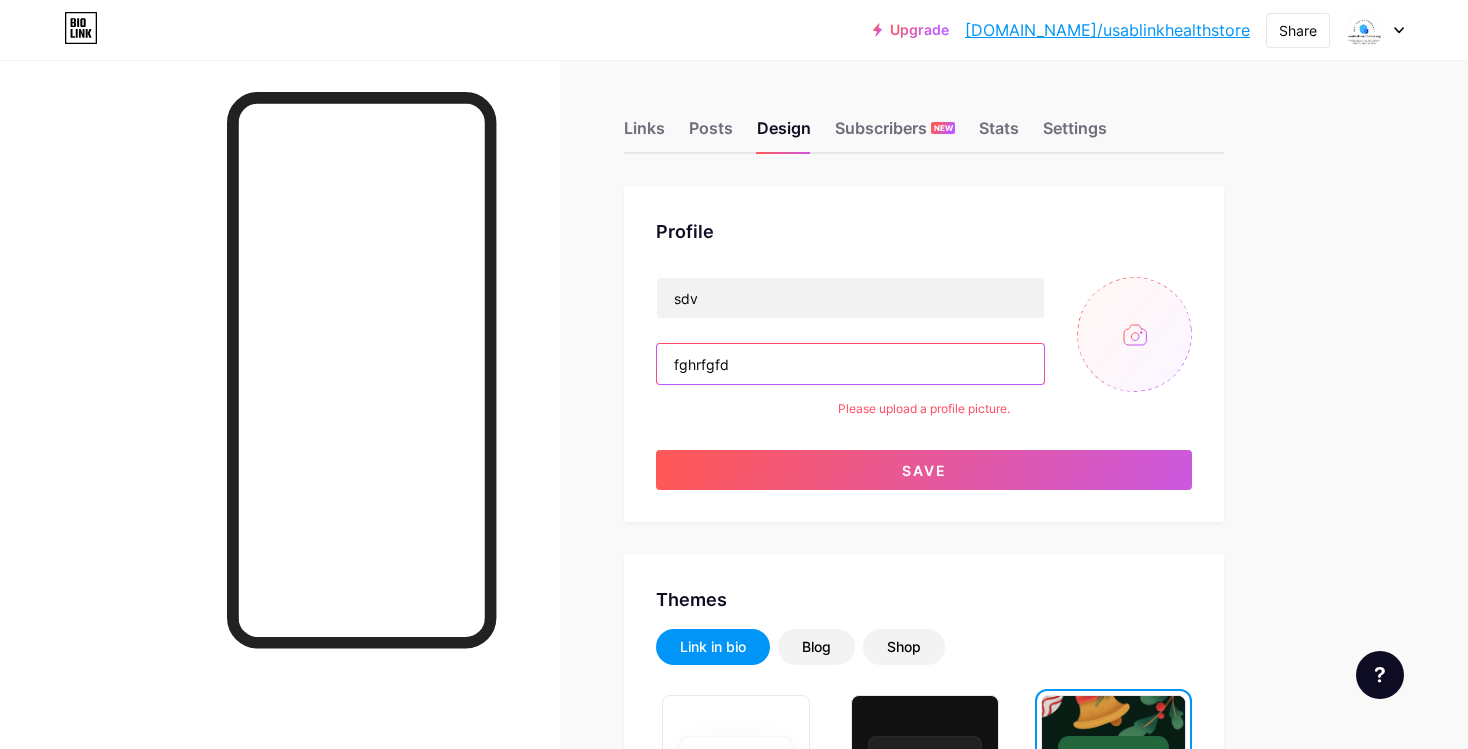 type on "fghrfgfd" 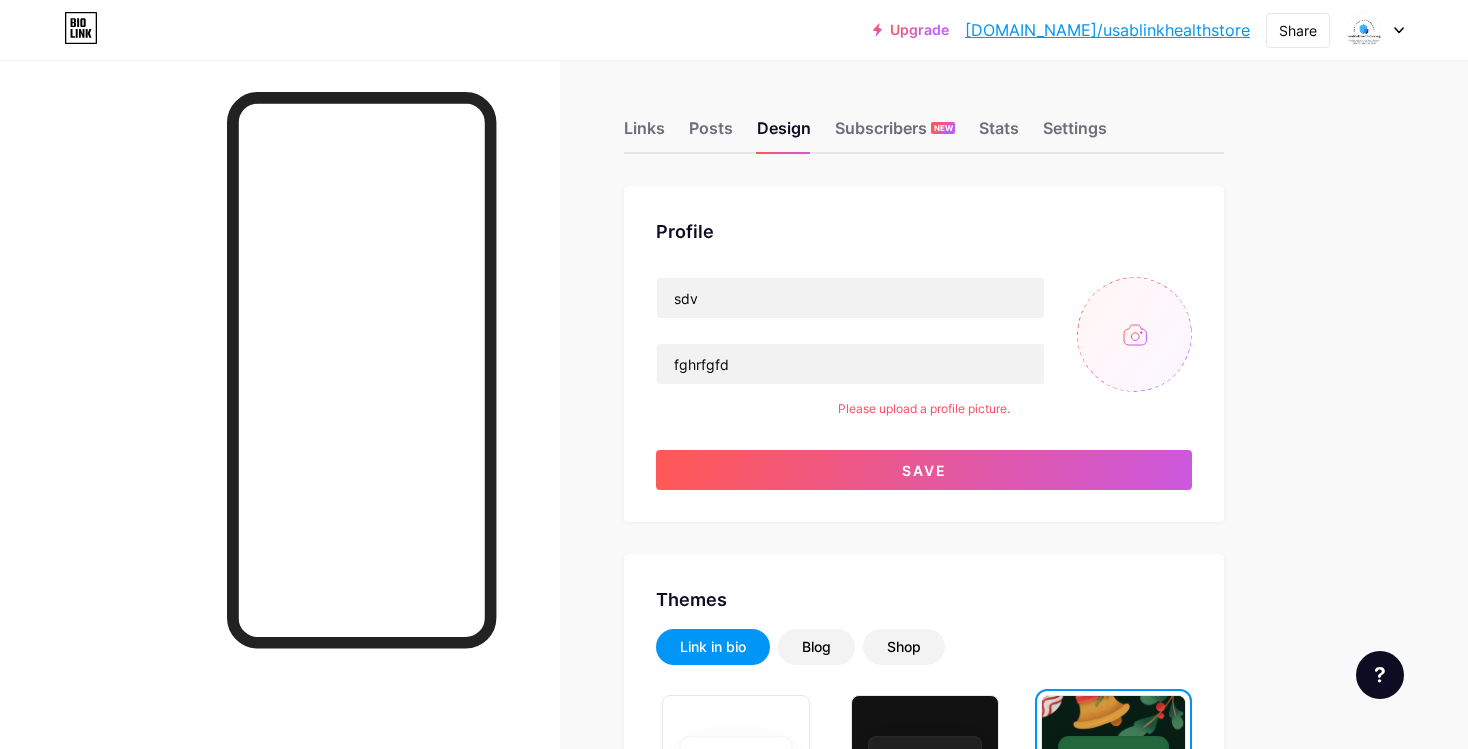 click at bounding box center [1134, 334] 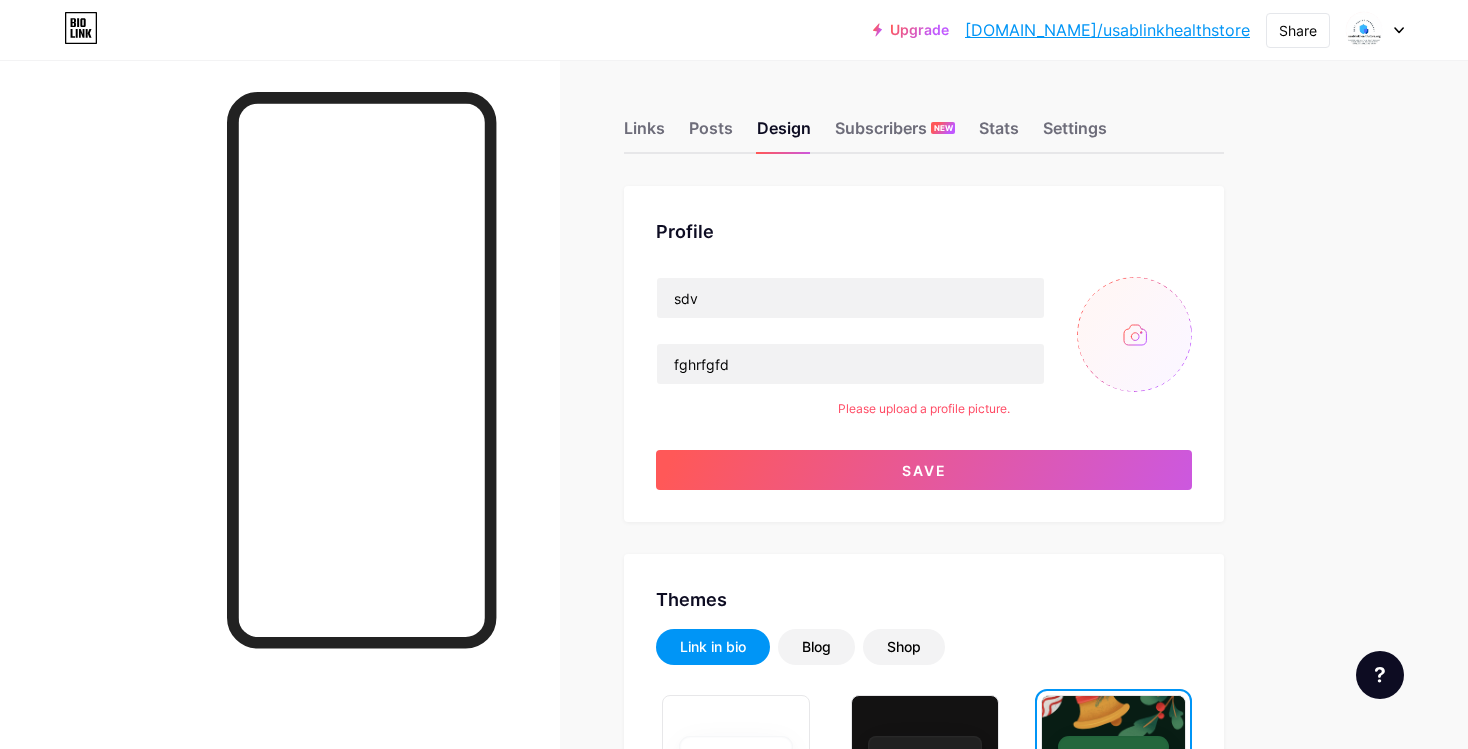 type on "C:\fakepath\digital marketing agency.png" 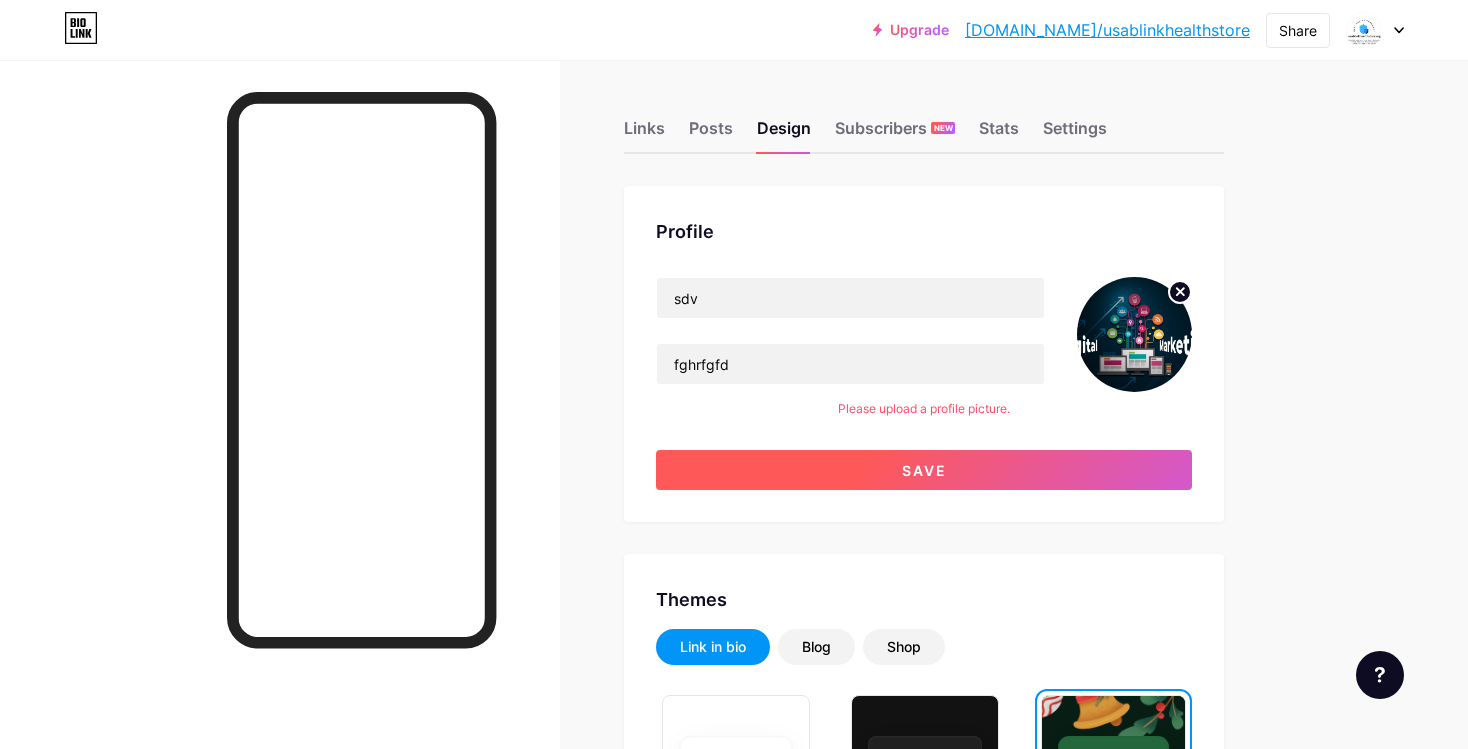 click on "Save" at bounding box center [924, 470] 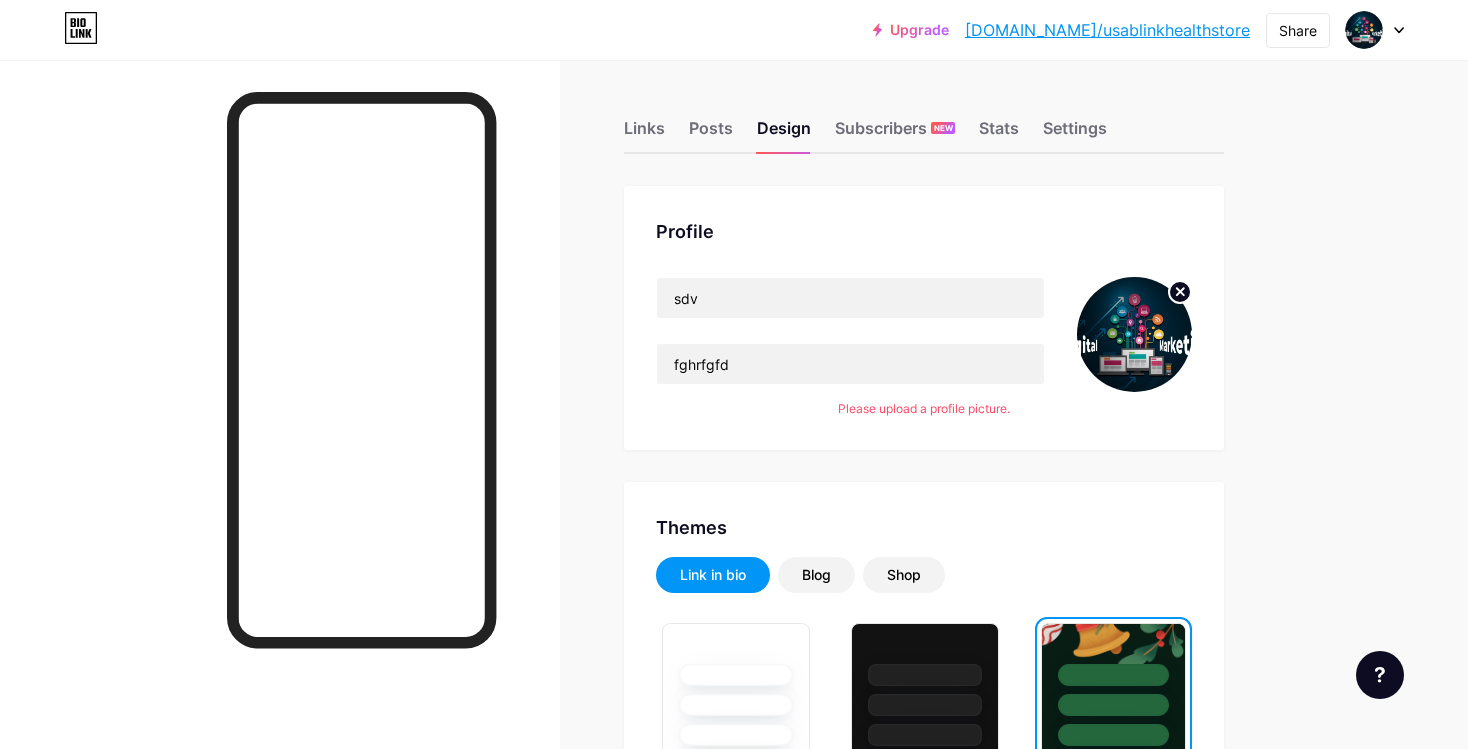 click at bounding box center (1375, 30) 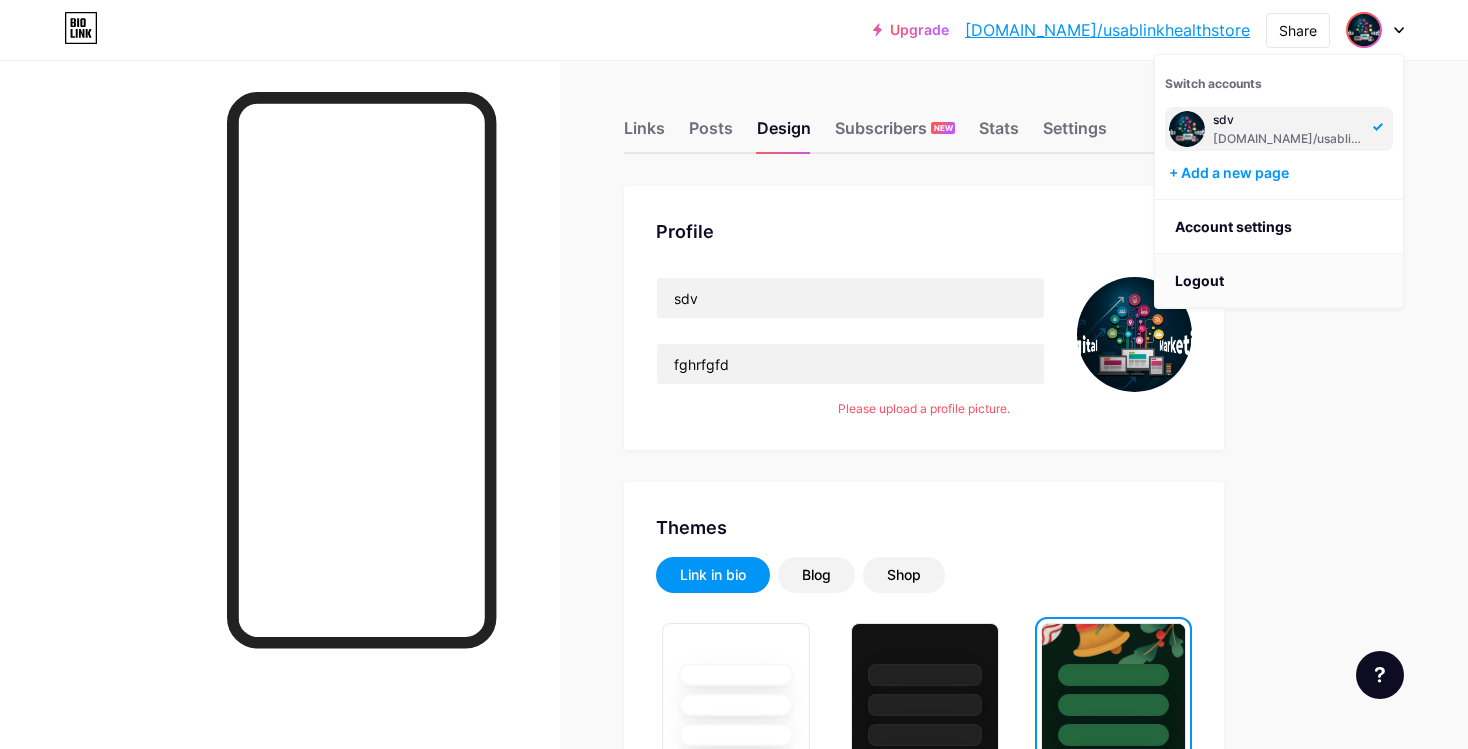 click on "Logout" at bounding box center (1279, 281) 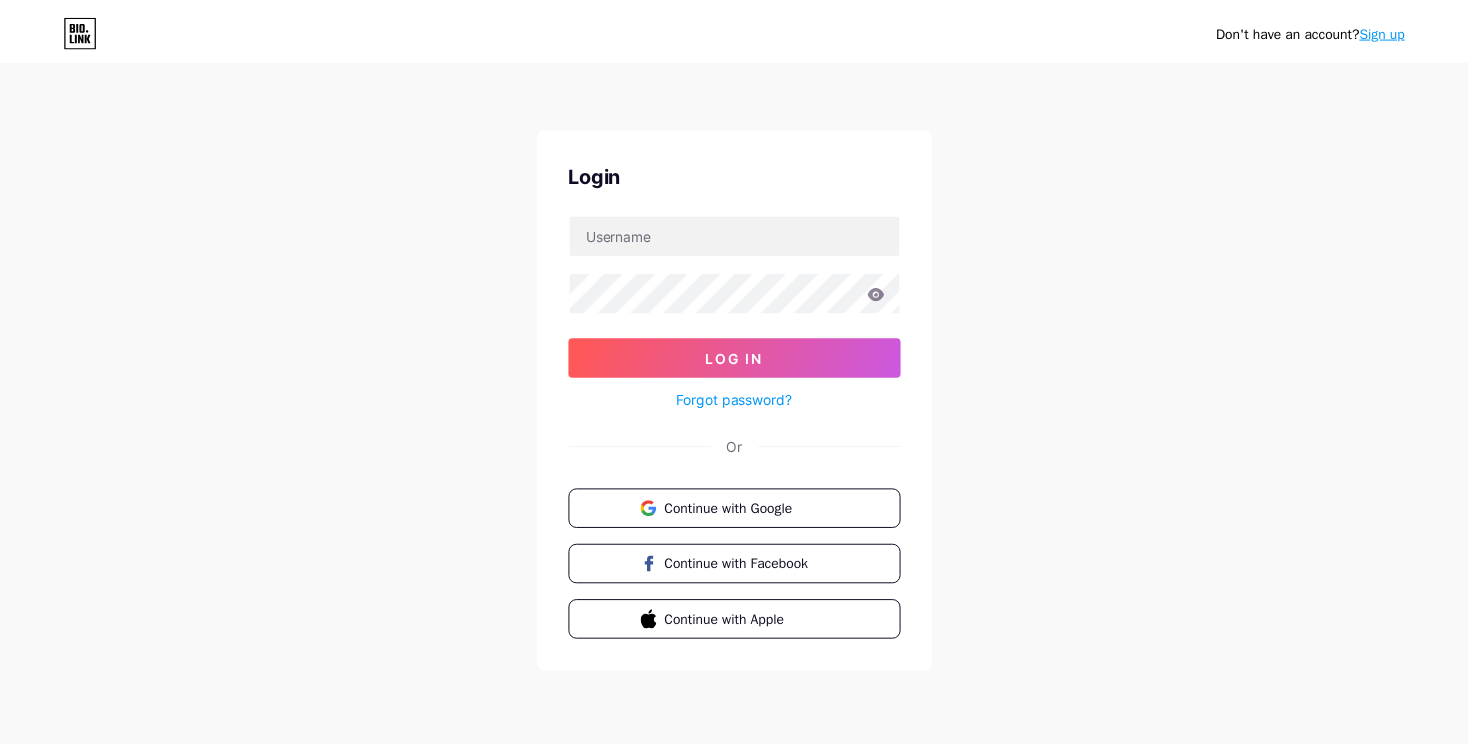 scroll, scrollTop: 0, scrollLeft: 0, axis: both 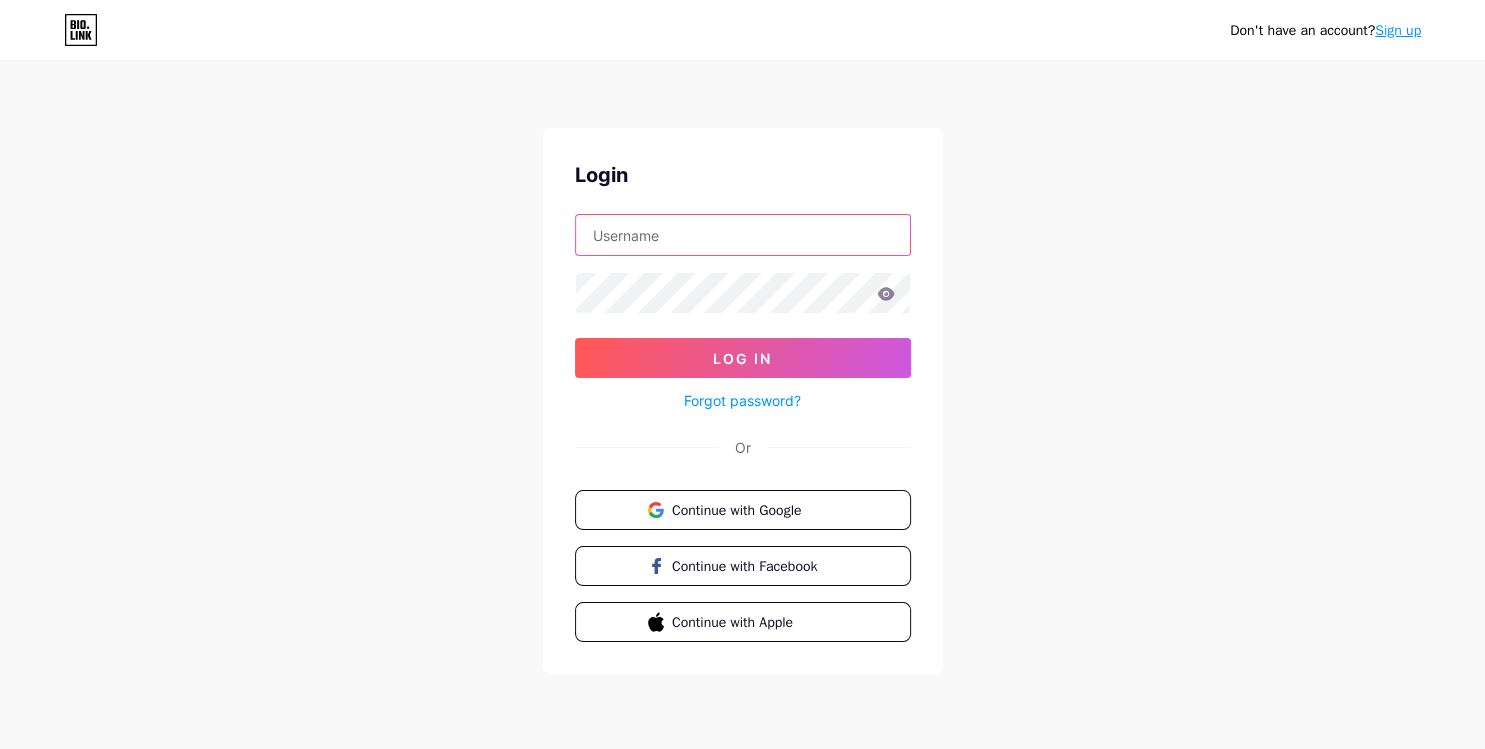 click at bounding box center [743, 235] 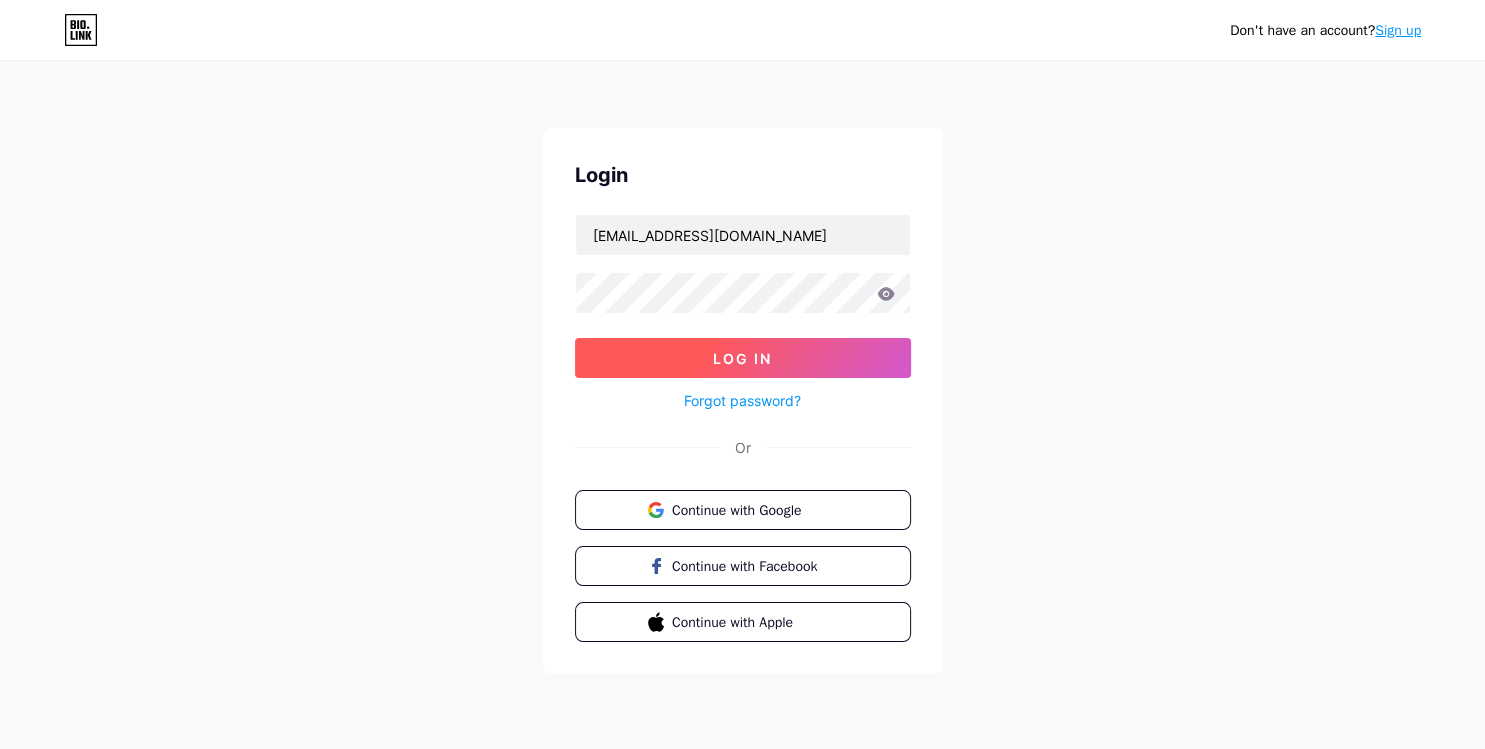 click on "Log In" at bounding box center [742, 358] 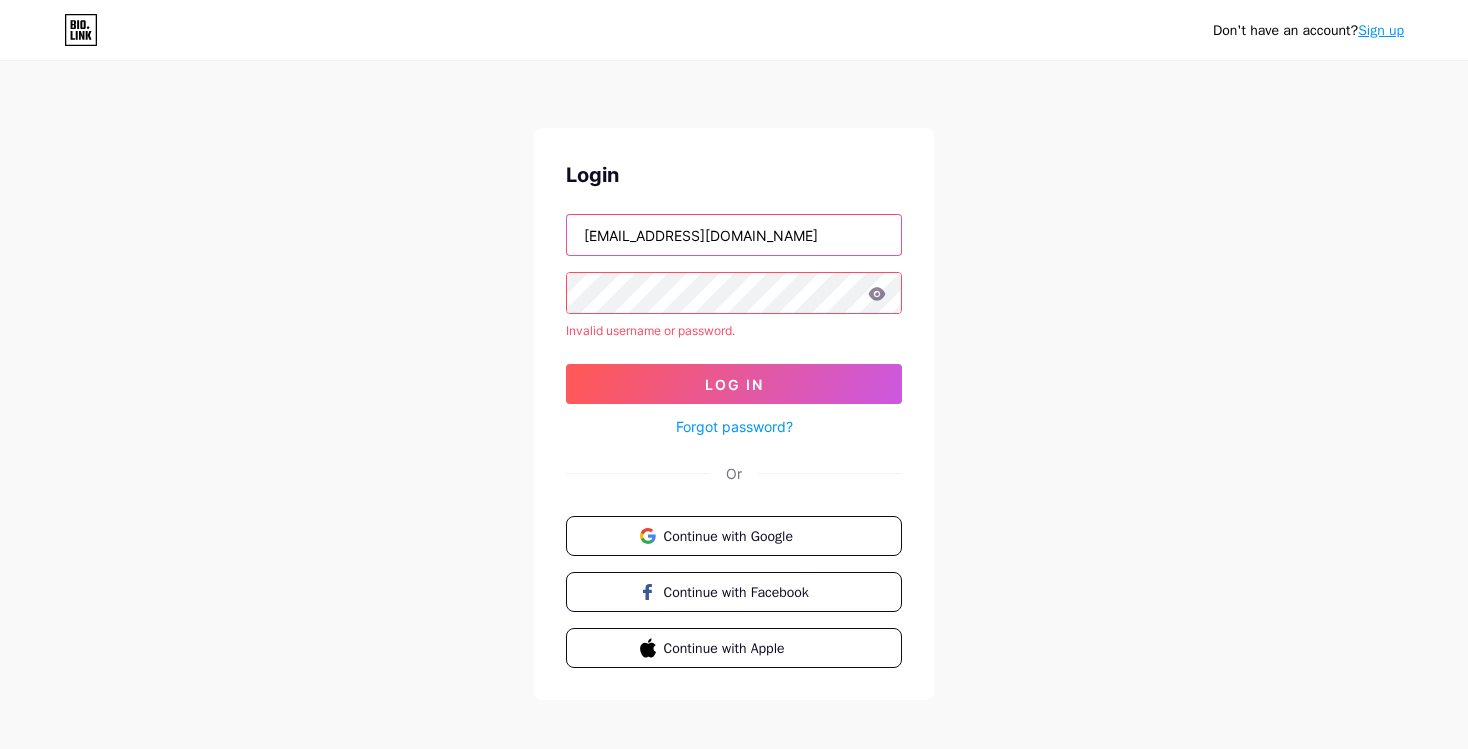 drag, startPoint x: 775, startPoint y: 231, endPoint x: 290, endPoint y: 218, distance: 485.1742 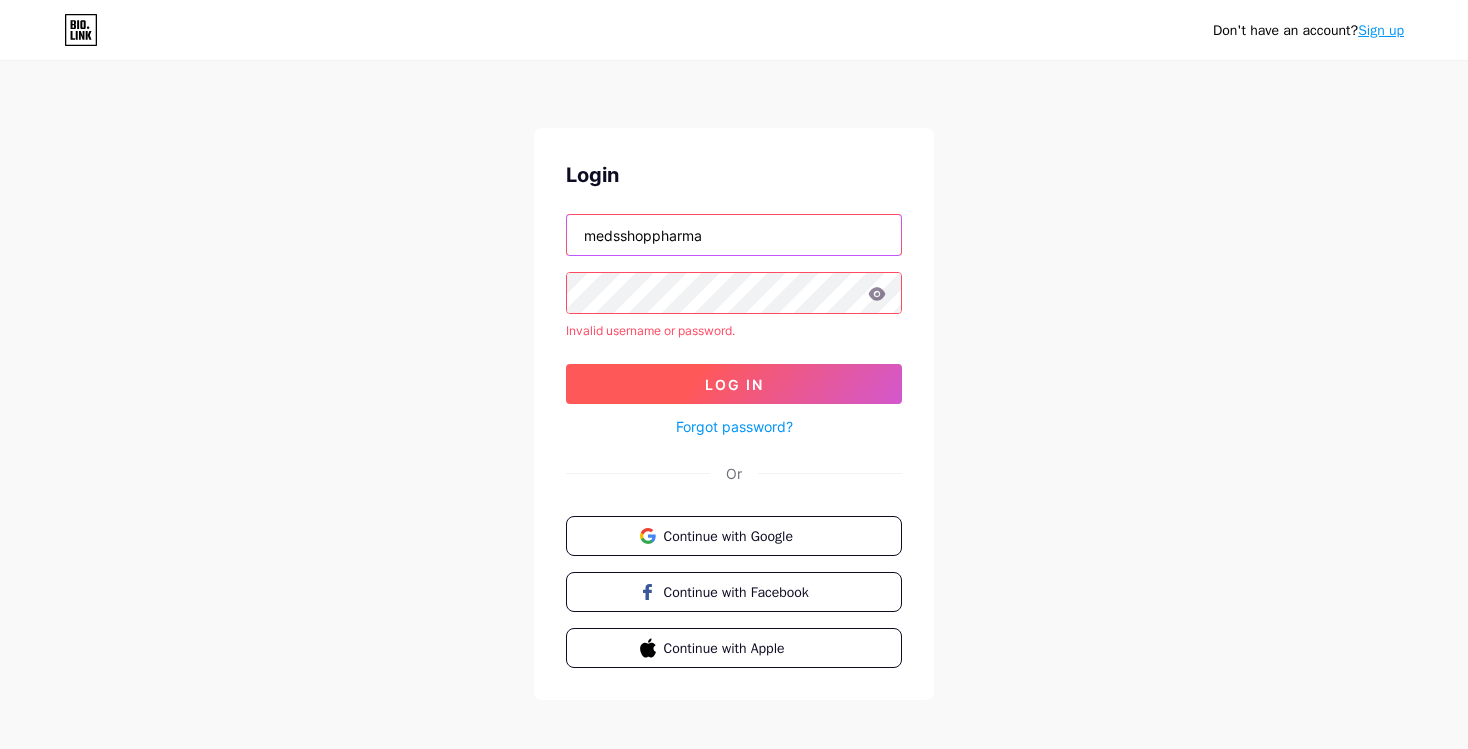 type on "medsshoppharma" 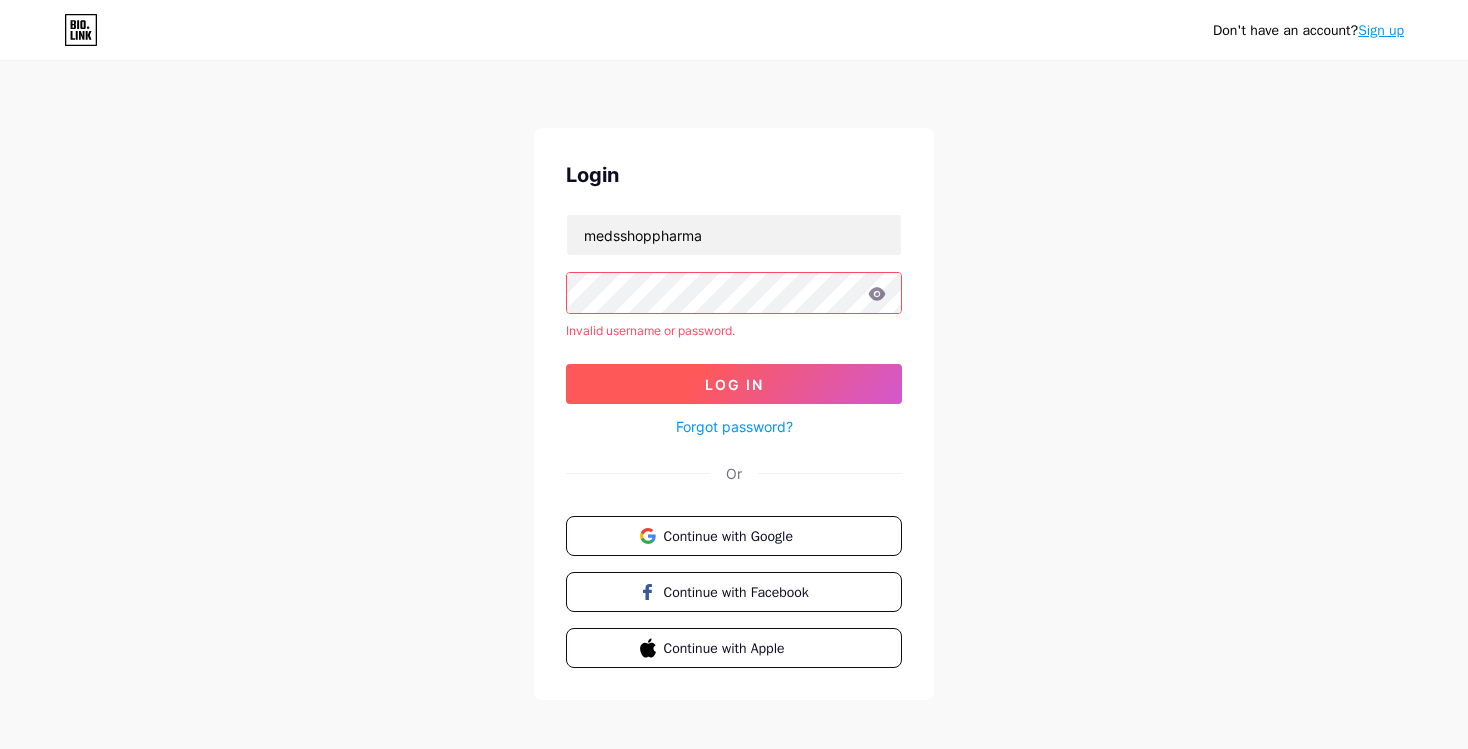 click on "Log In" at bounding box center [734, 384] 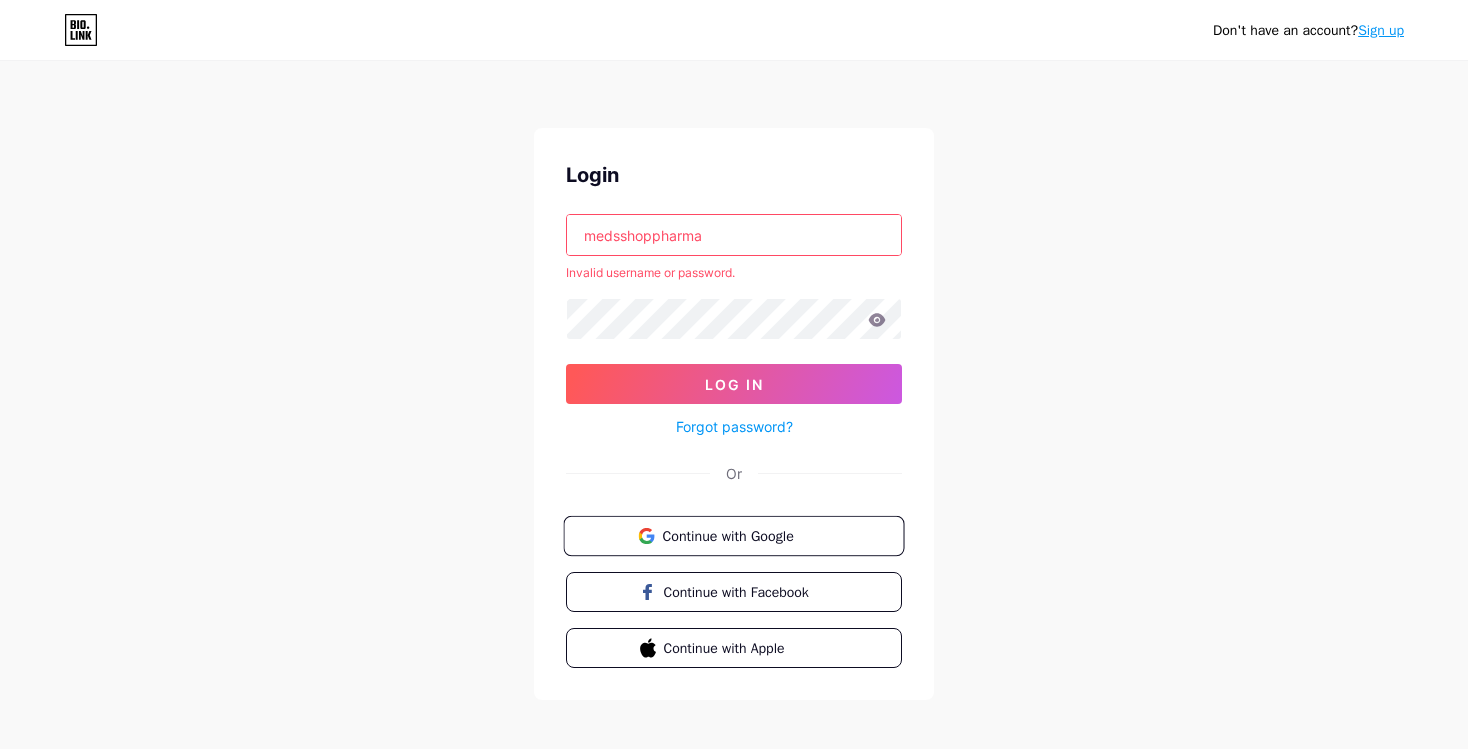 click on "Continue with Google" at bounding box center (745, 535) 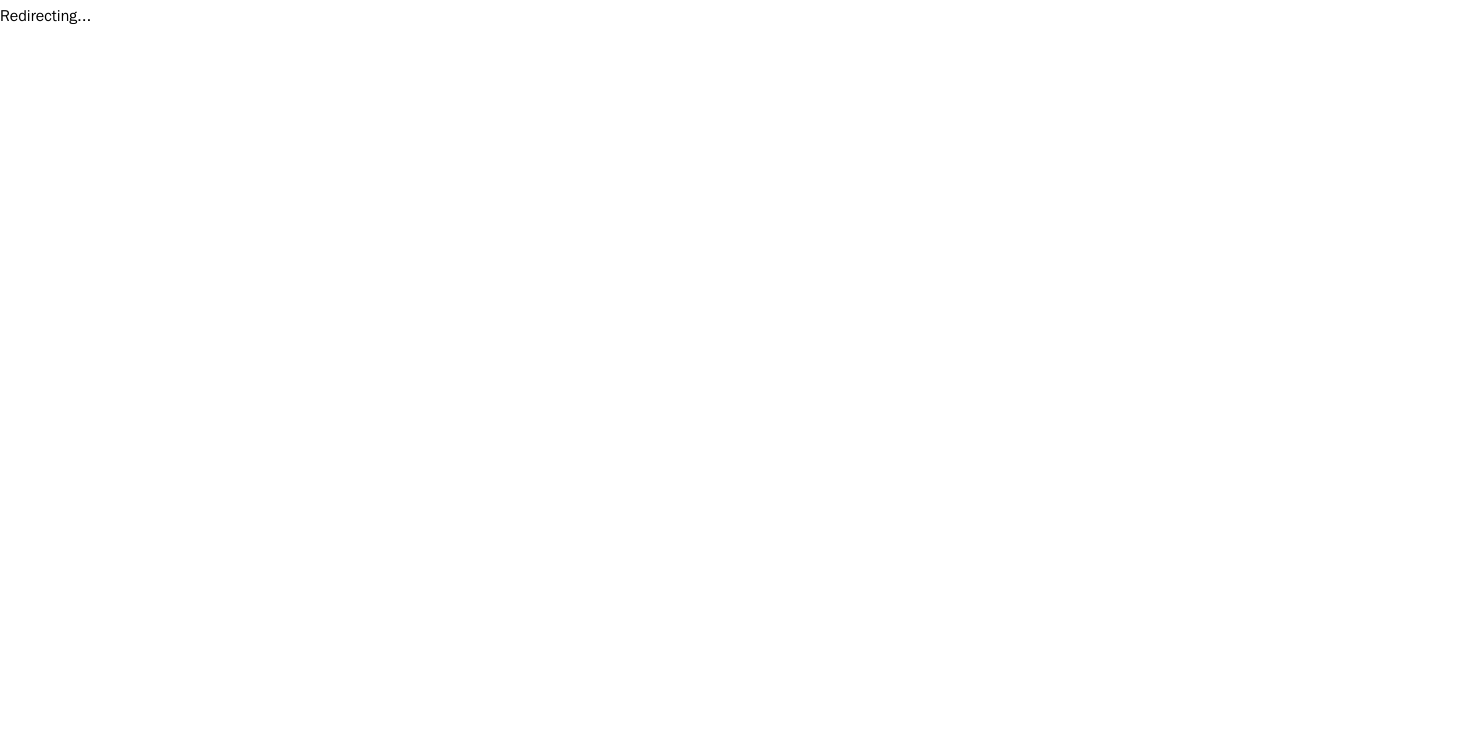 scroll, scrollTop: 0, scrollLeft: 0, axis: both 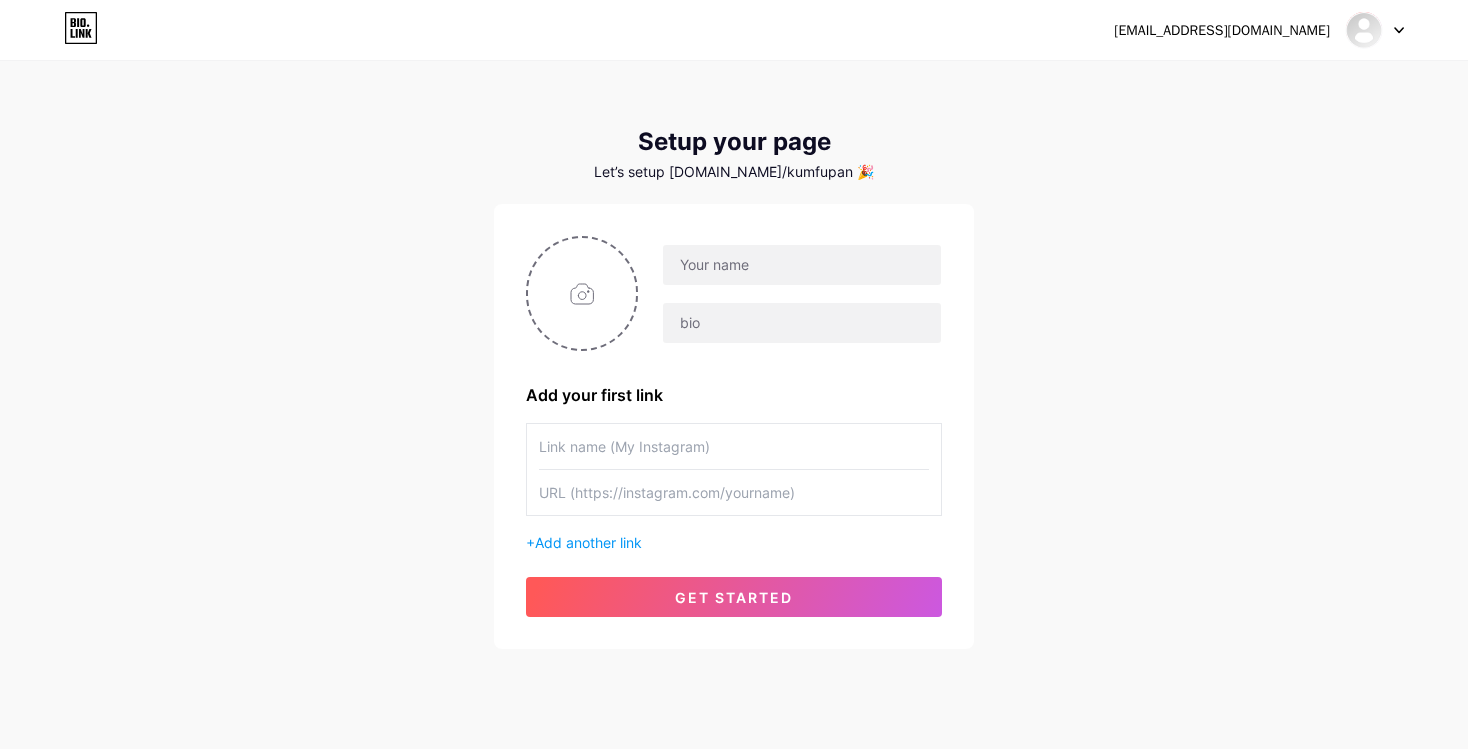 drag, startPoint x: 378, startPoint y: 505, endPoint x: 378, endPoint y: 566, distance: 61 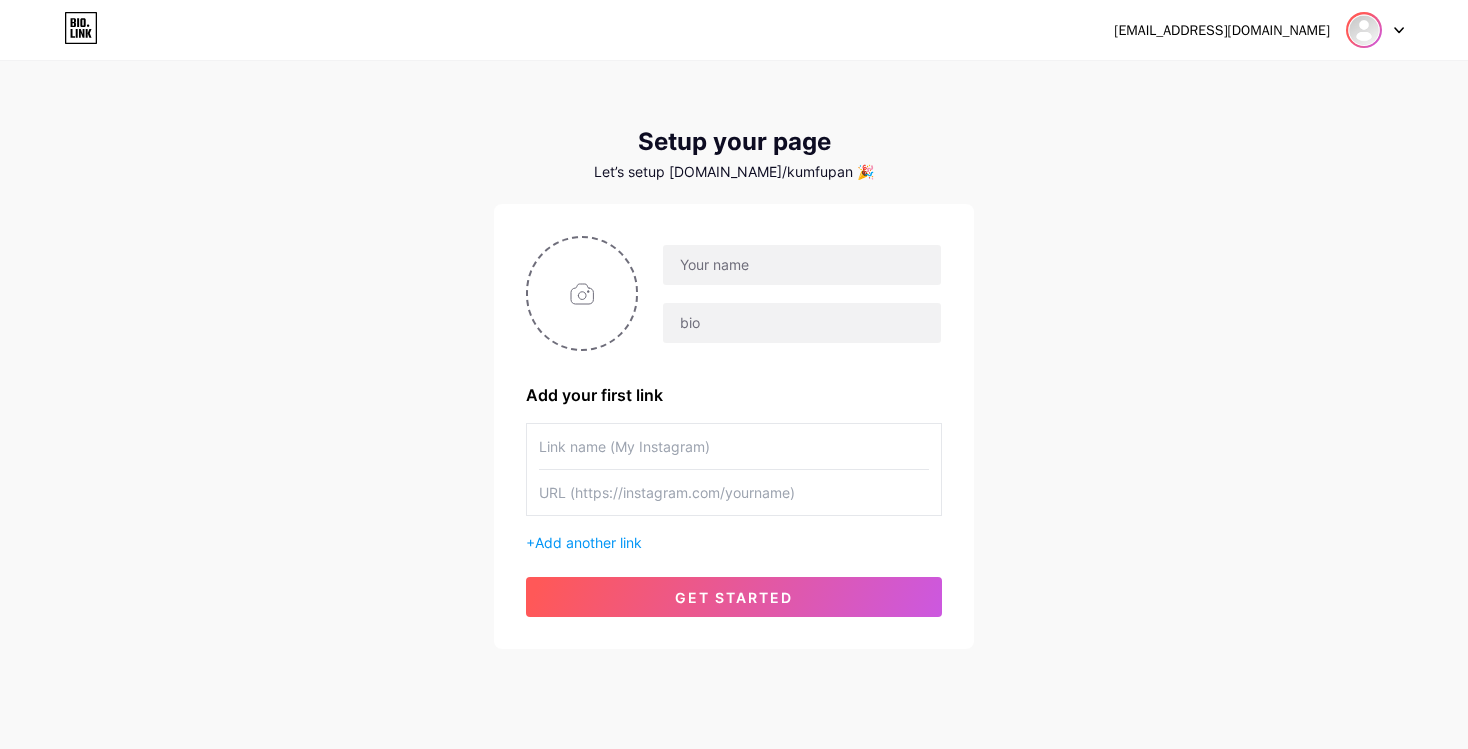 click at bounding box center (1364, 30) 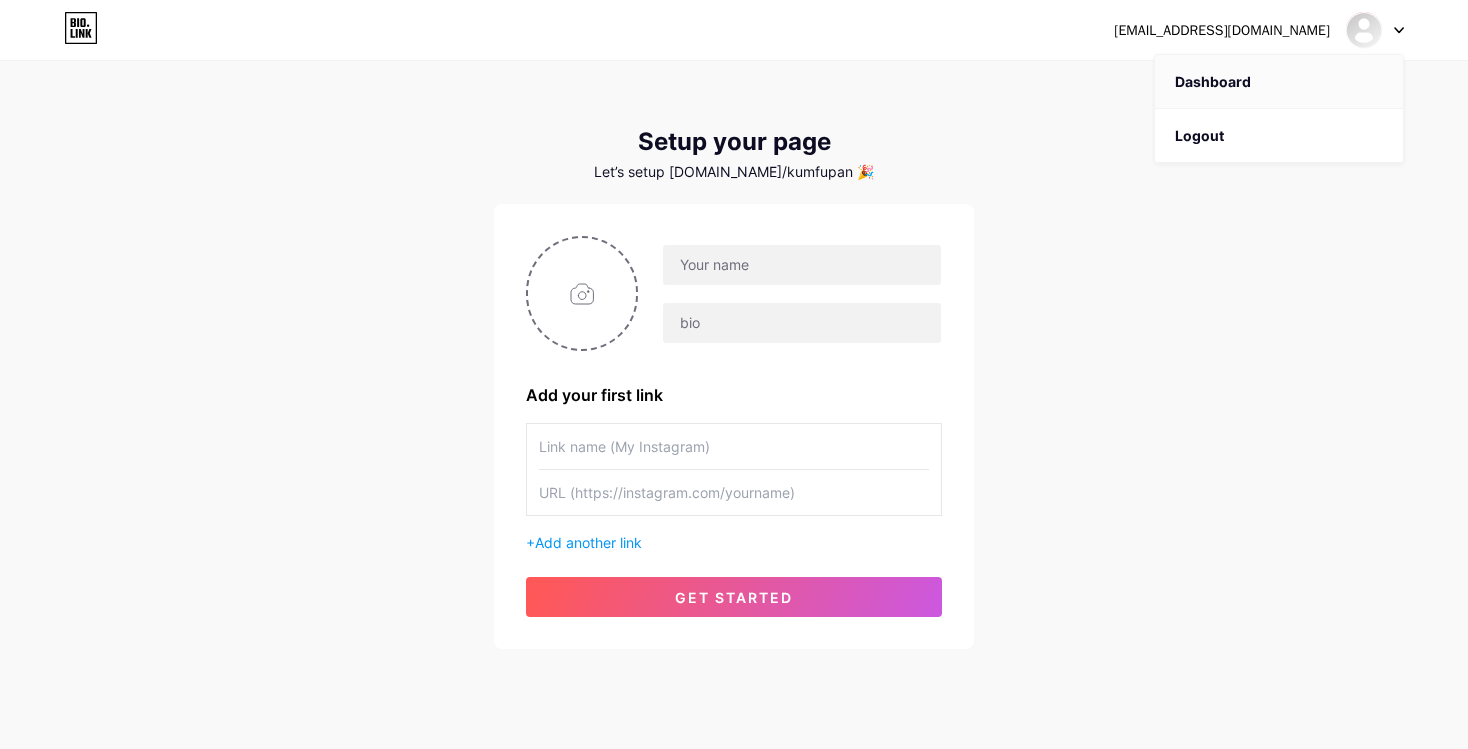 click on "Dashboard" at bounding box center (1279, 82) 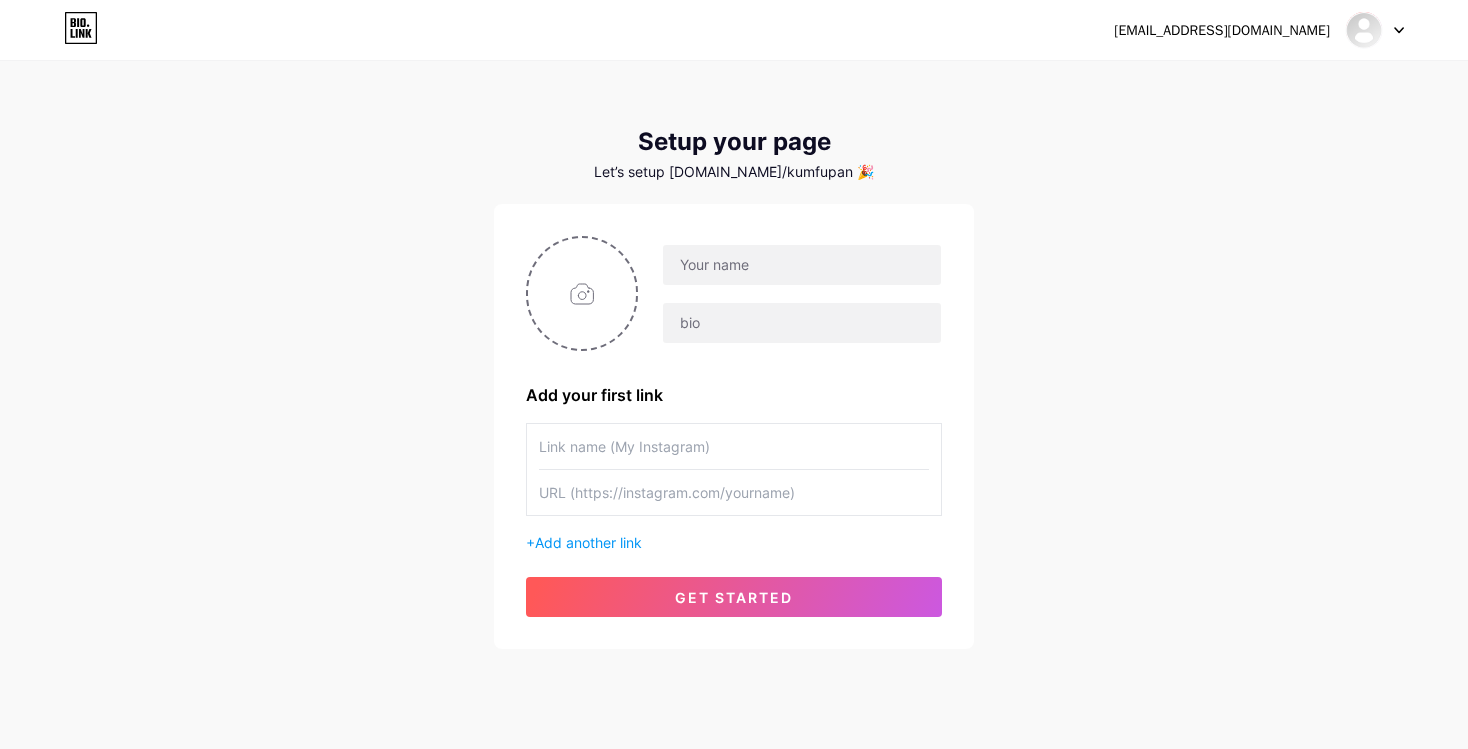 drag, startPoint x: 288, startPoint y: 186, endPoint x: 320, endPoint y: 216, distance: 43.863426 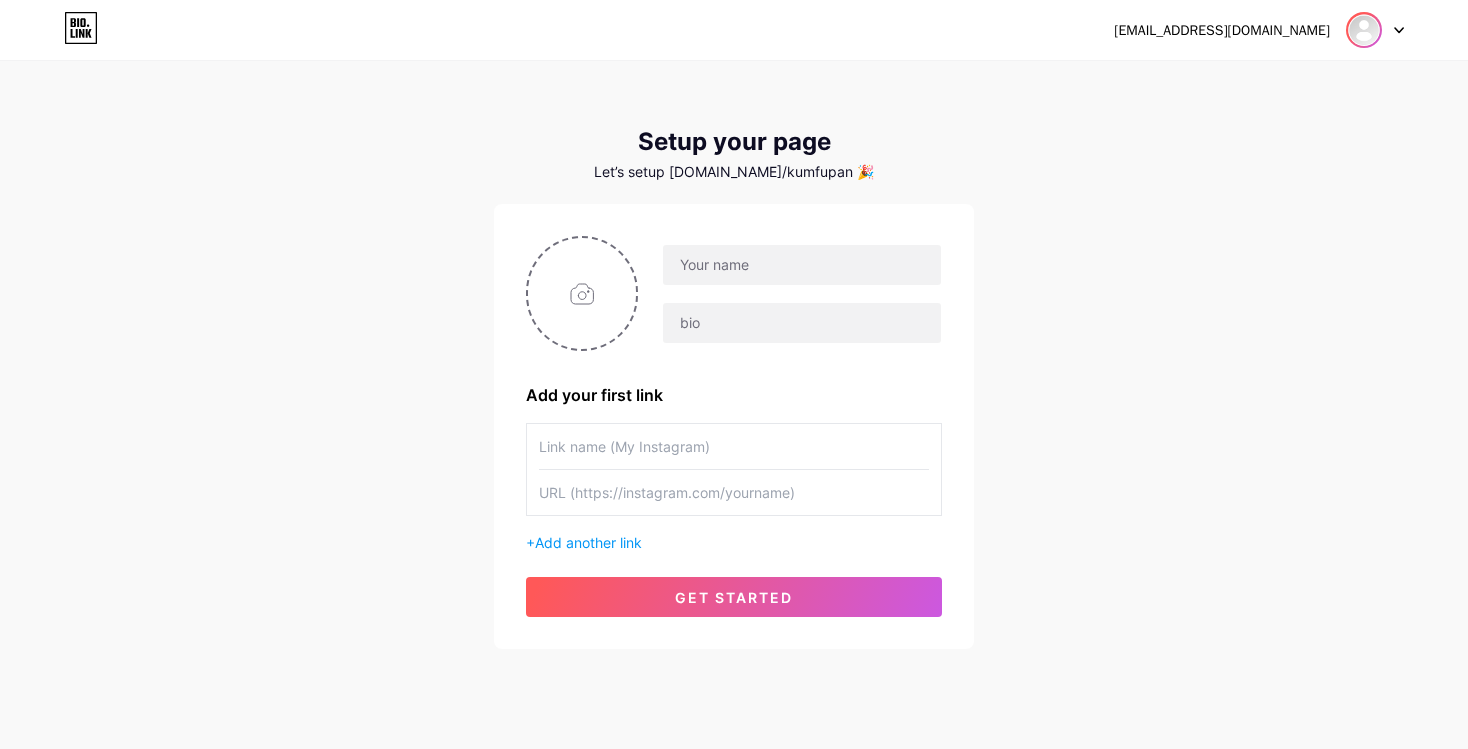 click at bounding box center [1364, 30] 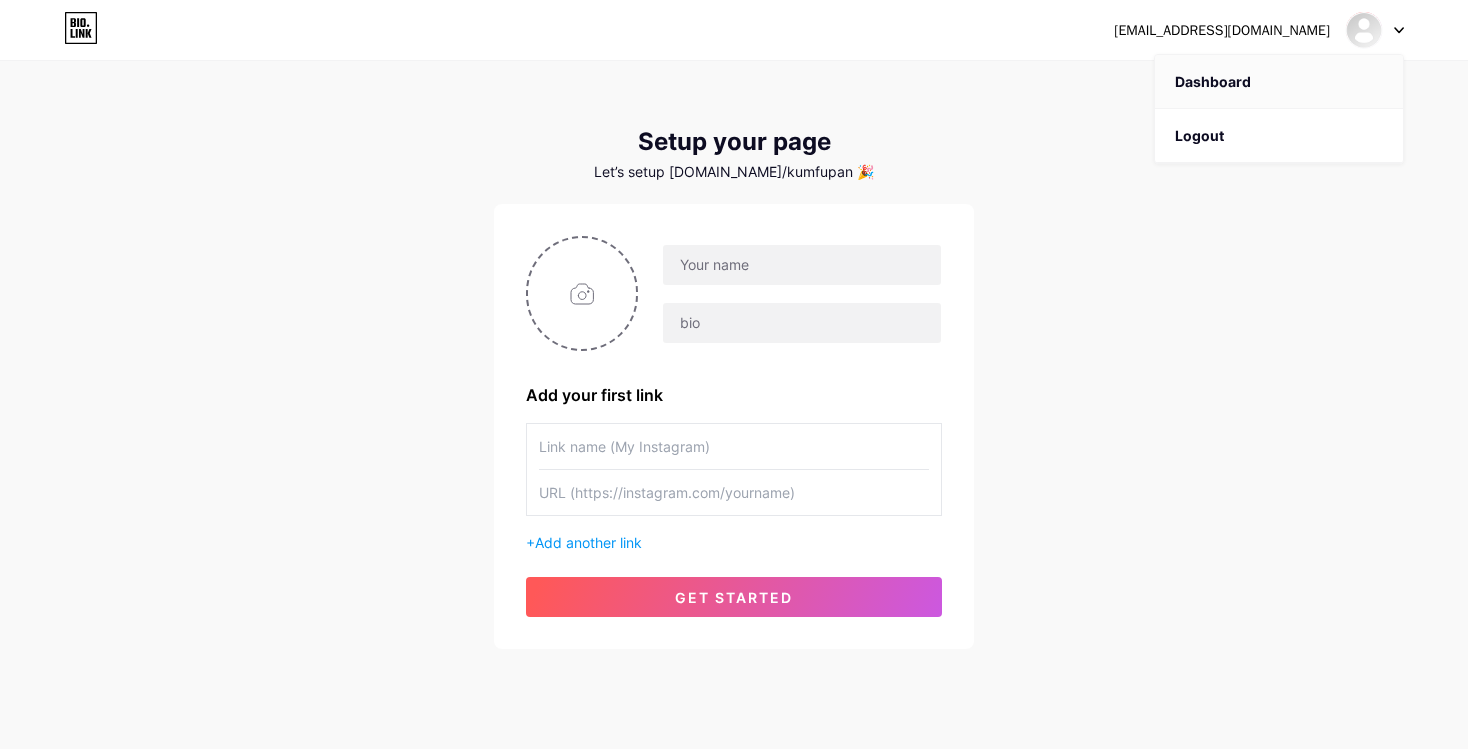 click on "Dashboard" at bounding box center [1279, 82] 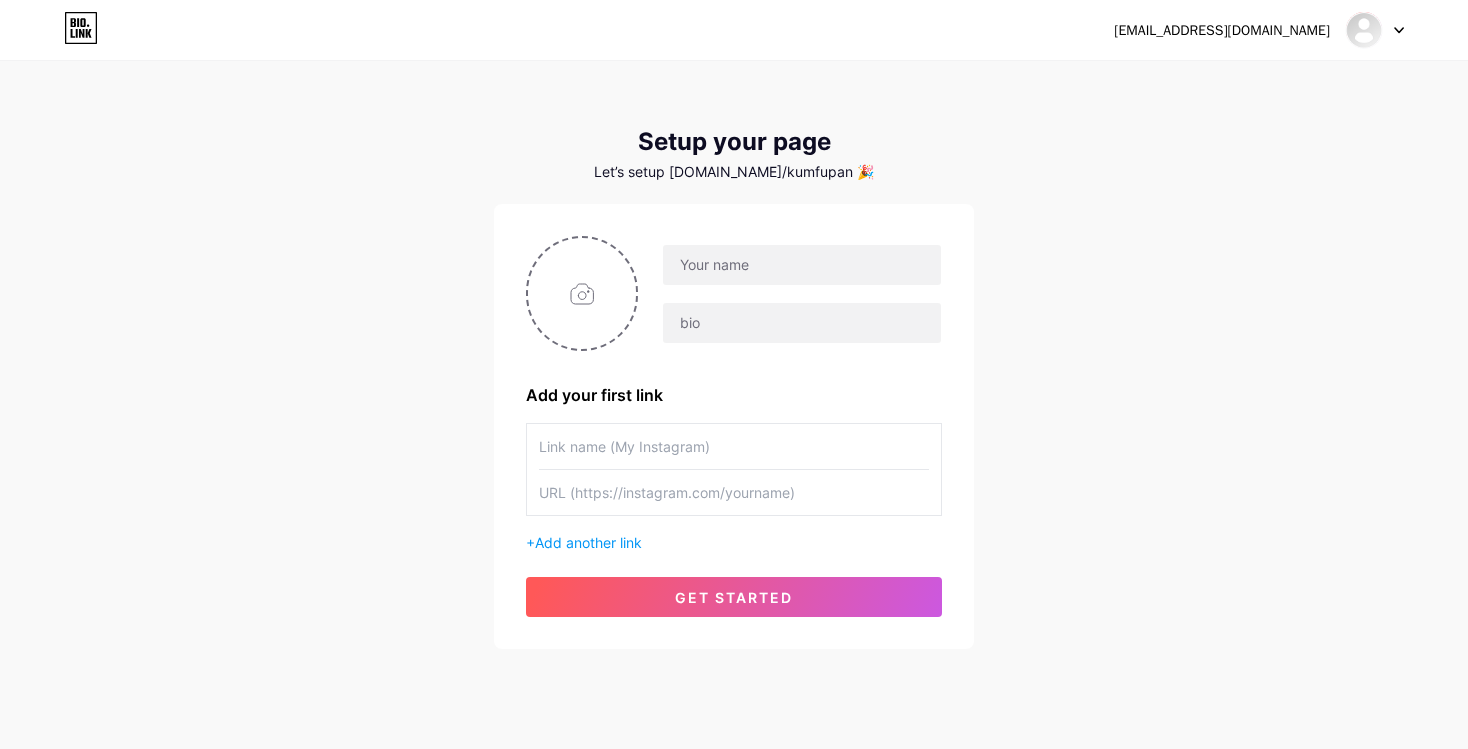 drag, startPoint x: 338, startPoint y: 570, endPoint x: 362, endPoint y: 630, distance: 64.62198 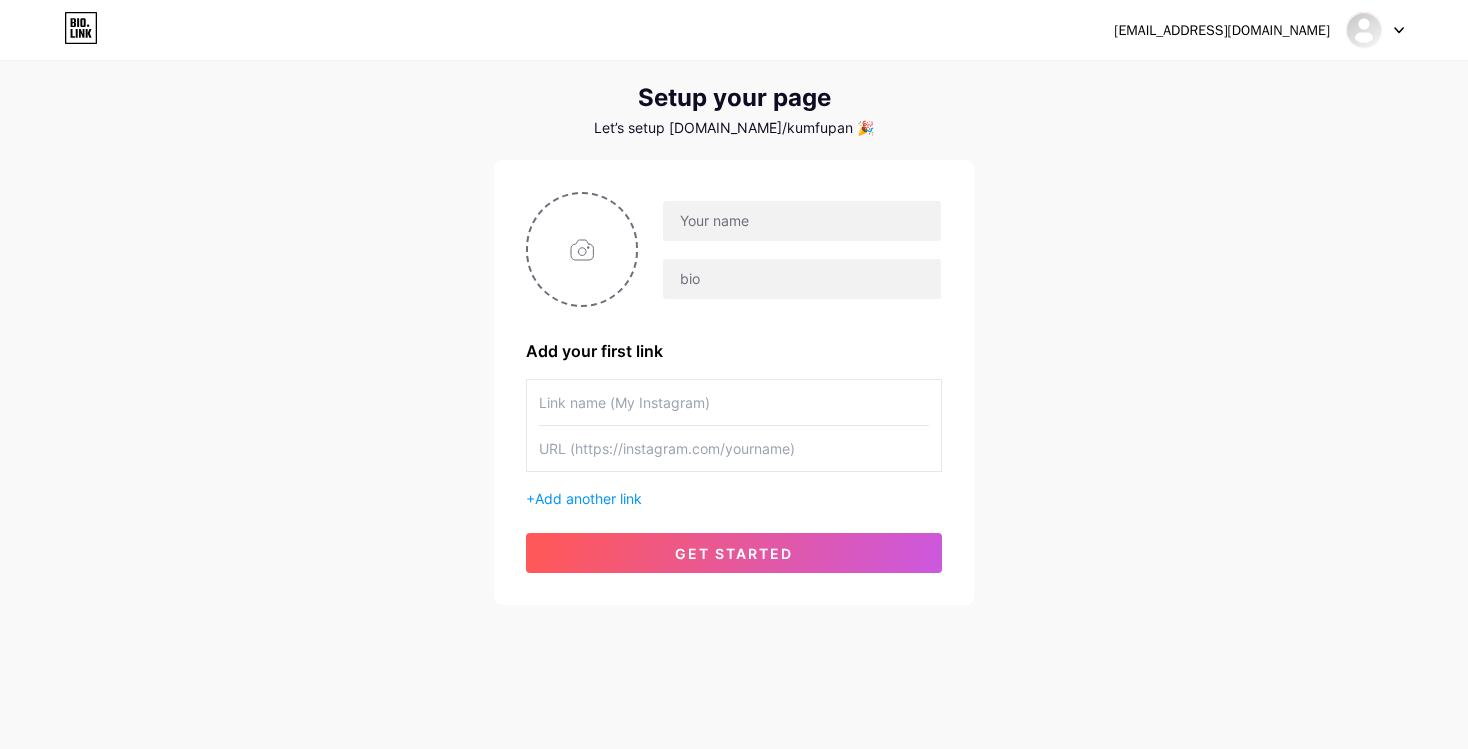 scroll, scrollTop: 0, scrollLeft: 0, axis: both 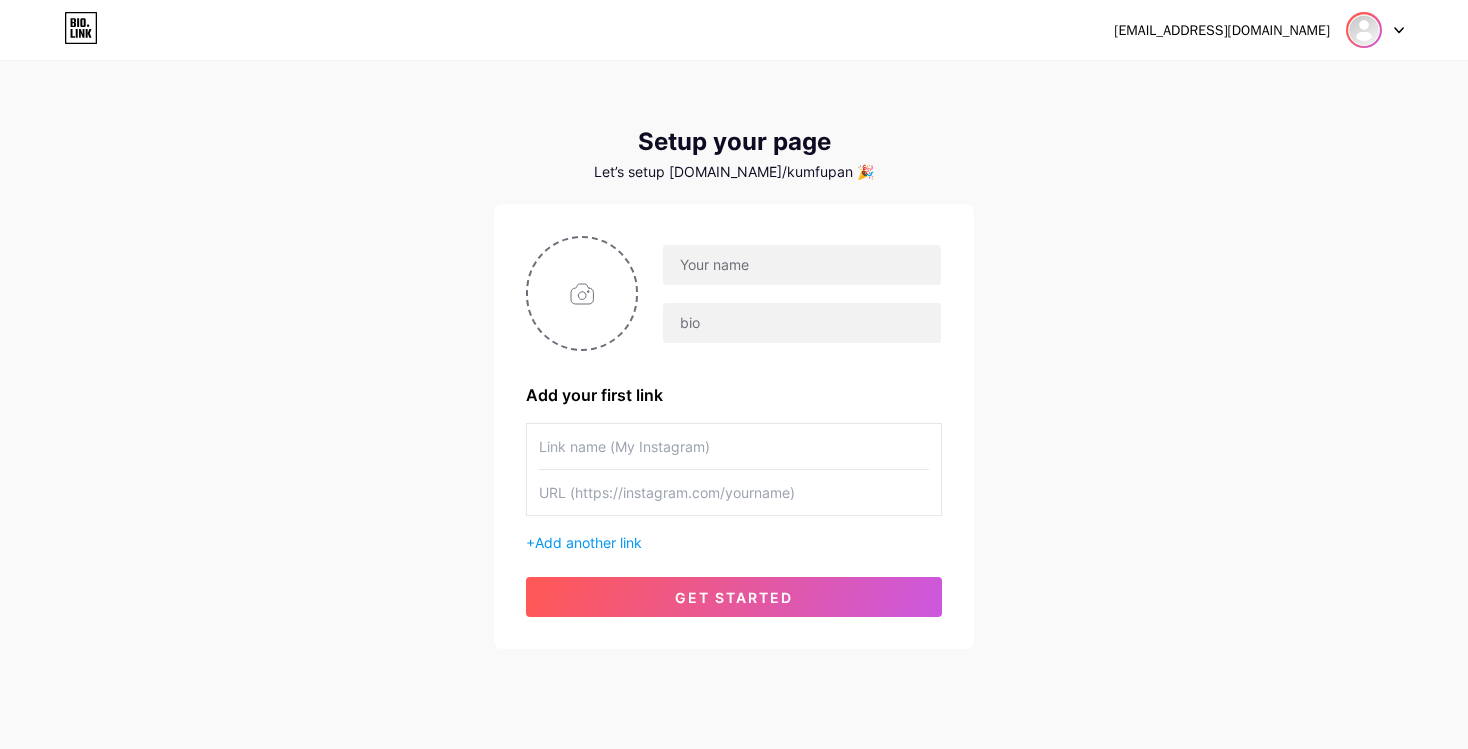 click at bounding box center (1364, 30) 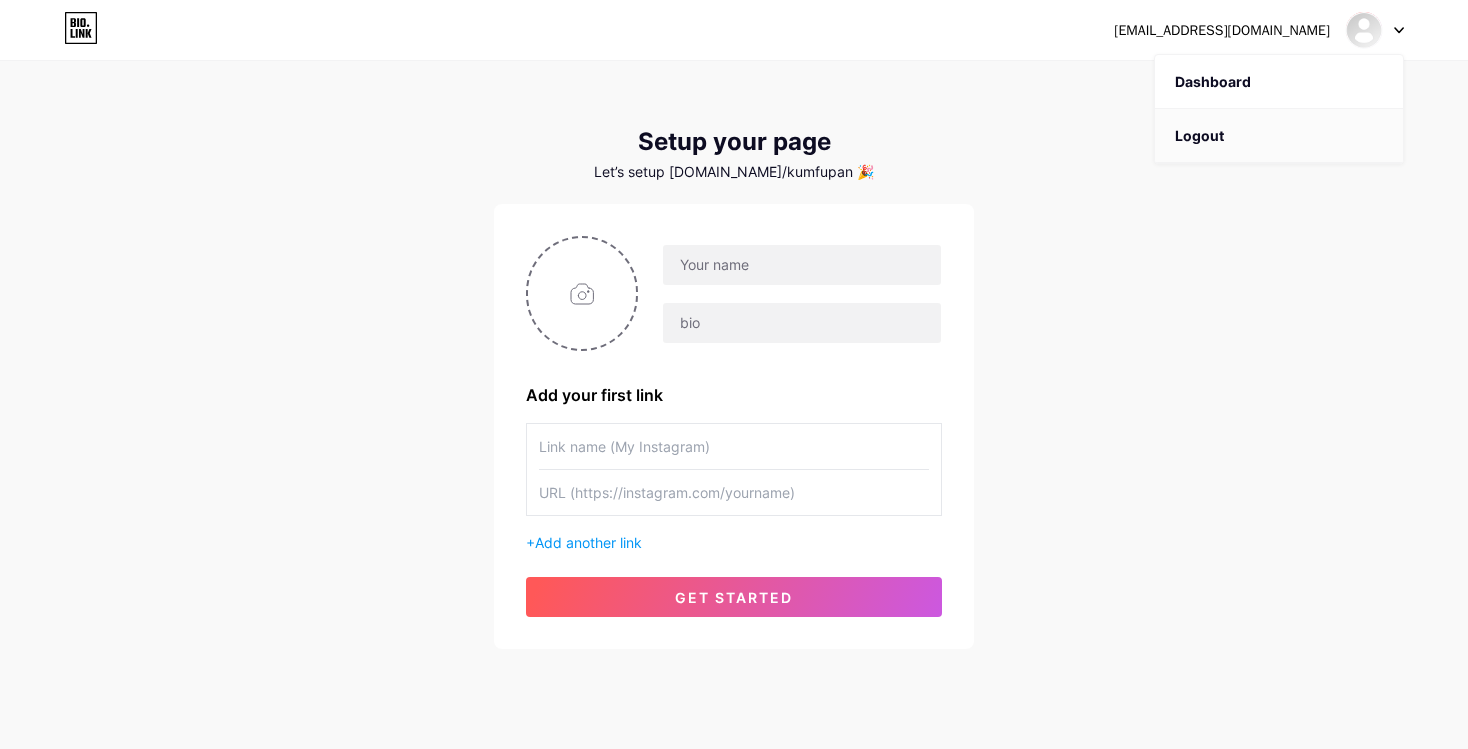 click on "Logout" at bounding box center [1279, 136] 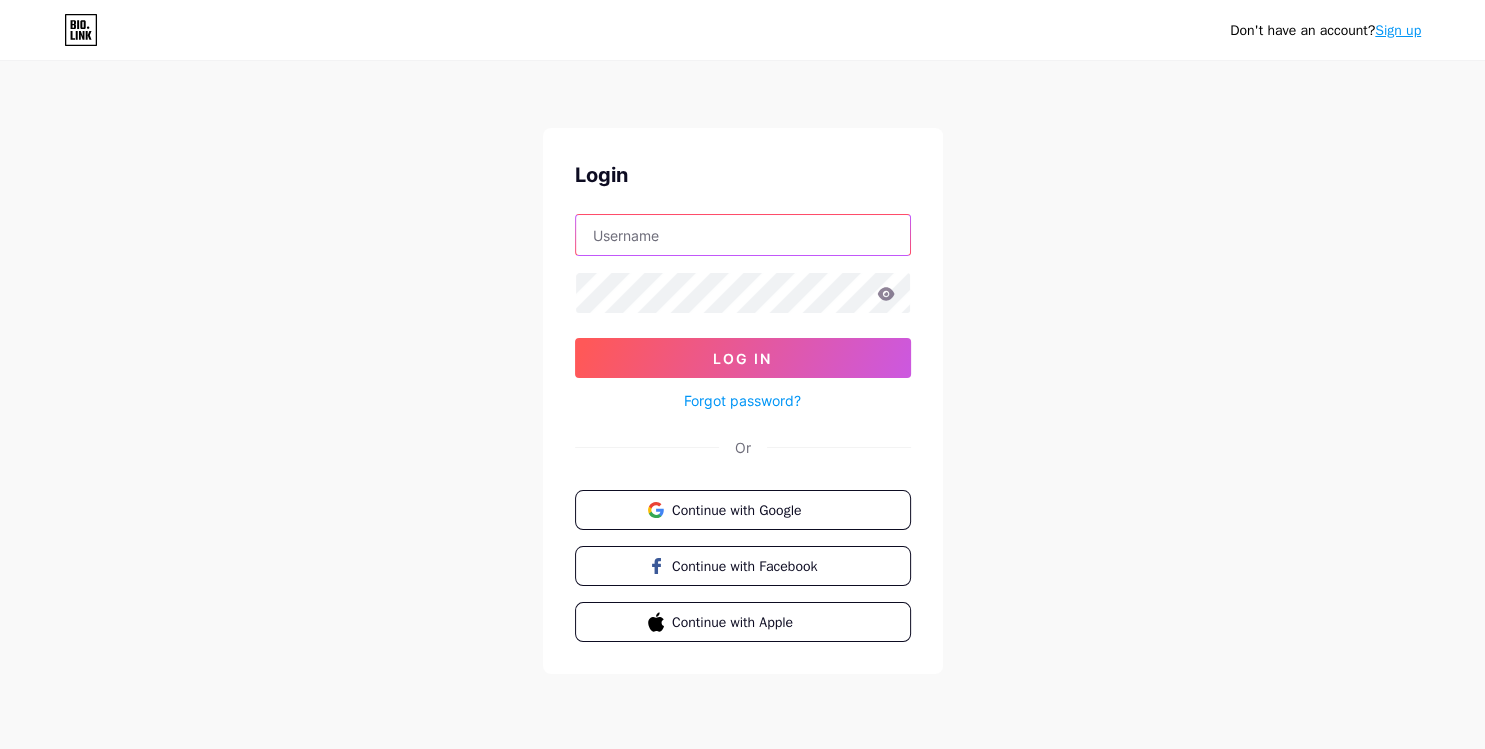 click at bounding box center (743, 235) 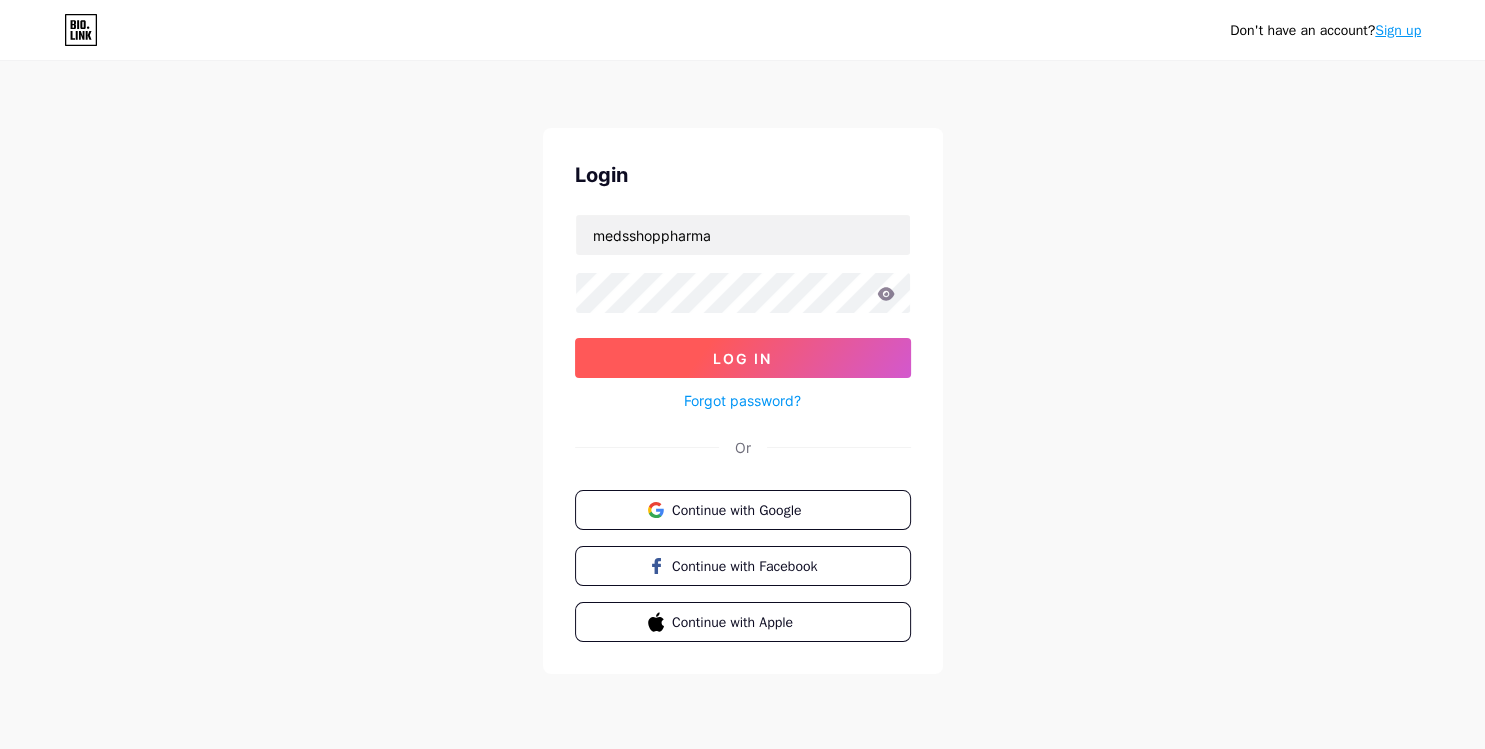 click on "Log In" at bounding box center [742, 358] 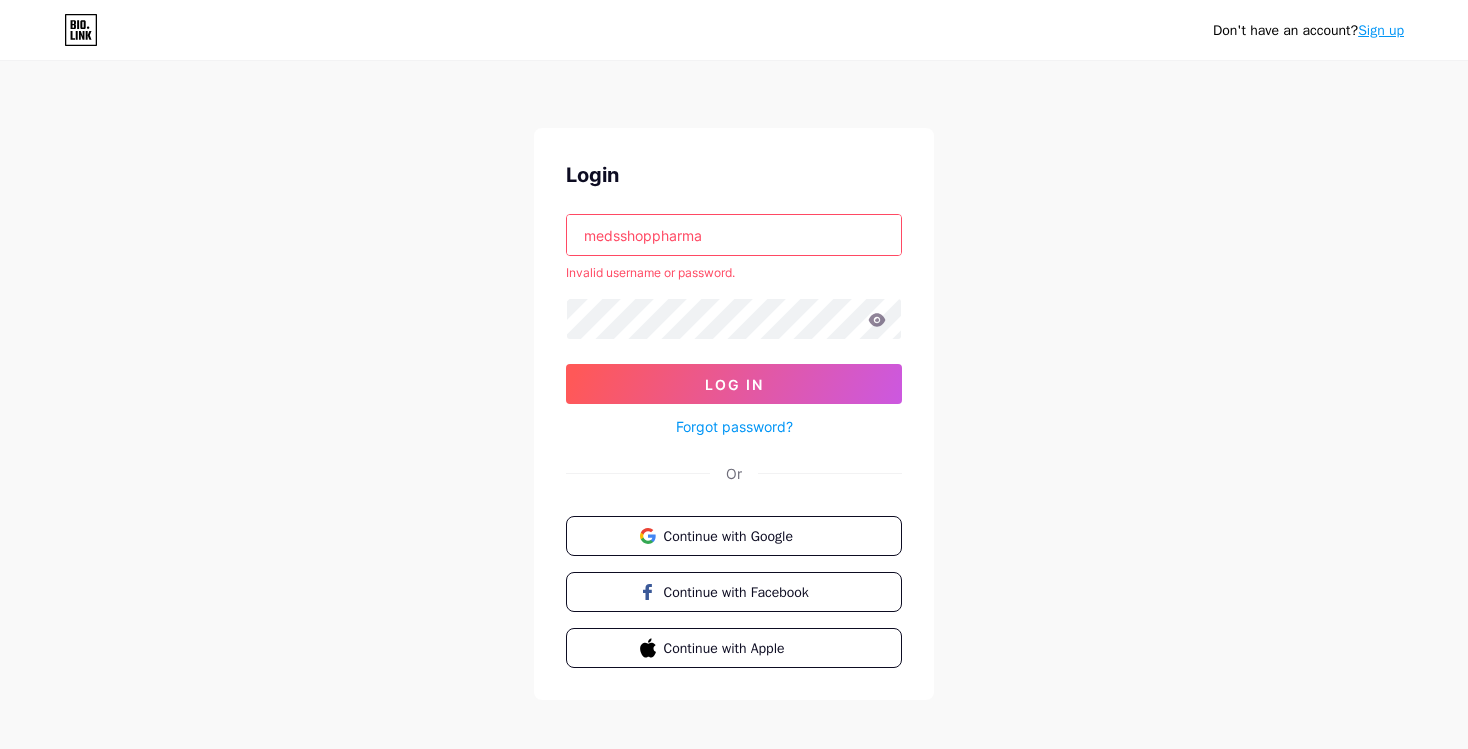 click on "medsshoppharma" at bounding box center (734, 235) 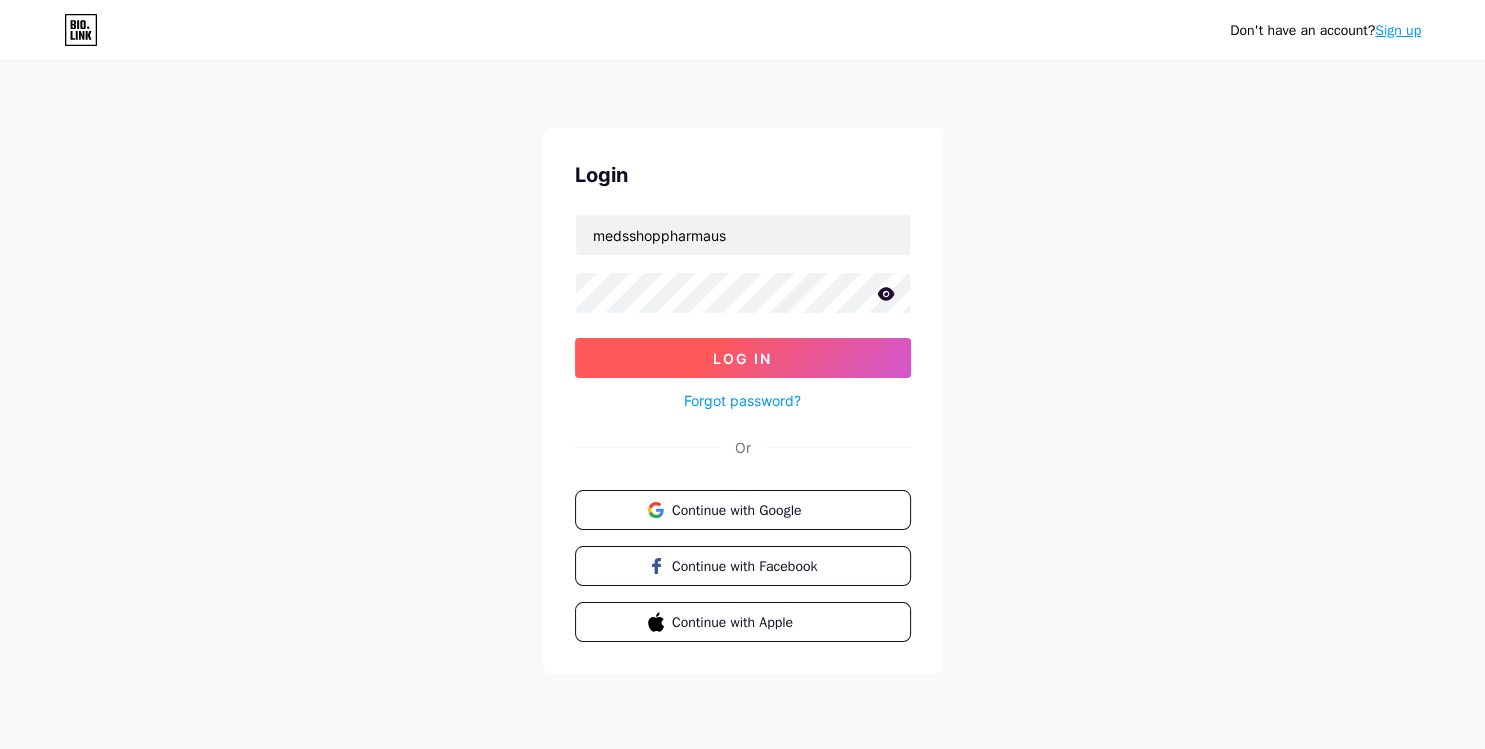 click on "Log In" at bounding box center (742, 358) 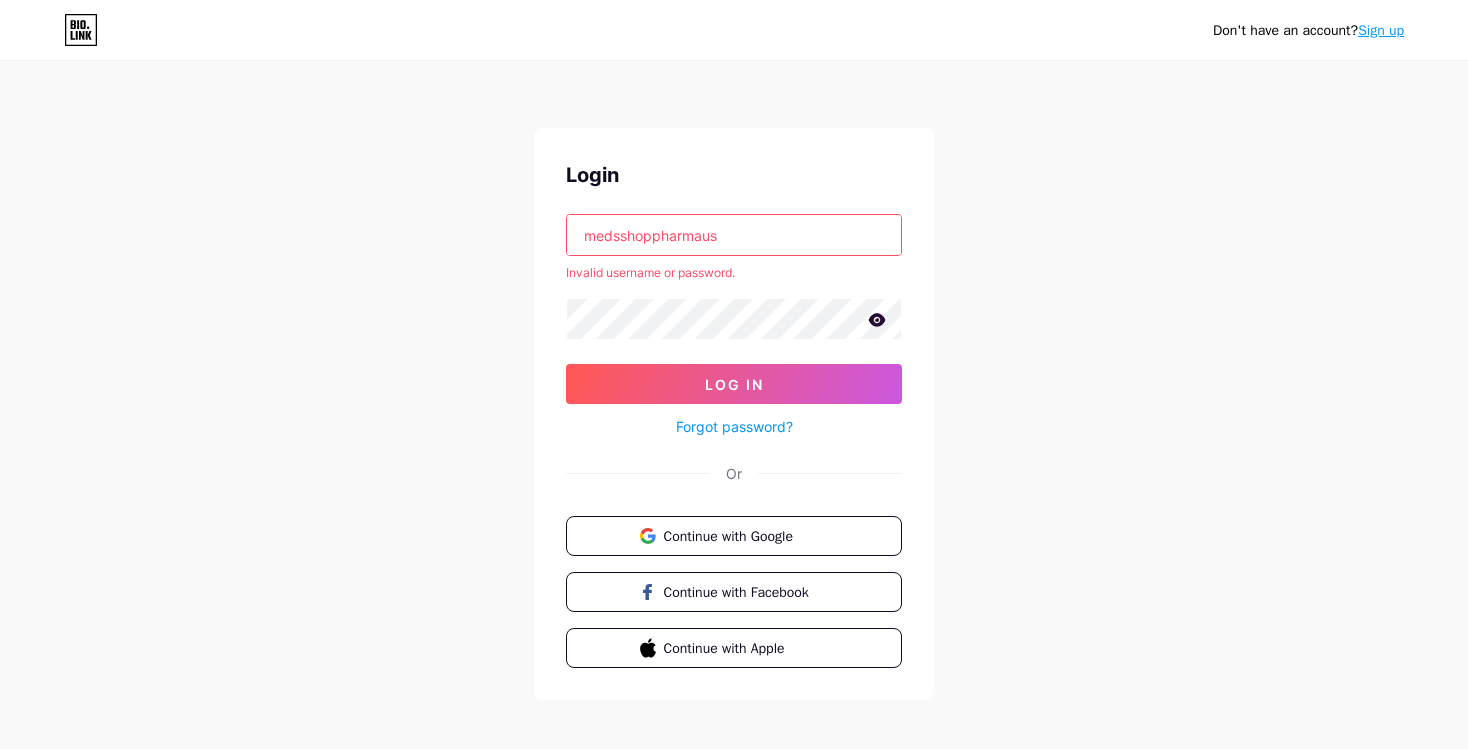 click on "medsshoppharmaus" at bounding box center (734, 235) 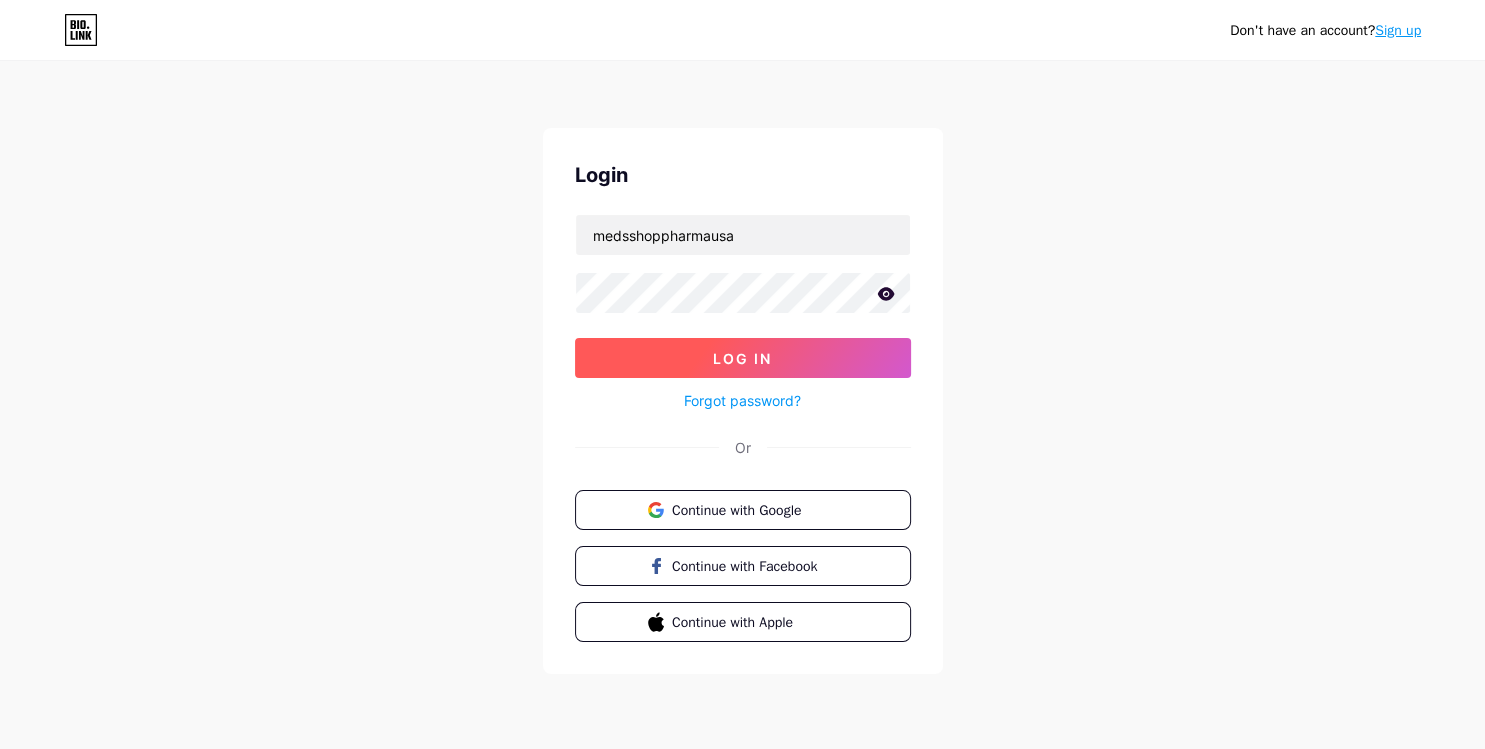 click on "Log In" at bounding box center (742, 358) 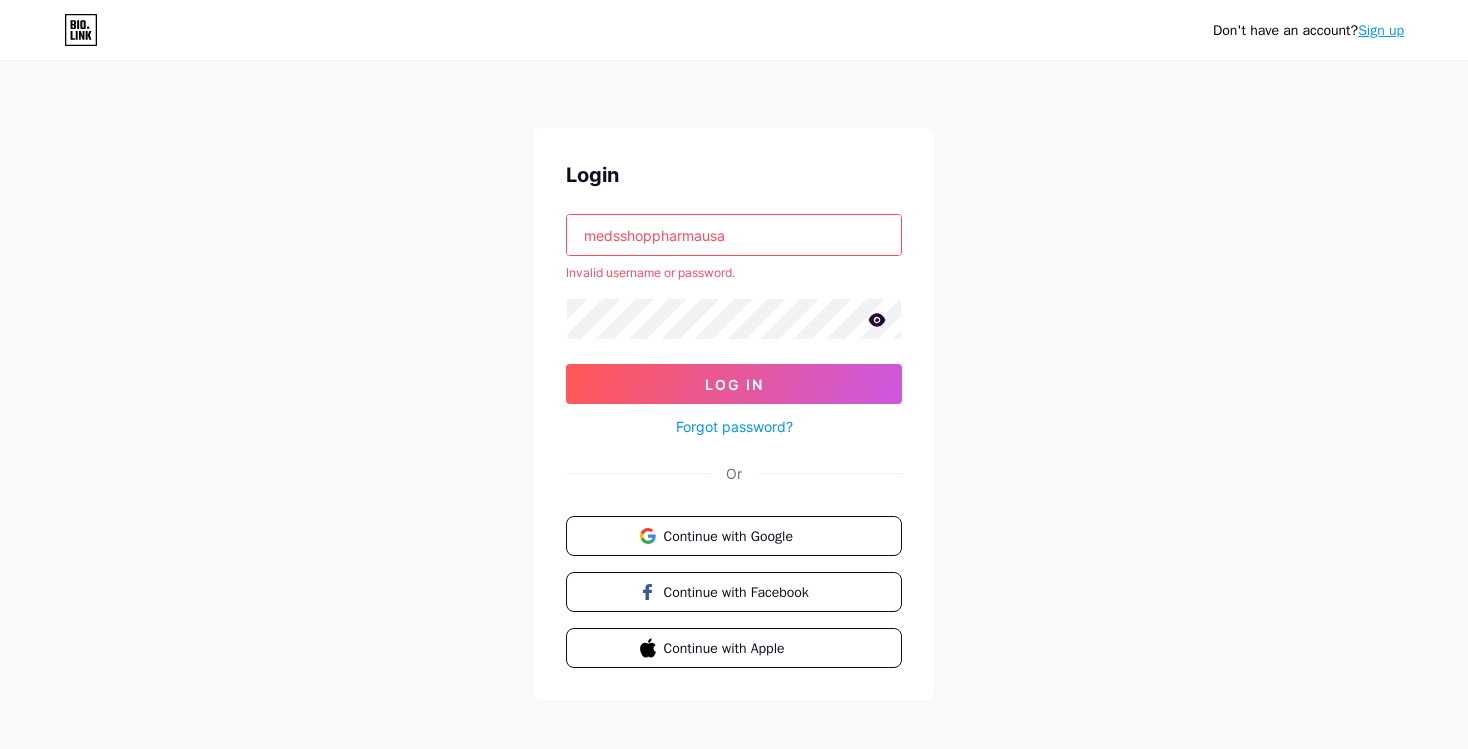 drag, startPoint x: 772, startPoint y: 242, endPoint x: -51, endPoint y: 238, distance: 823.0097 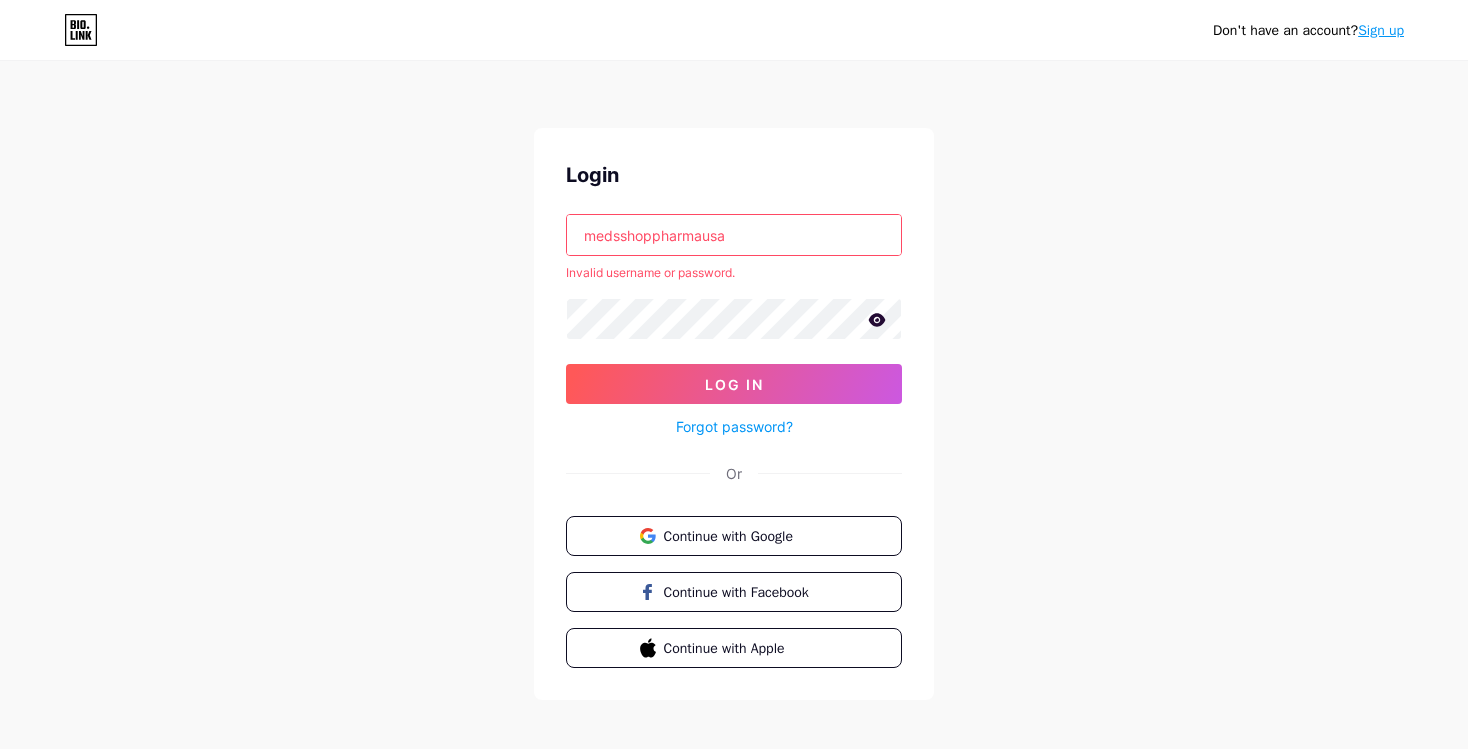 click on "medsshoppharmausa" at bounding box center (734, 235) 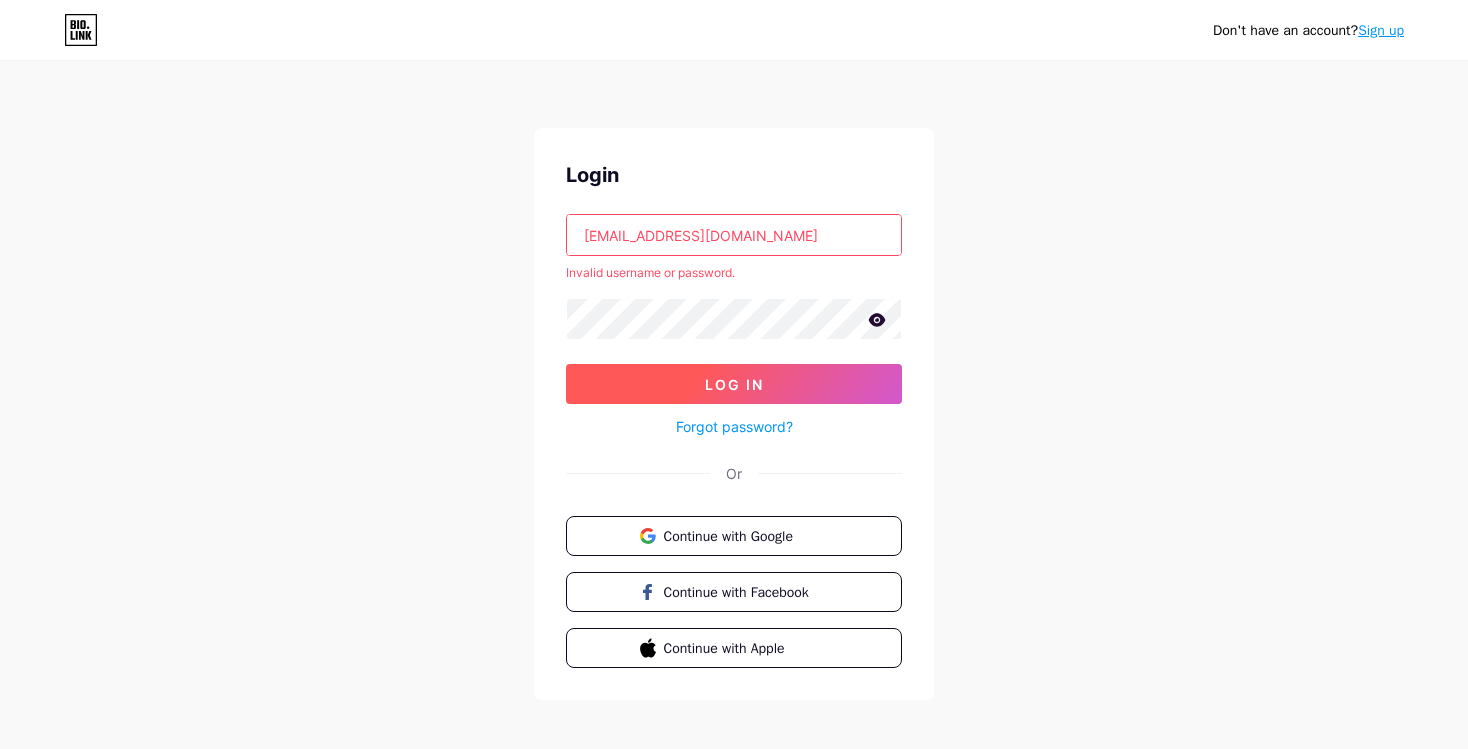 type on "[EMAIL_ADDRESS][DOMAIN_NAME]" 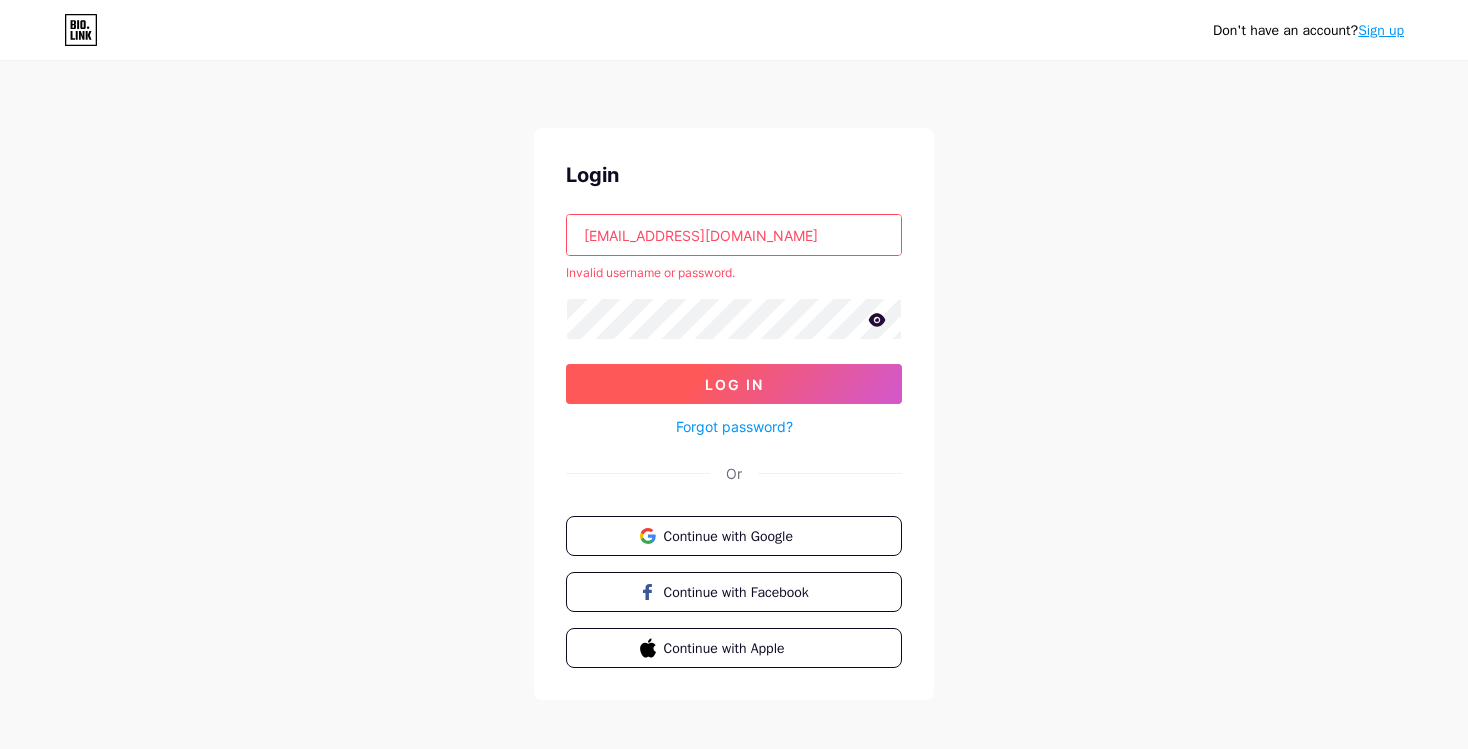 click on "Log In" at bounding box center [734, 384] 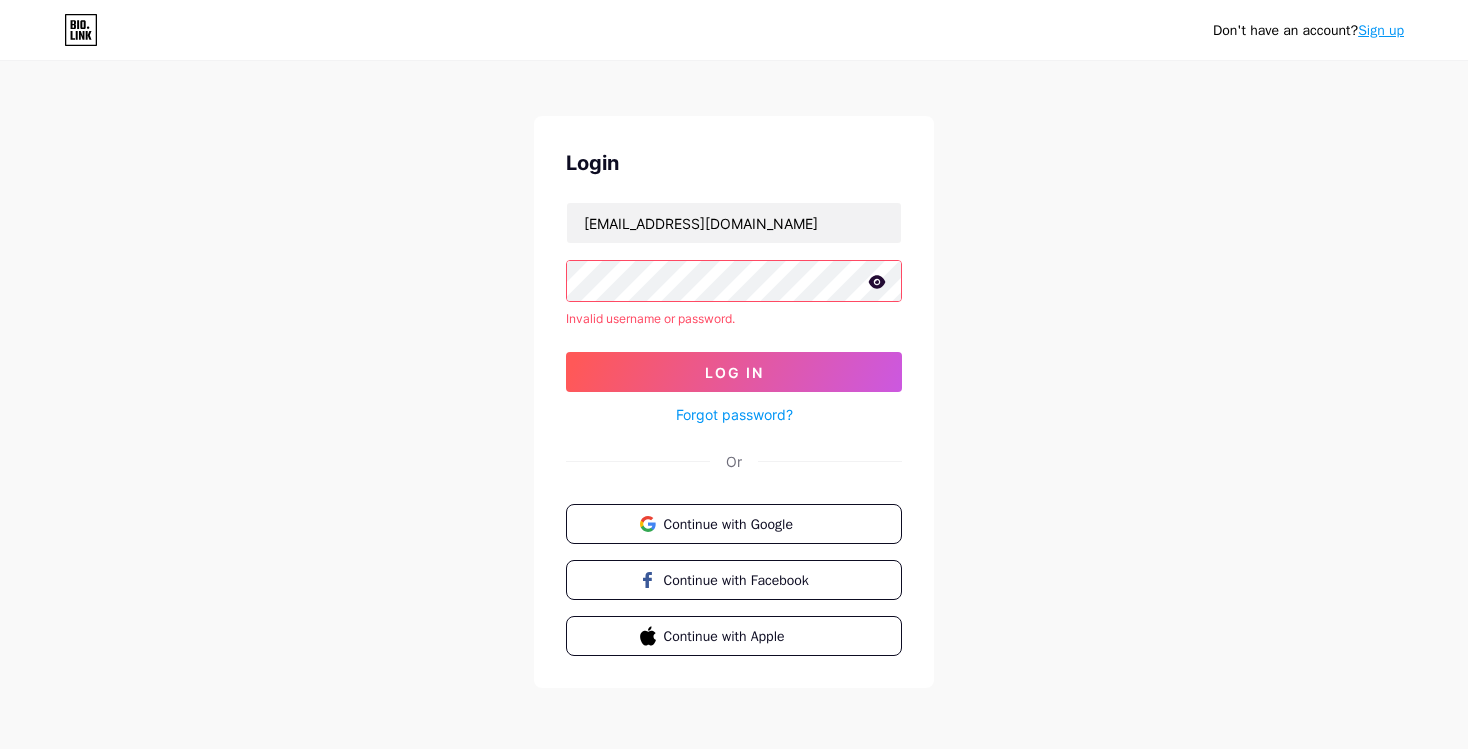 scroll, scrollTop: 0, scrollLeft: 0, axis: both 